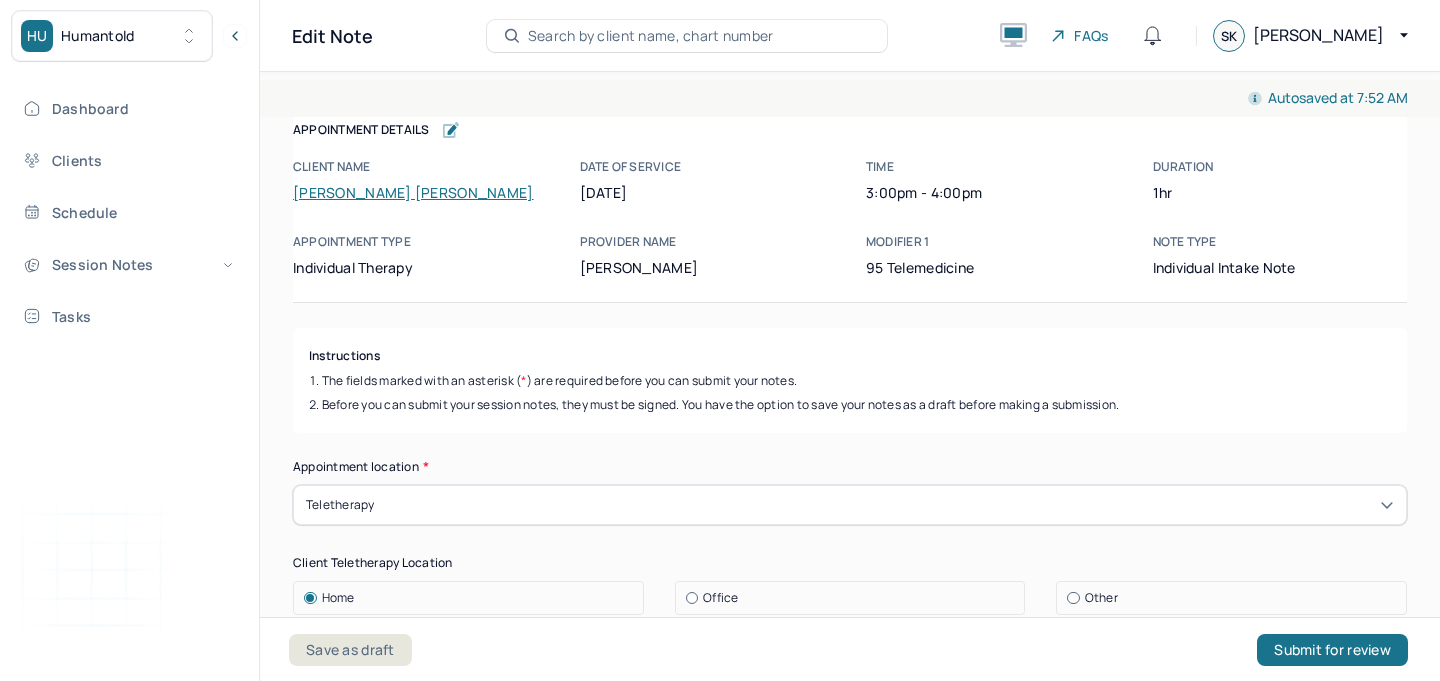 scroll, scrollTop: 0, scrollLeft: 0, axis: both 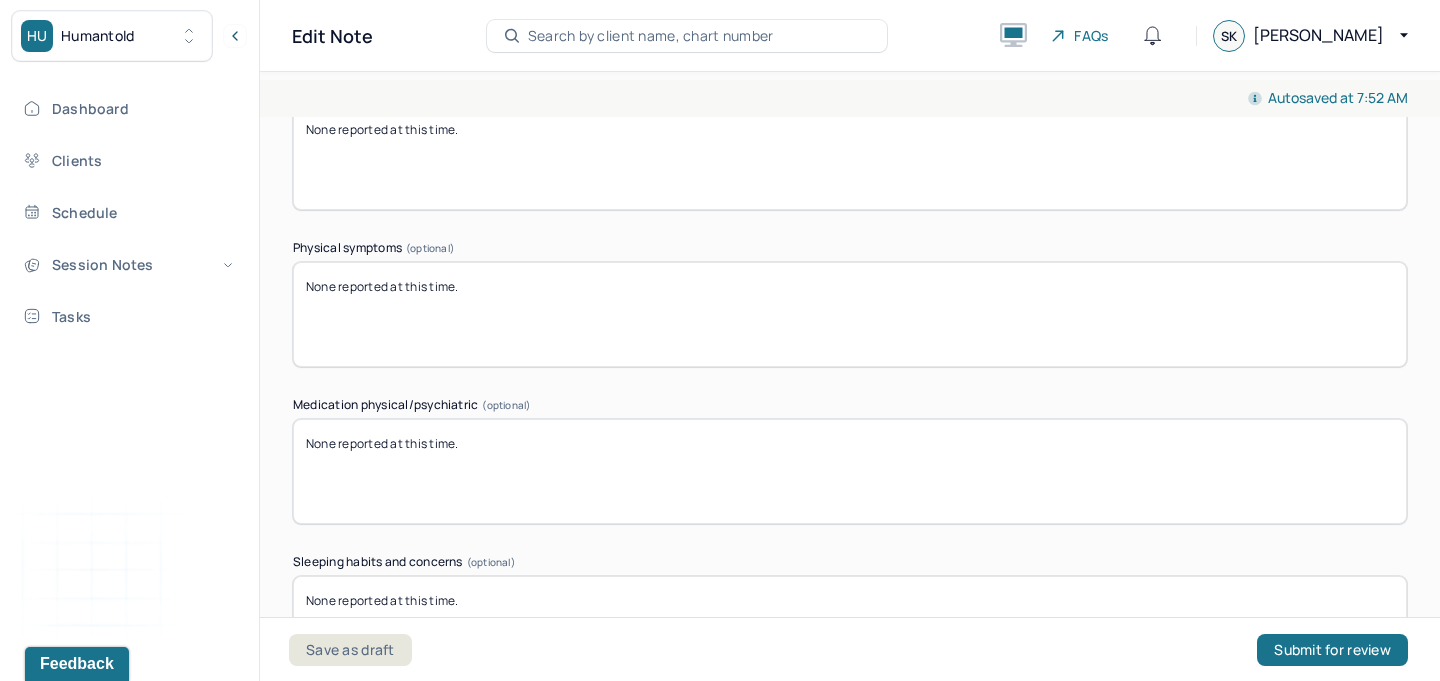 click on "Presenting Concerns What are the problem(s) you are seeking help for? Client presents with cognitive, affective, and physiological symptoms of testing and [MEDICAL_DATA] rooted in her core beliefs that her value as a person is equated to her grades/success academically and in her profession. Client is seeking treatment to provide alternative coping skills, freely associate her cognitions and emotions, and gain additional insight and perspective into the predisposing and perpetuating factors of her symptoms.  Symptoms Anxiety Anxiety frequency Weekly Anxiety details * Client has testing and [MEDICAL_DATA] that manifests as ruminative thoughts, elevated heart rate and respiration, and negative cognitive distortions. Client typically utilized minimization and rationalization to cope with these symptoms.  [MEDICAL_DATA] [MEDICAL_DATA] Easily distracted Impulsive [MEDICAL_DATA] Alcohol Anger outburst Unable to feel pleasure Excessive energy [MEDICAL_DATA] Tobacco [MEDICAL_DATA] Other symptoms (optional)" at bounding box center (850, 142) 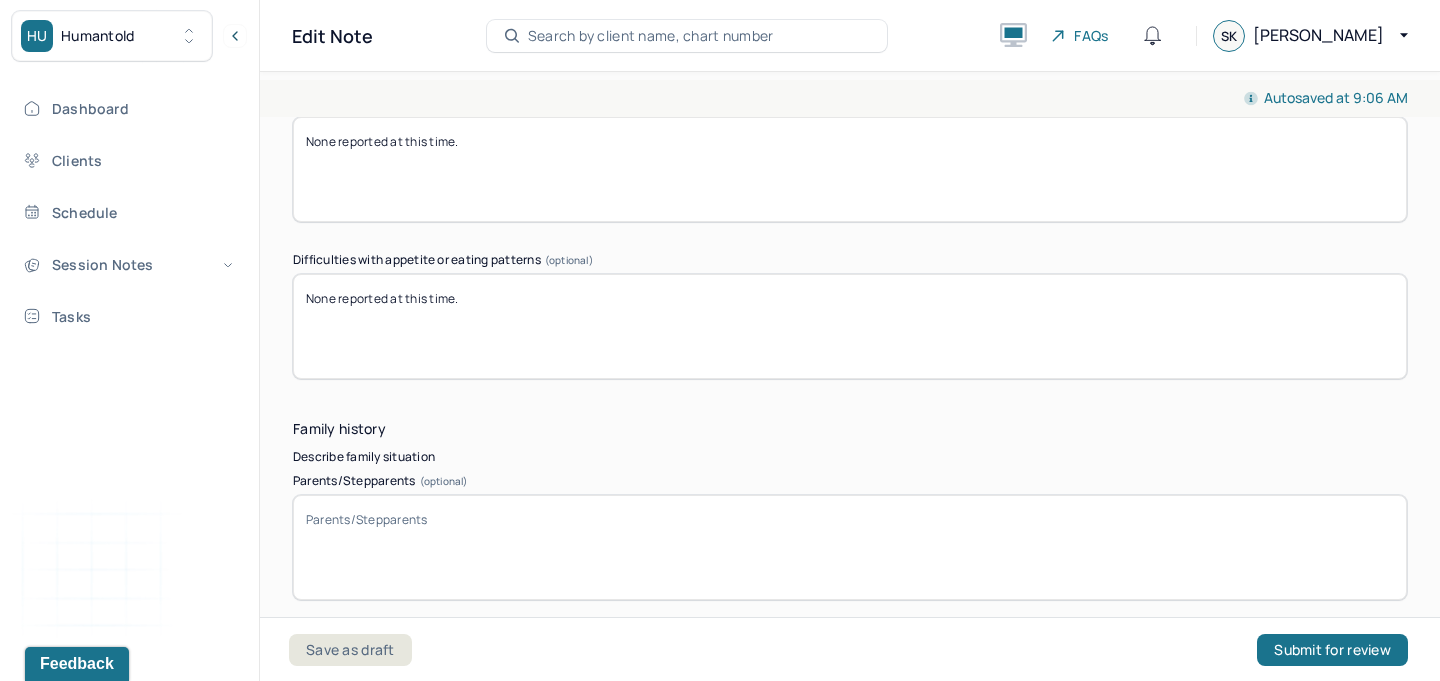 scroll, scrollTop: 3532, scrollLeft: 0, axis: vertical 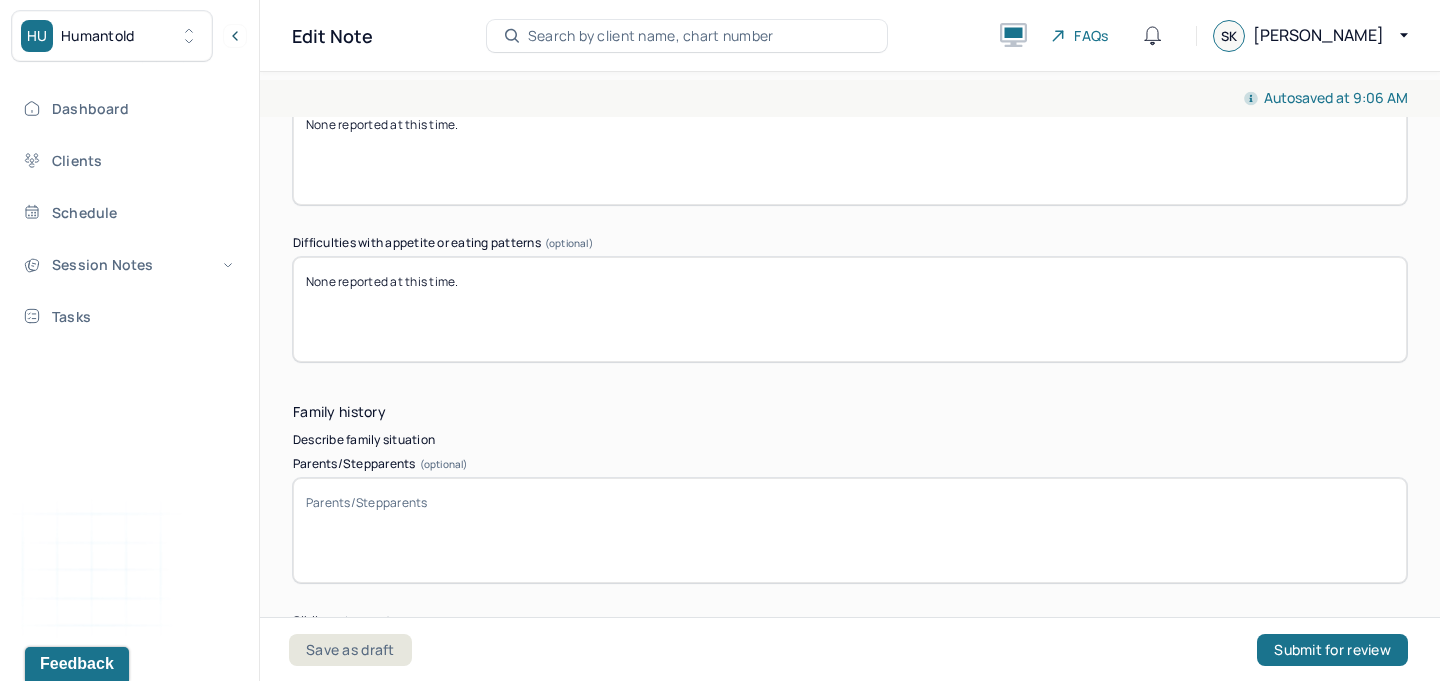 type on "Client reported seeing a psychiatrist and having prescriptions to treat anxiety (specifics undisclosed)." 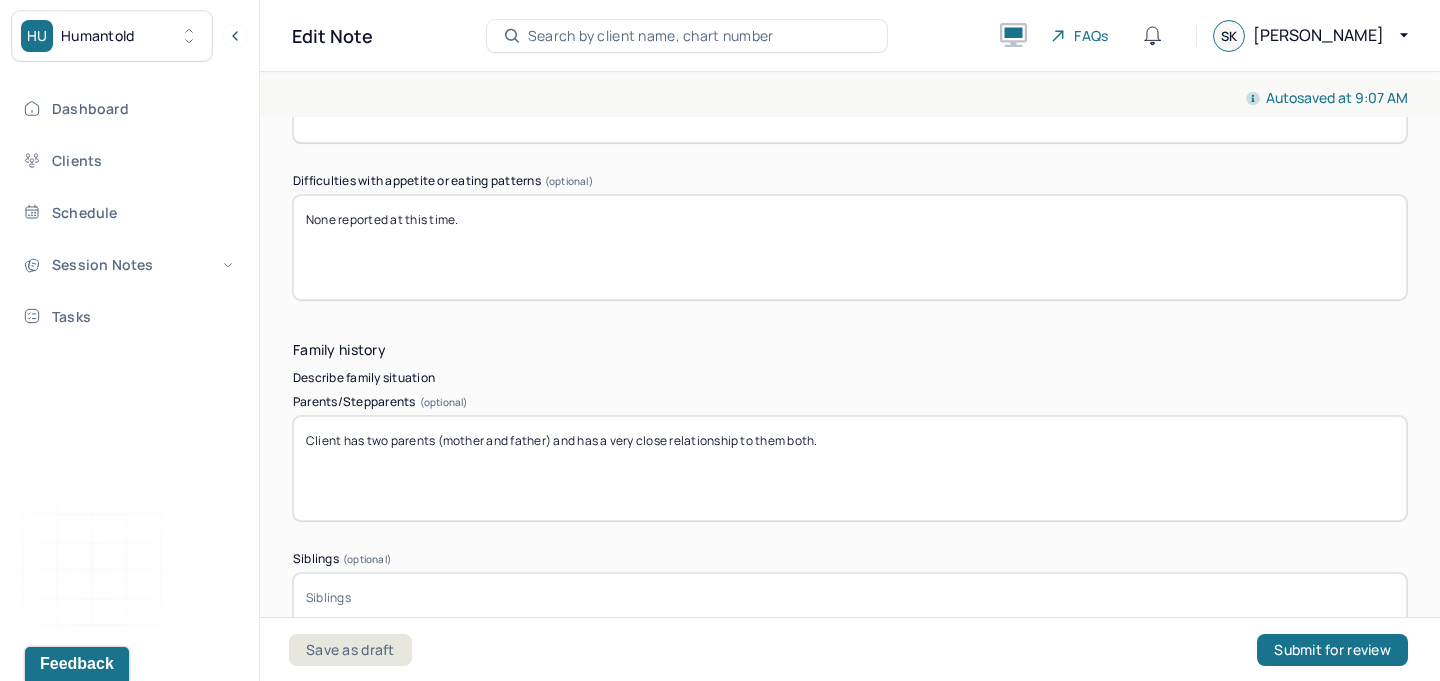 scroll, scrollTop: 3701, scrollLeft: 0, axis: vertical 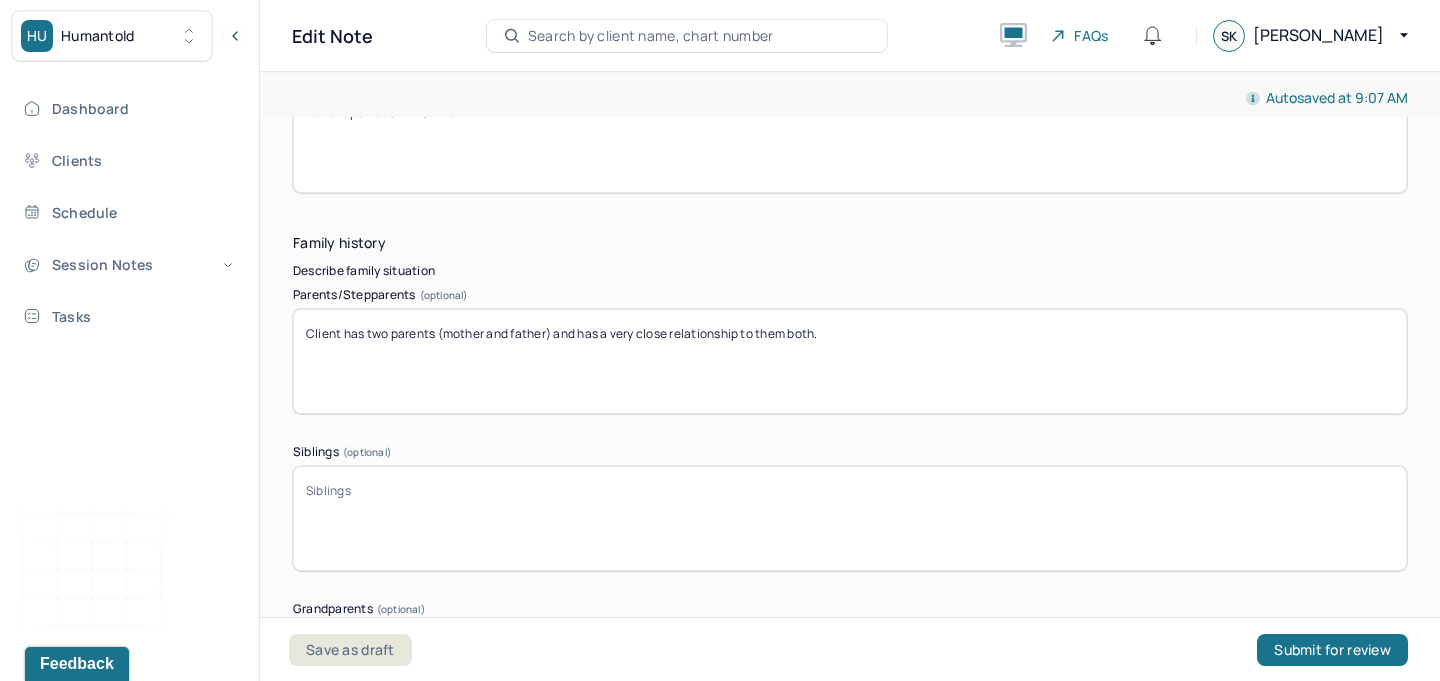 type on "Client has two parents (mother and father) and has a very close relationship to them both." 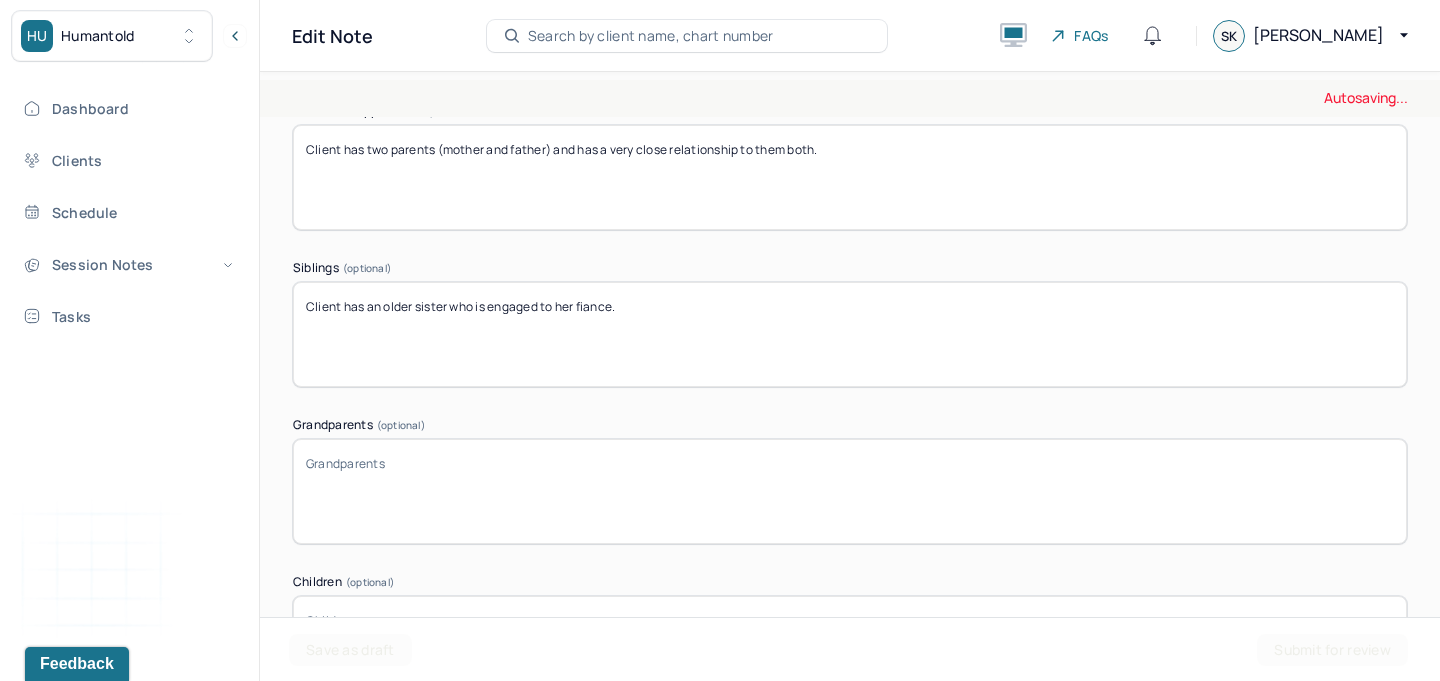 scroll, scrollTop: 3885, scrollLeft: 0, axis: vertical 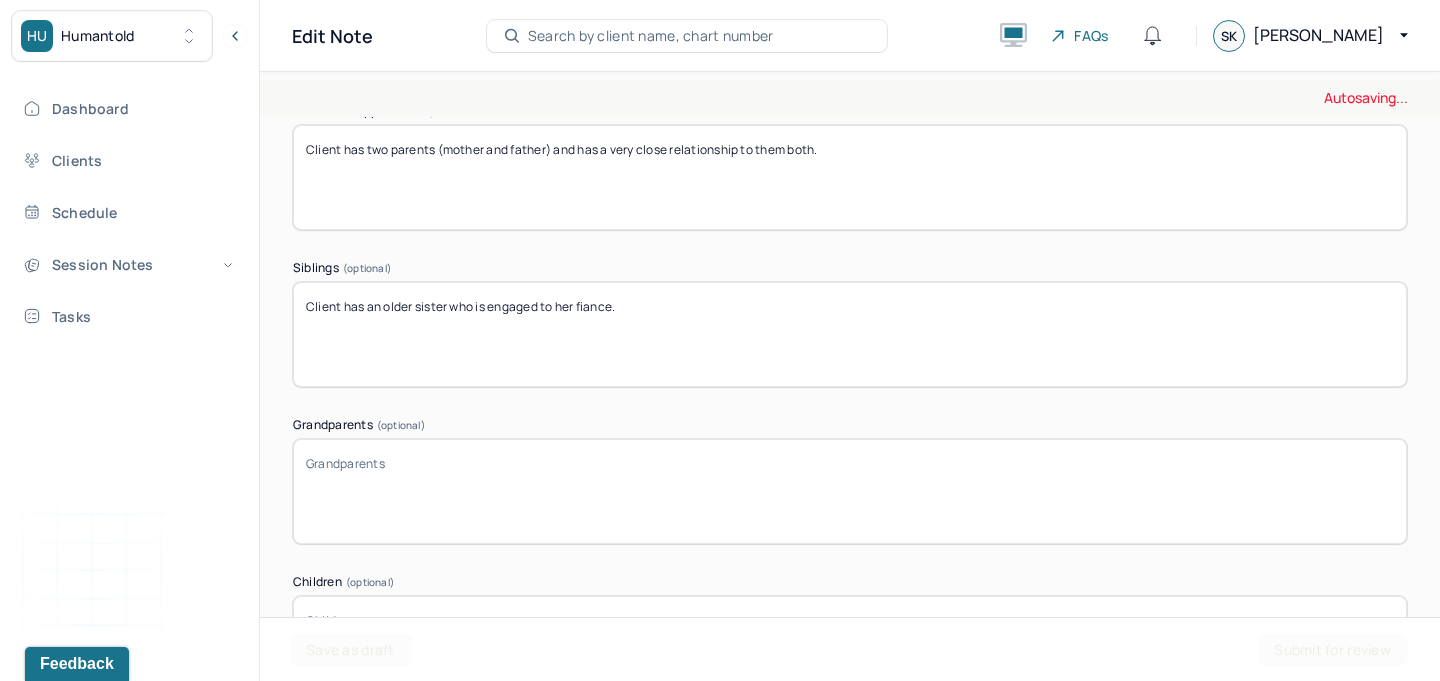 type on "Client has an older sister who is engaged to her fiance." 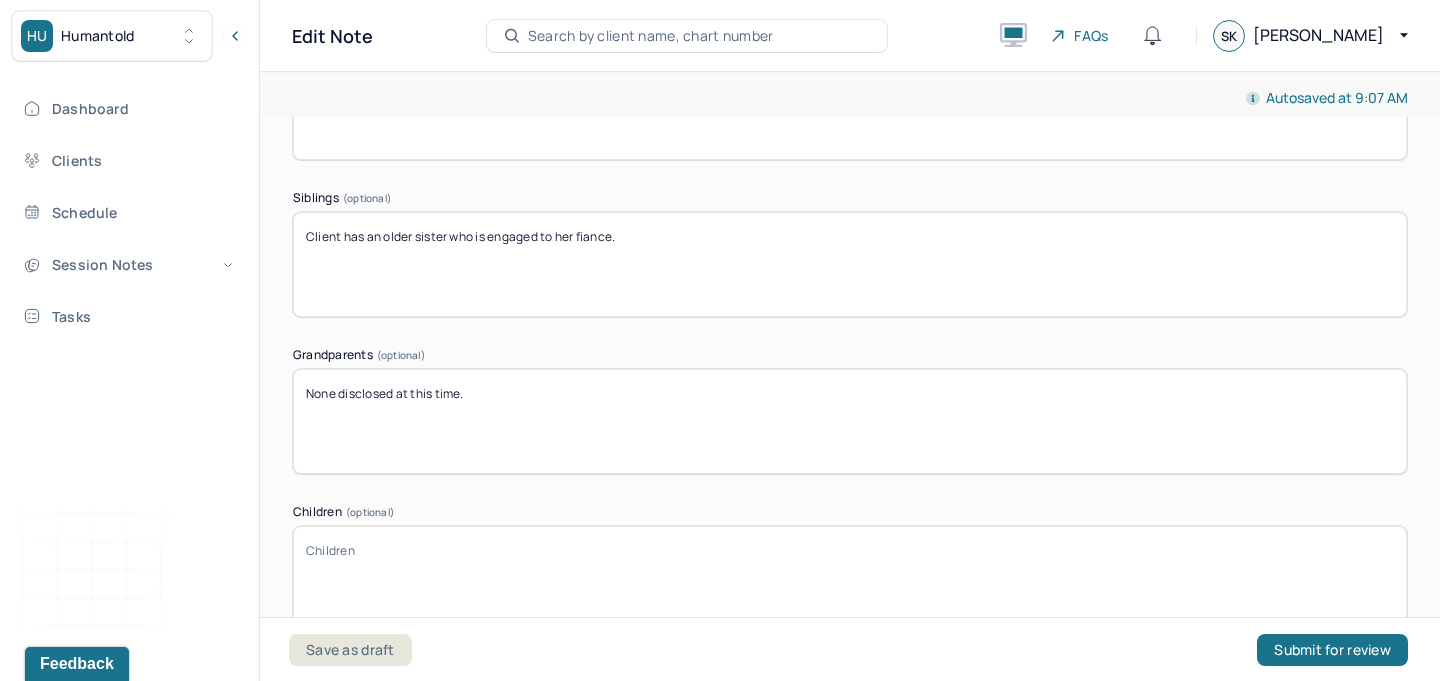 scroll, scrollTop: 3990, scrollLeft: 0, axis: vertical 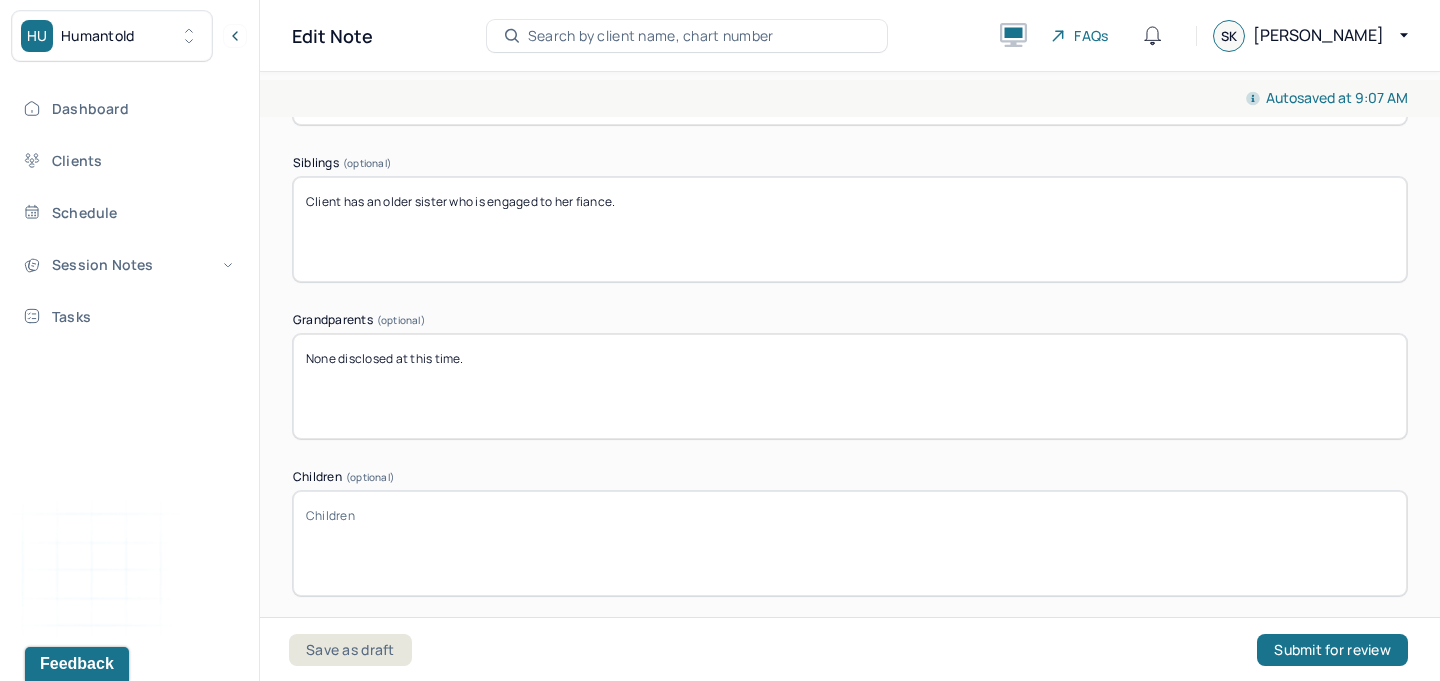 type on "None disclosed at this time." 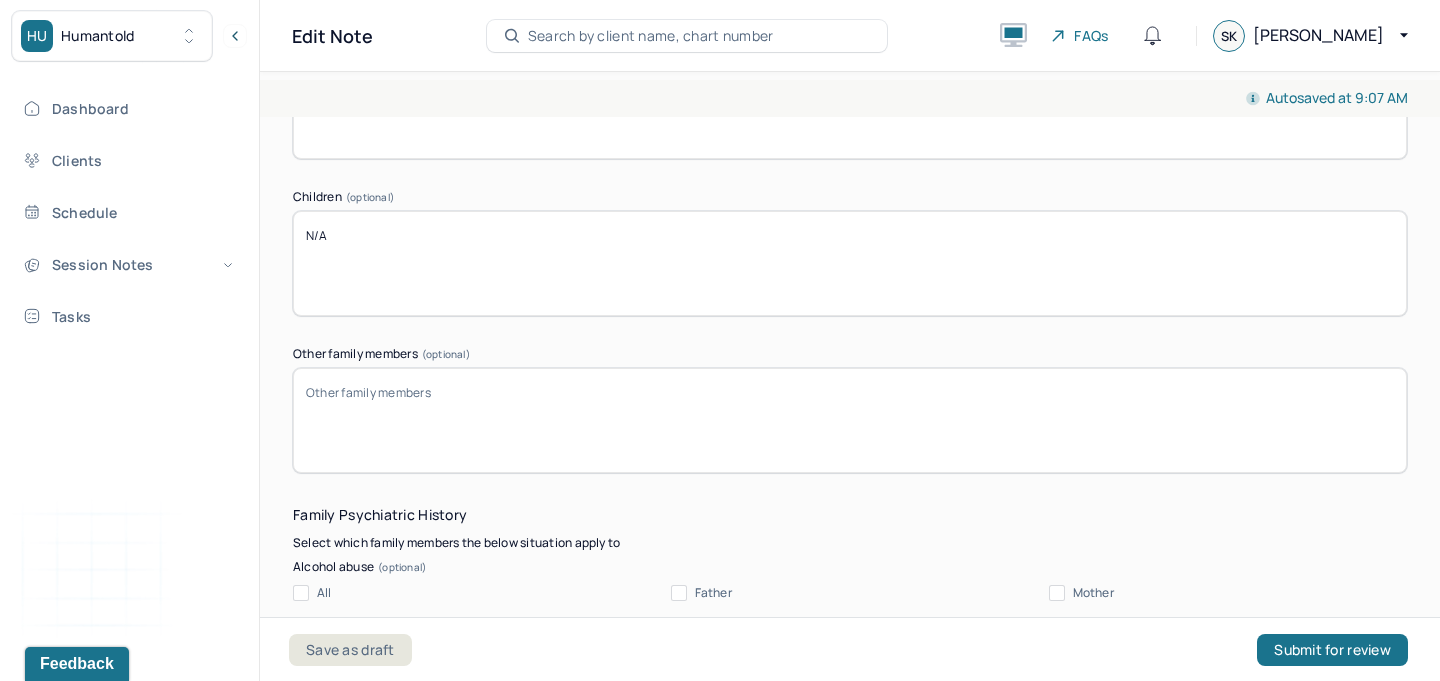 scroll, scrollTop: 4271, scrollLeft: 0, axis: vertical 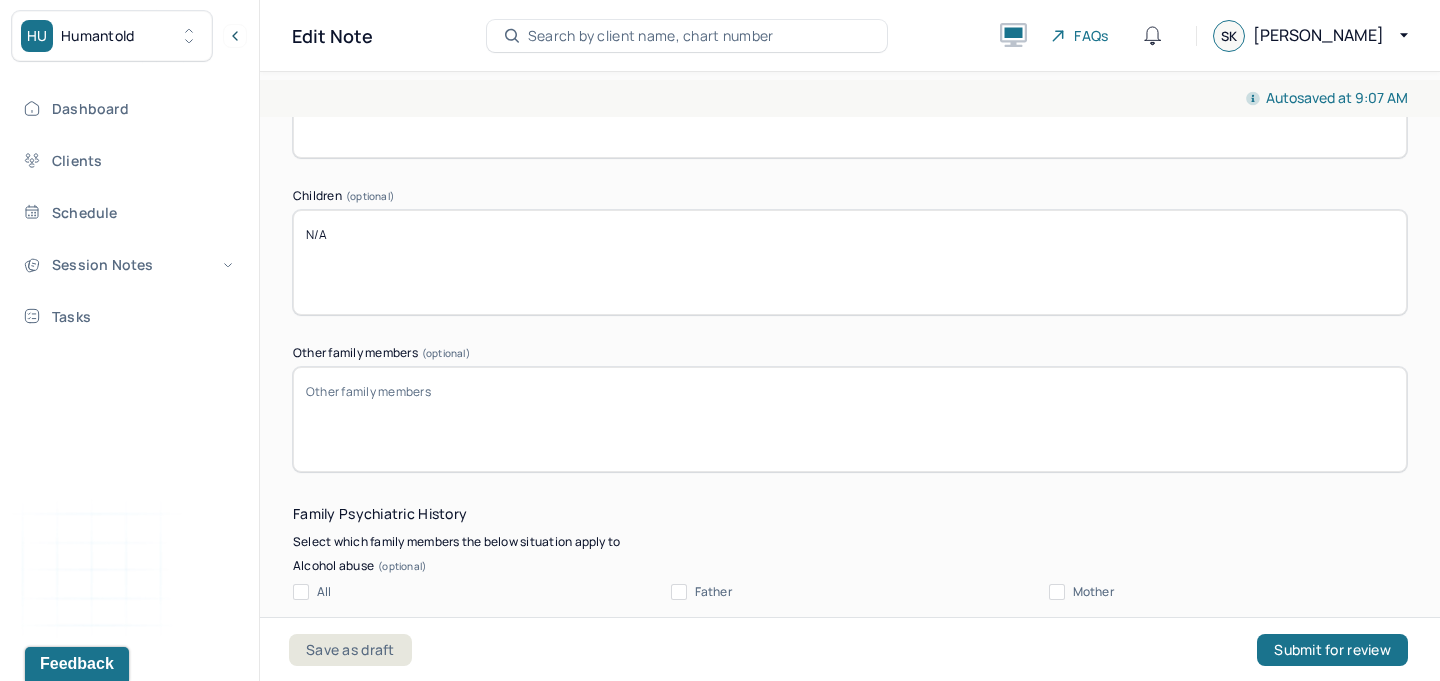 type on "N/A" 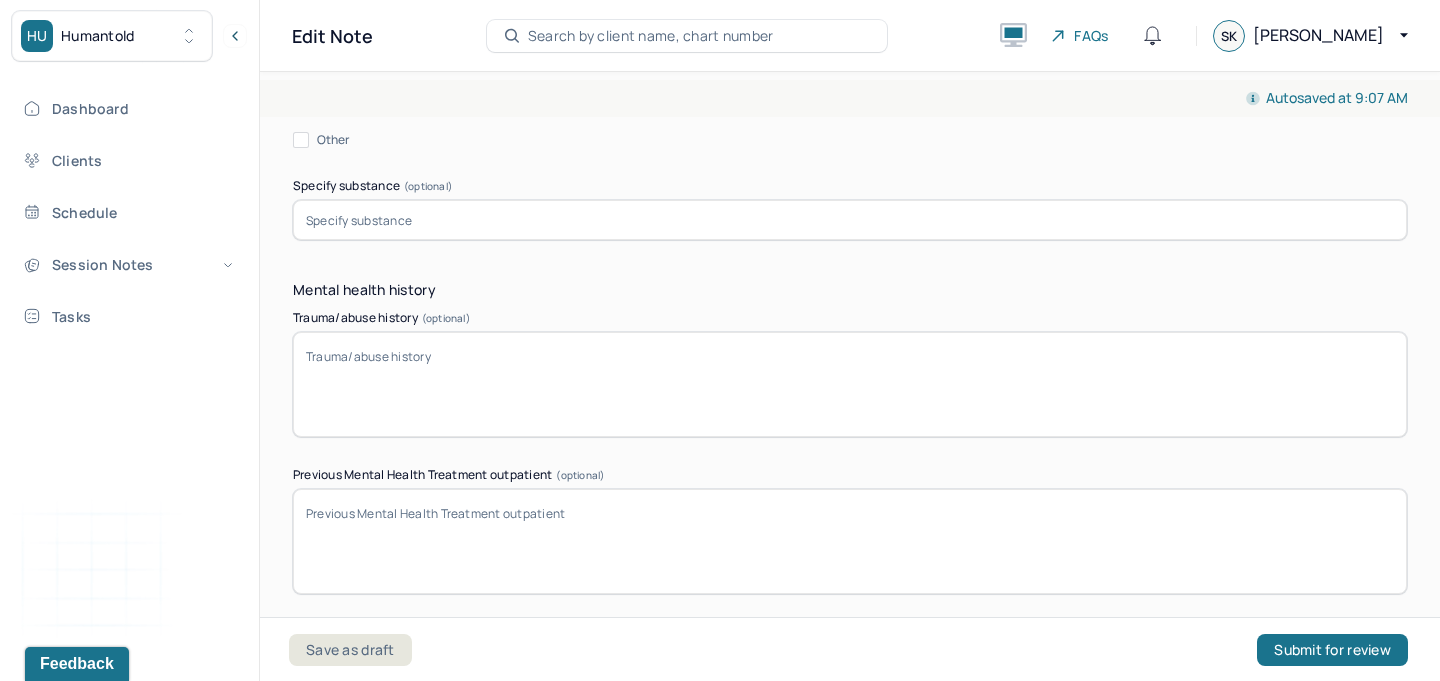 scroll, scrollTop: 5693, scrollLeft: 0, axis: vertical 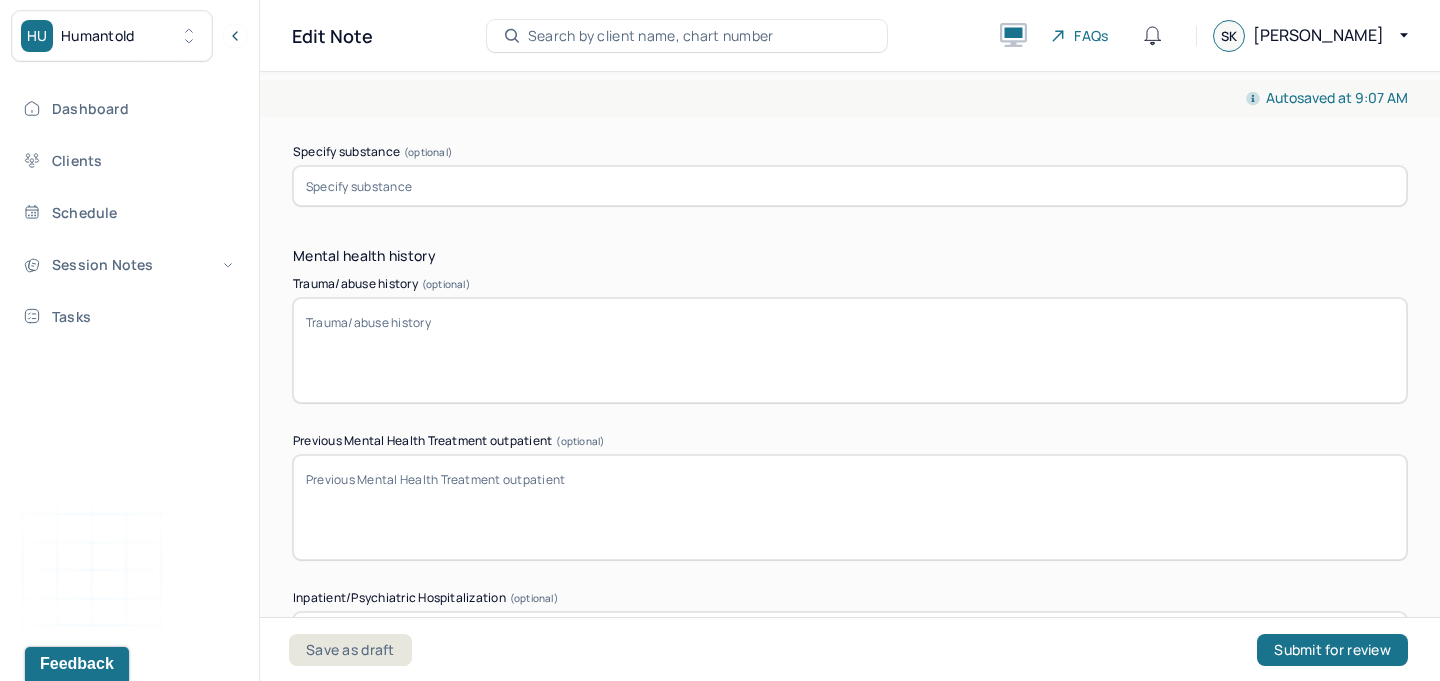 type on "N/A" 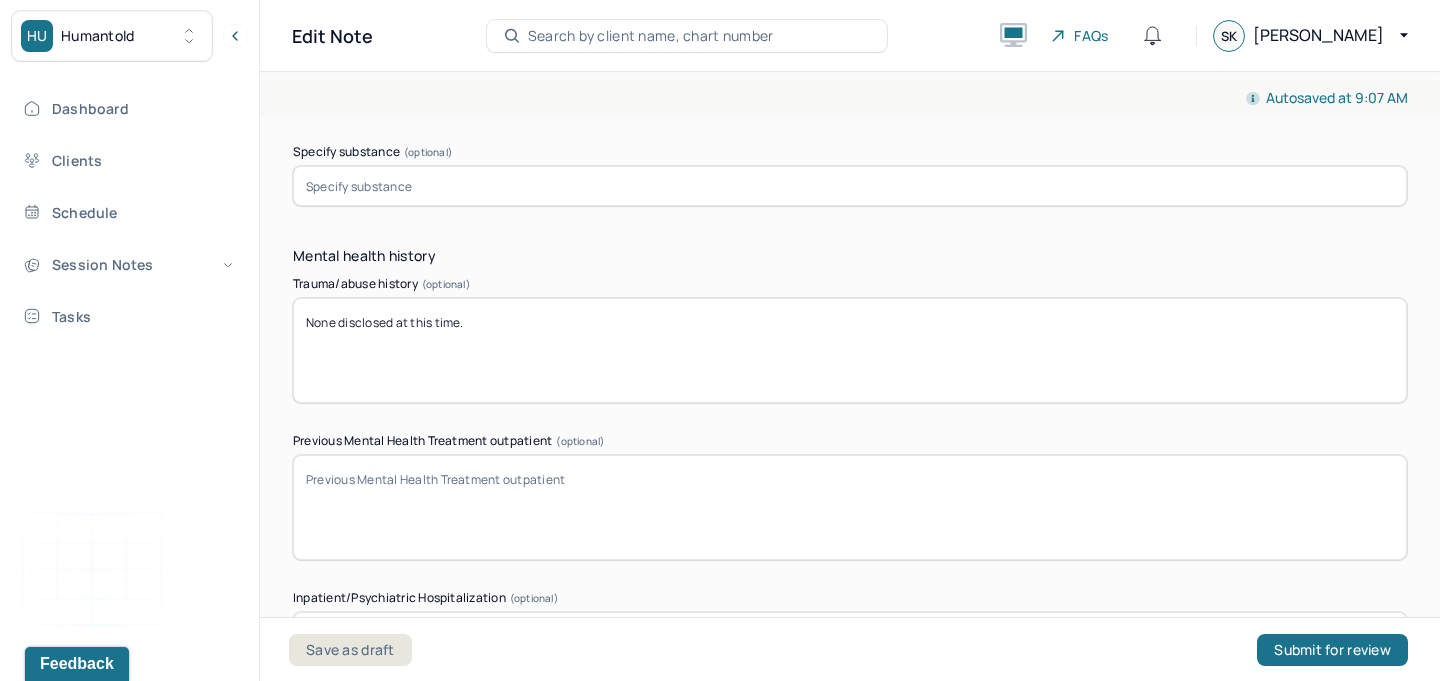 type on "None disclosed at this time." 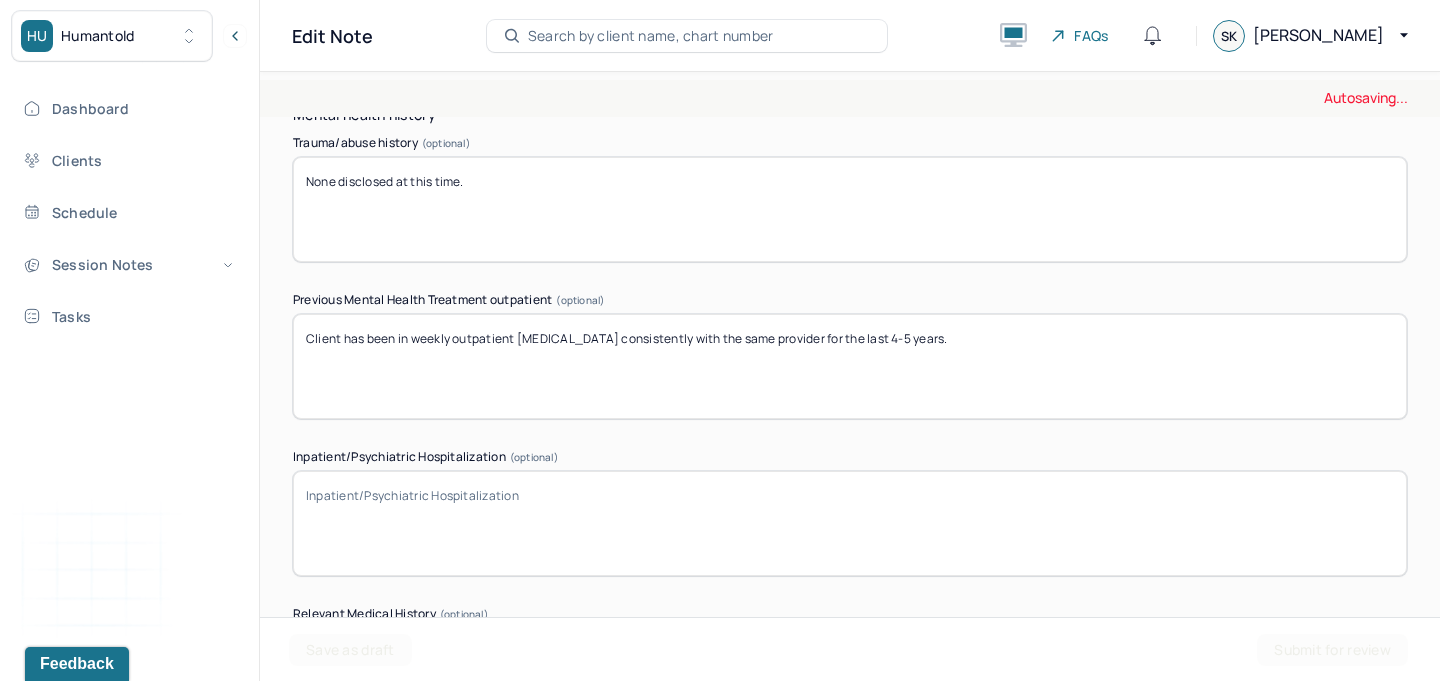 scroll, scrollTop: 5836, scrollLeft: 0, axis: vertical 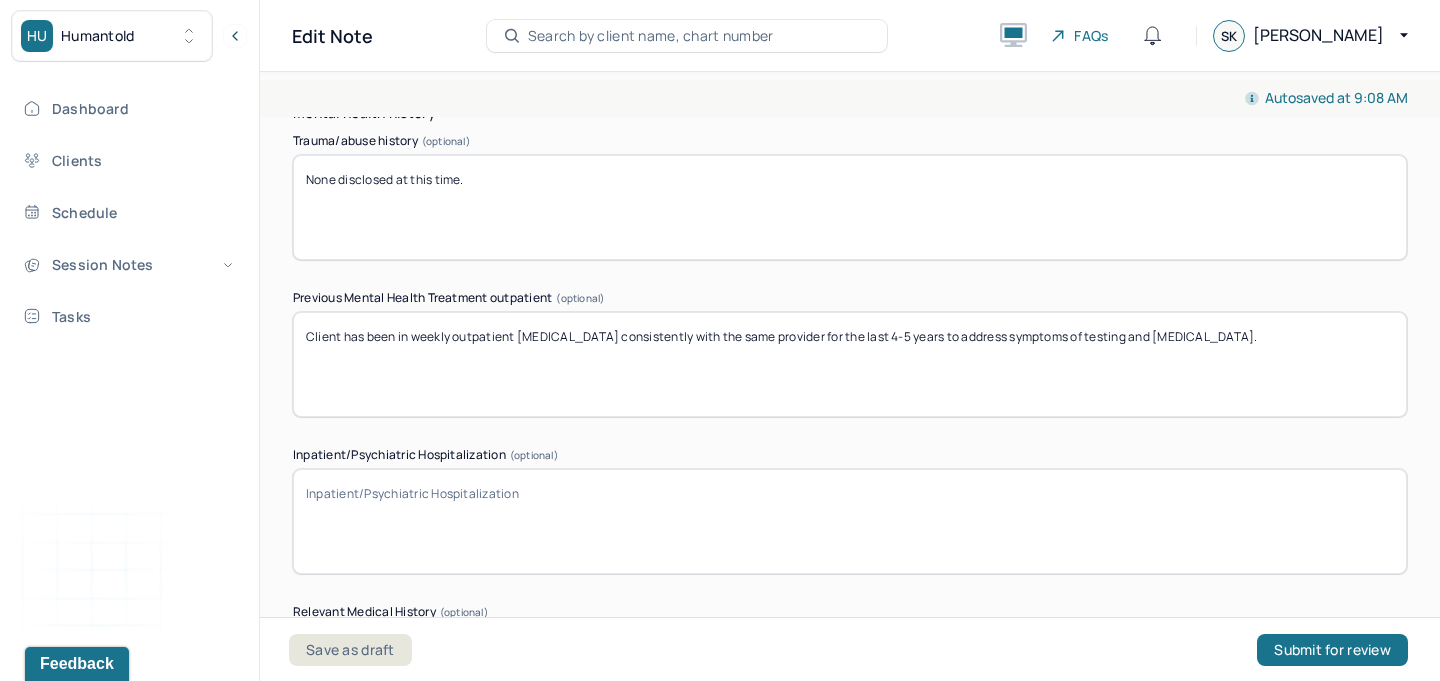 type on "Client has been in weekly outpatient [MEDICAL_DATA] consistently with the same provider for the last 4-5 years to address symptoms of testing and [MEDICAL_DATA]." 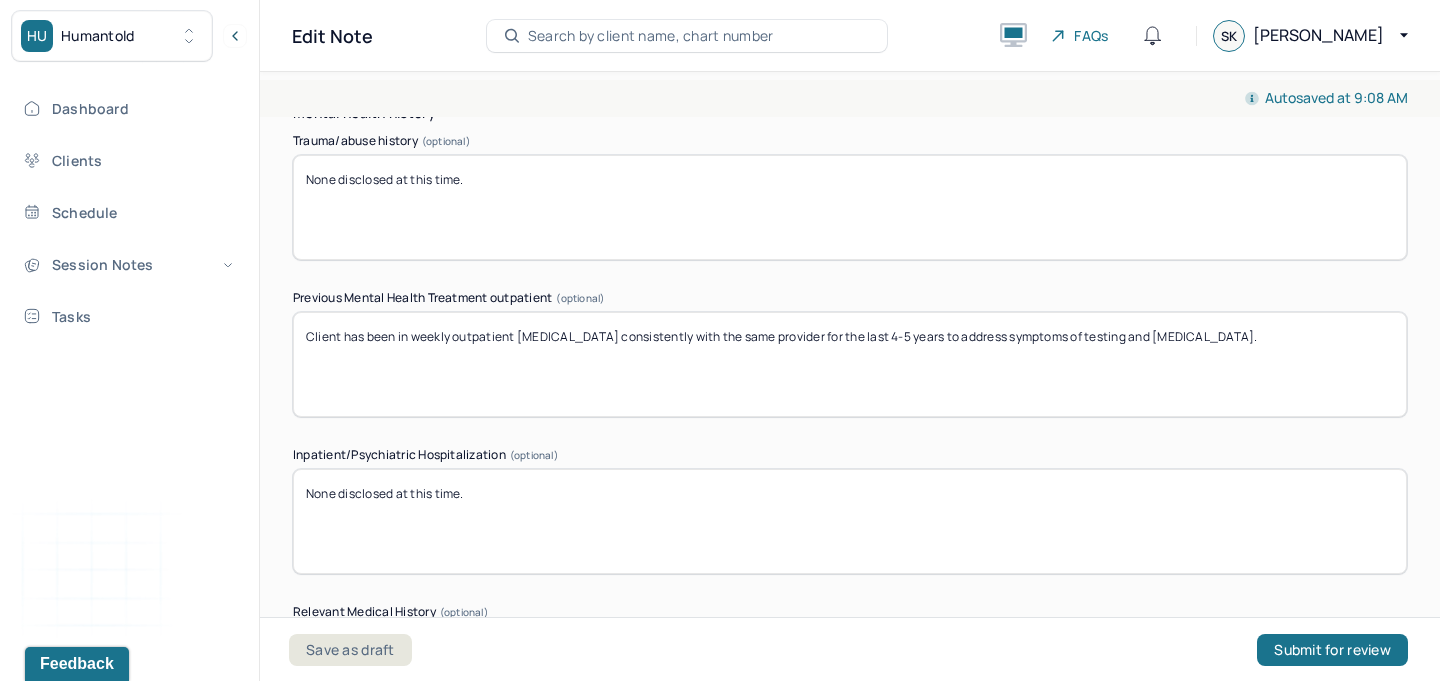 click on "None disclosed at this time." at bounding box center (850, 521) 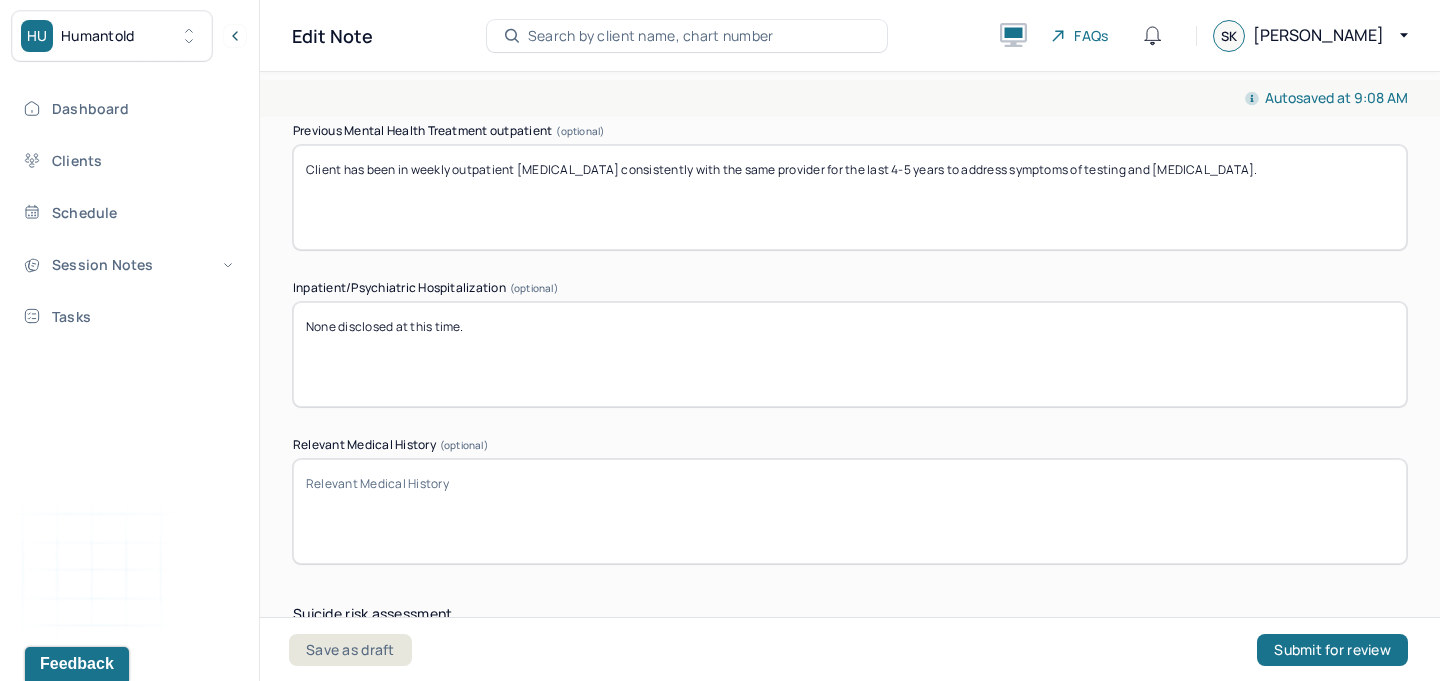 scroll, scrollTop: 6056, scrollLeft: 0, axis: vertical 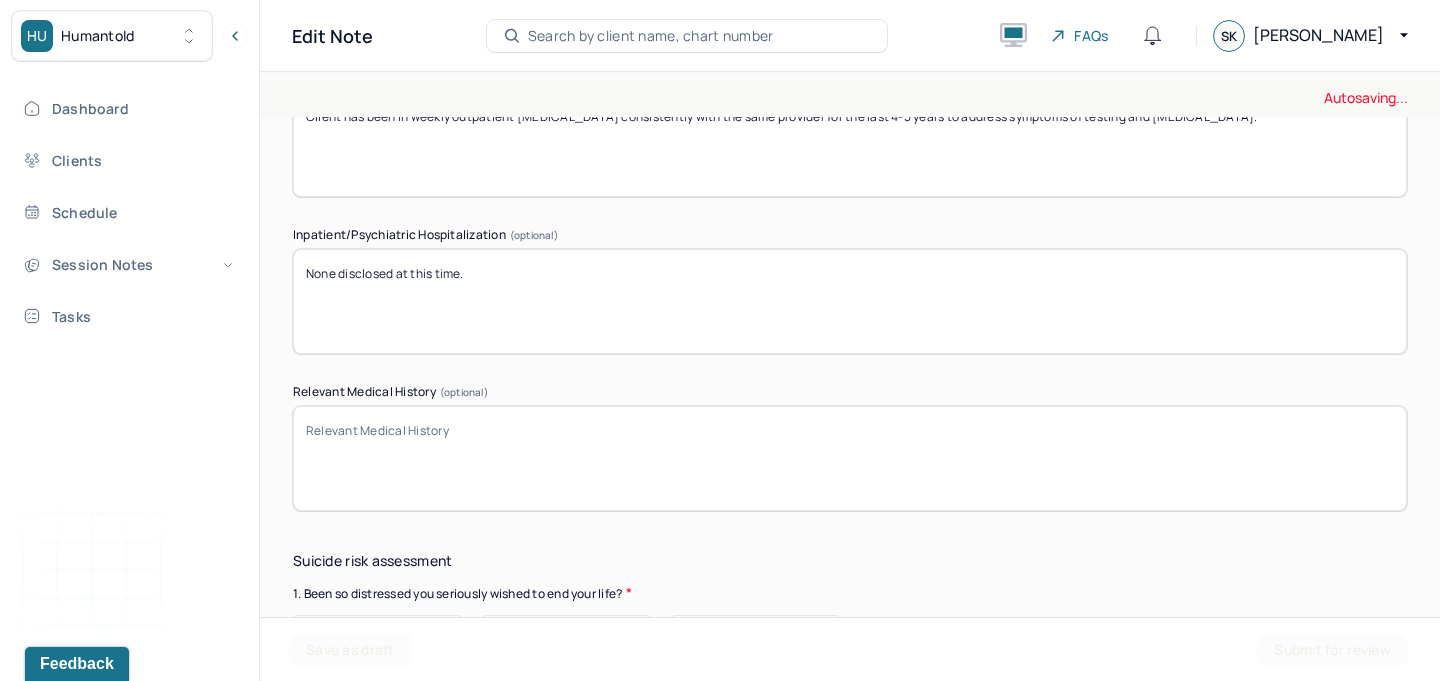 type on "None disclosed at this time." 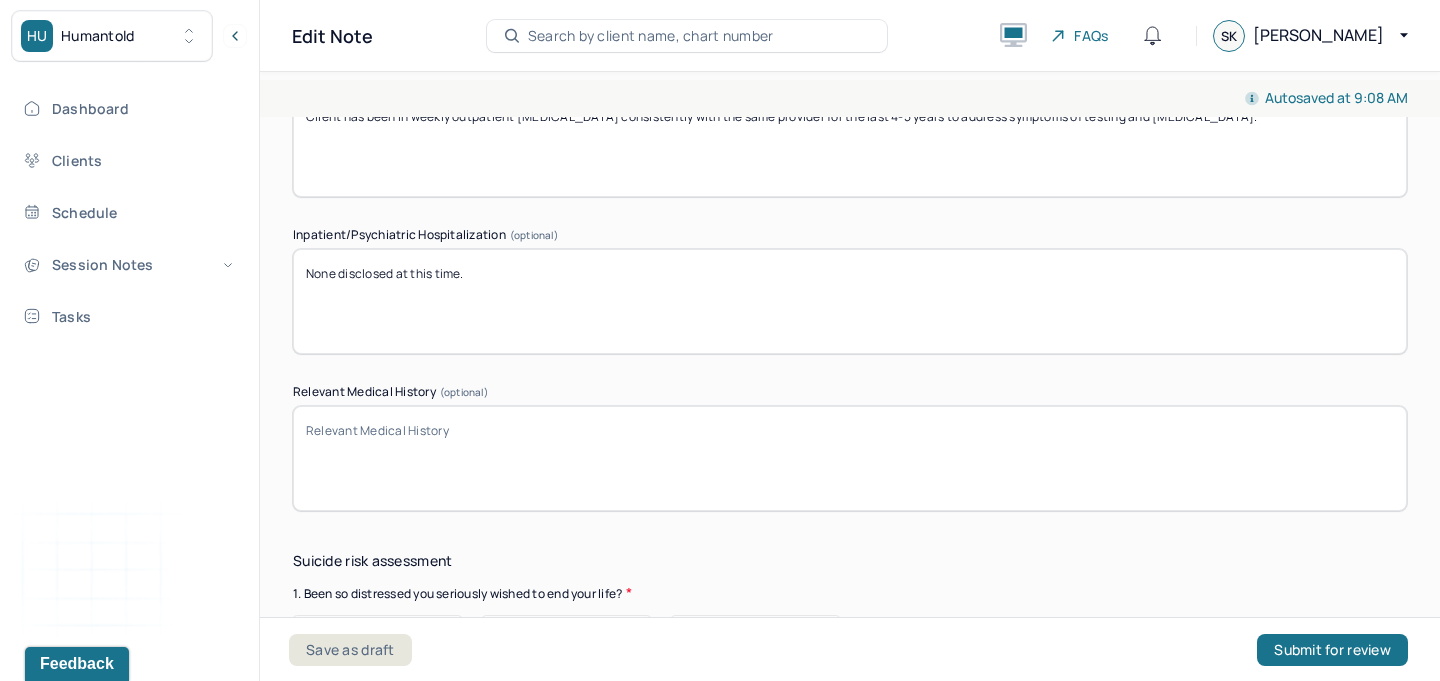 paste on "None disclosed at this time." 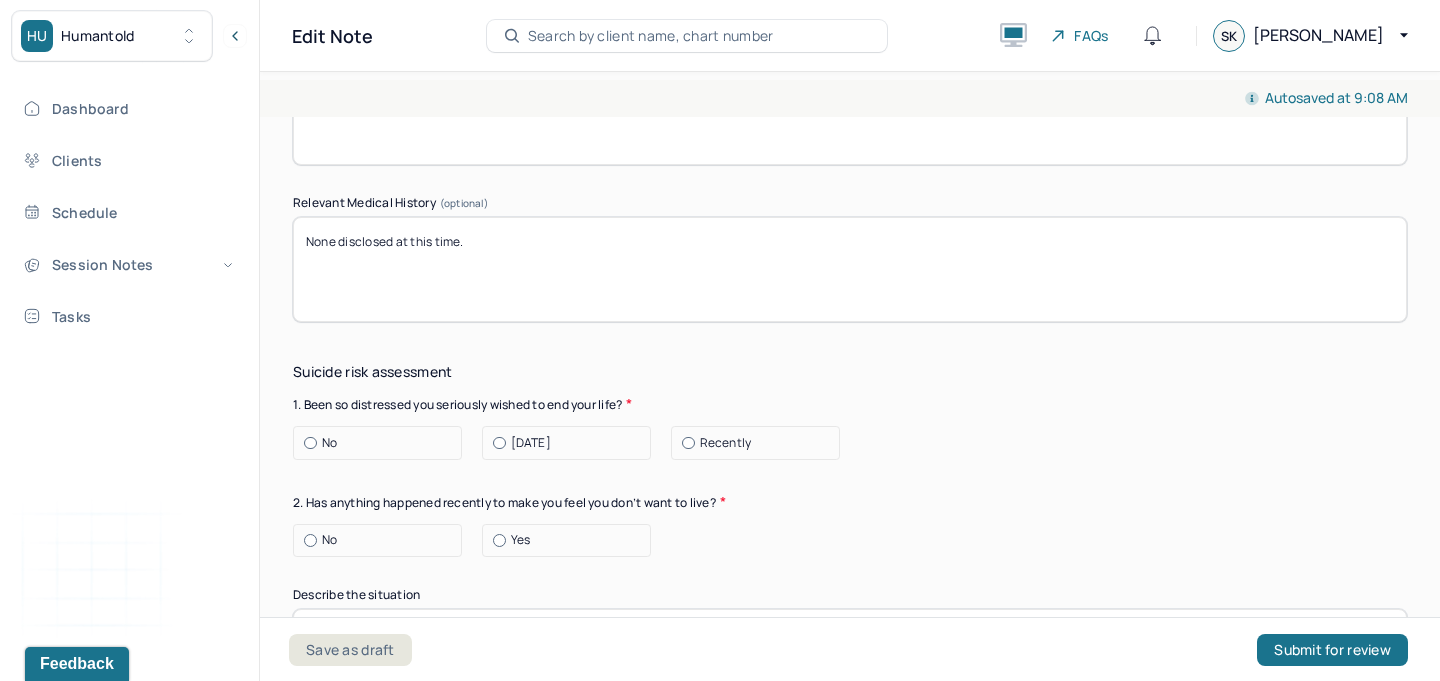 scroll, scrollTop: 6345, scrollLeft: 0, axis: vertical 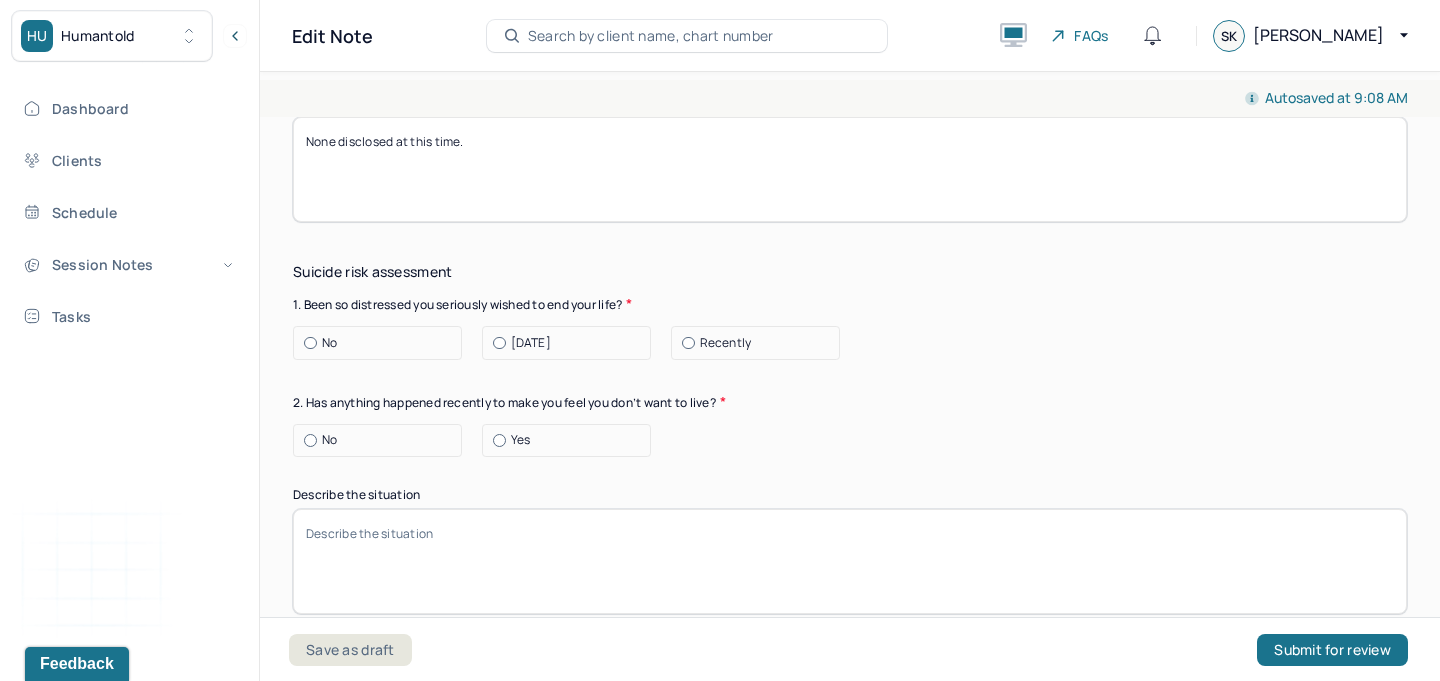 type on "None disclosed at this time." 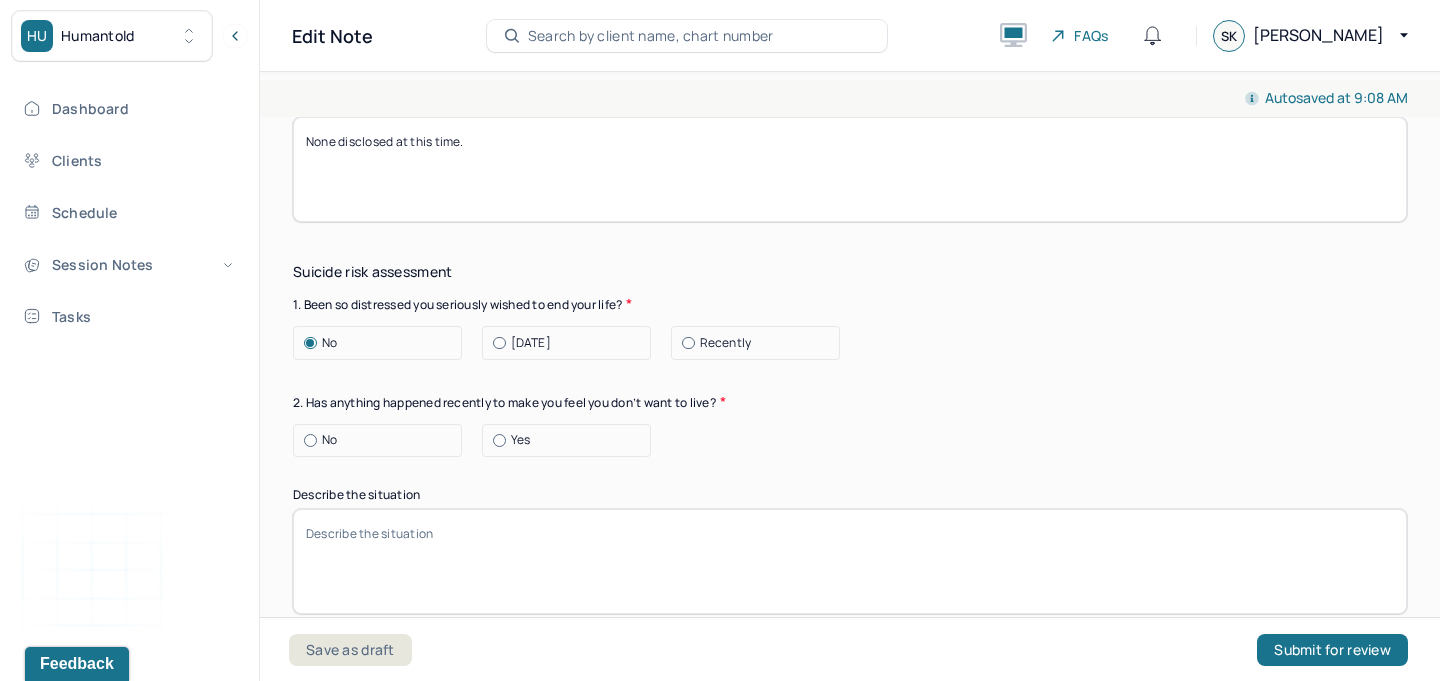 click at bounding box center [310, 440] 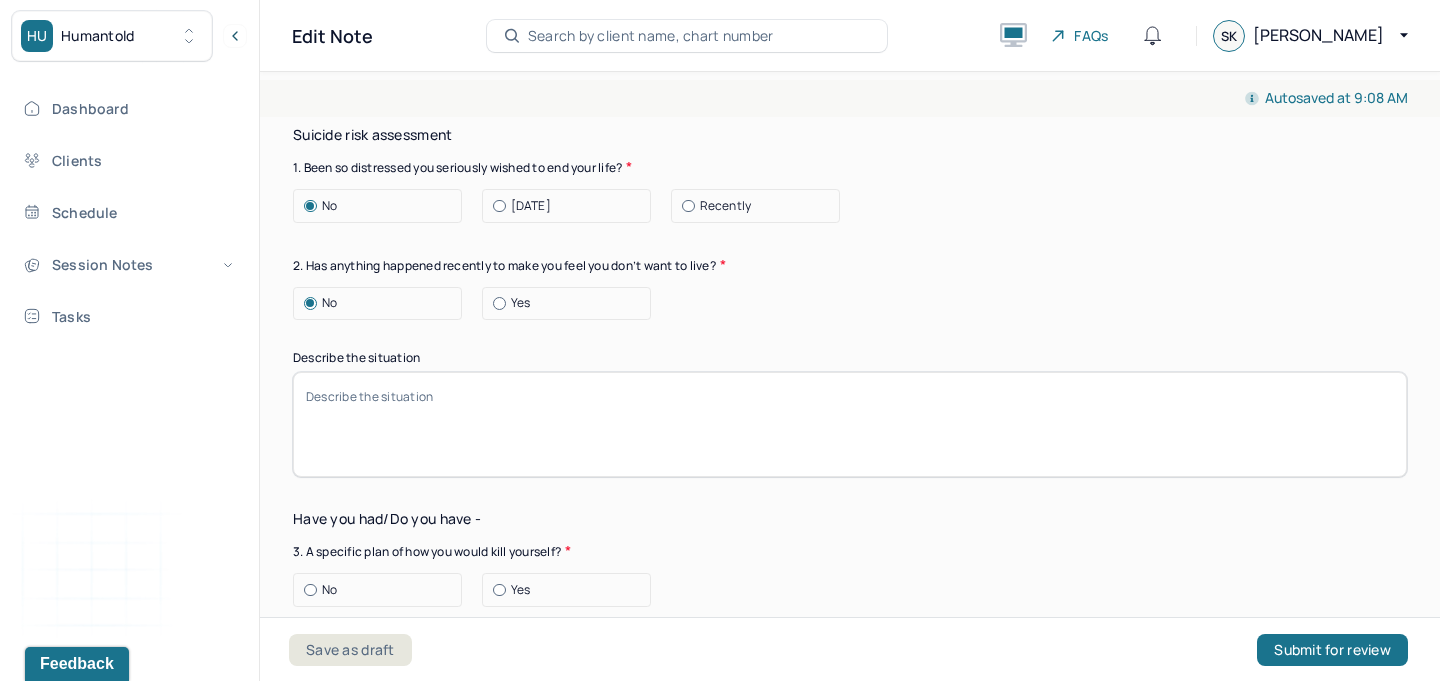 scroll, scrollTop: 6573, scrollLeft: 0, axis: vertical 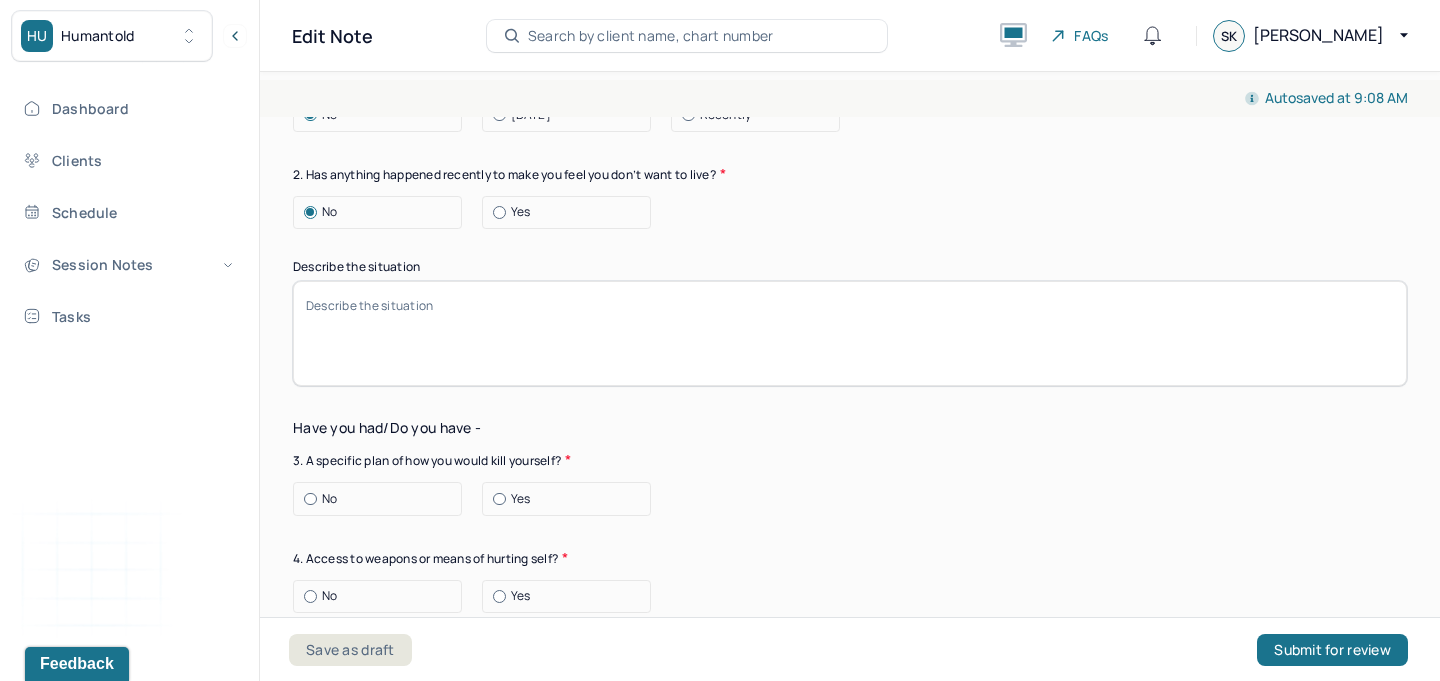 click on "No" at bounding box center [382, 499] 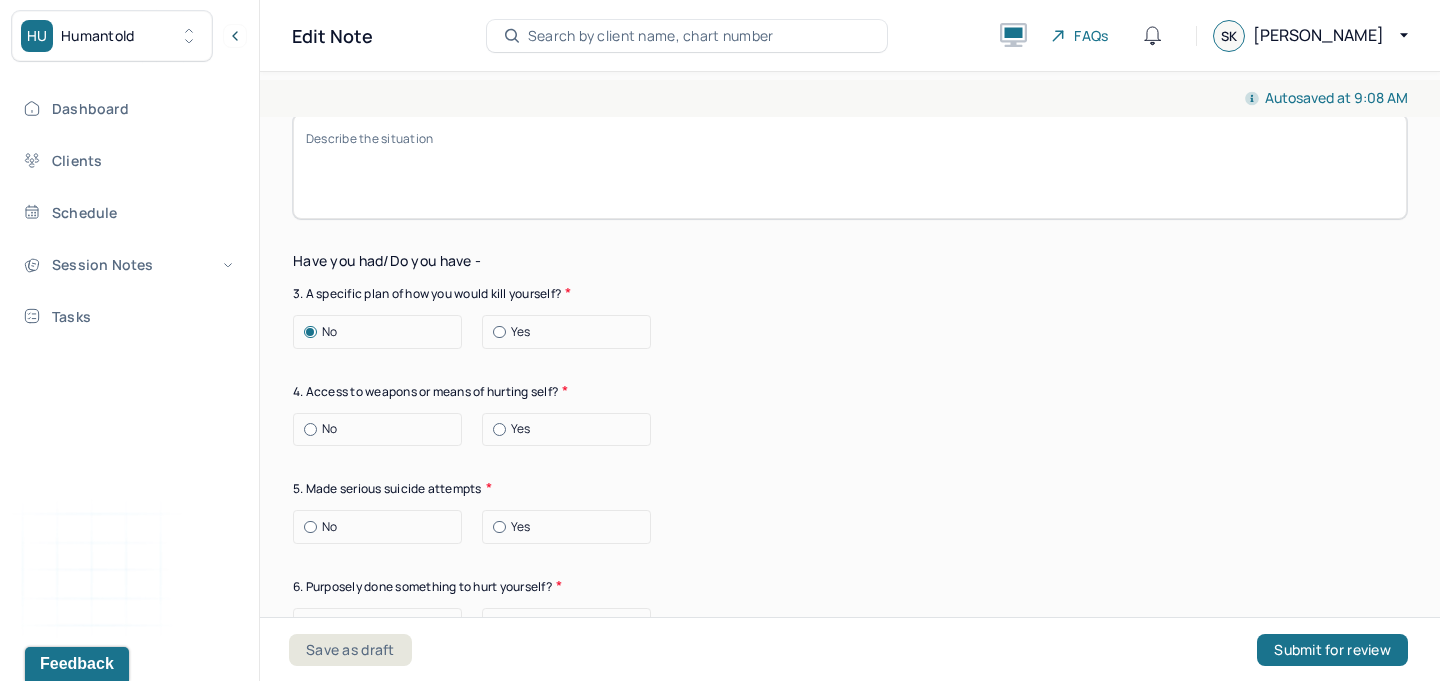 scroll, scrollTop: 6924, scrollLeft: 0, axis: vertical 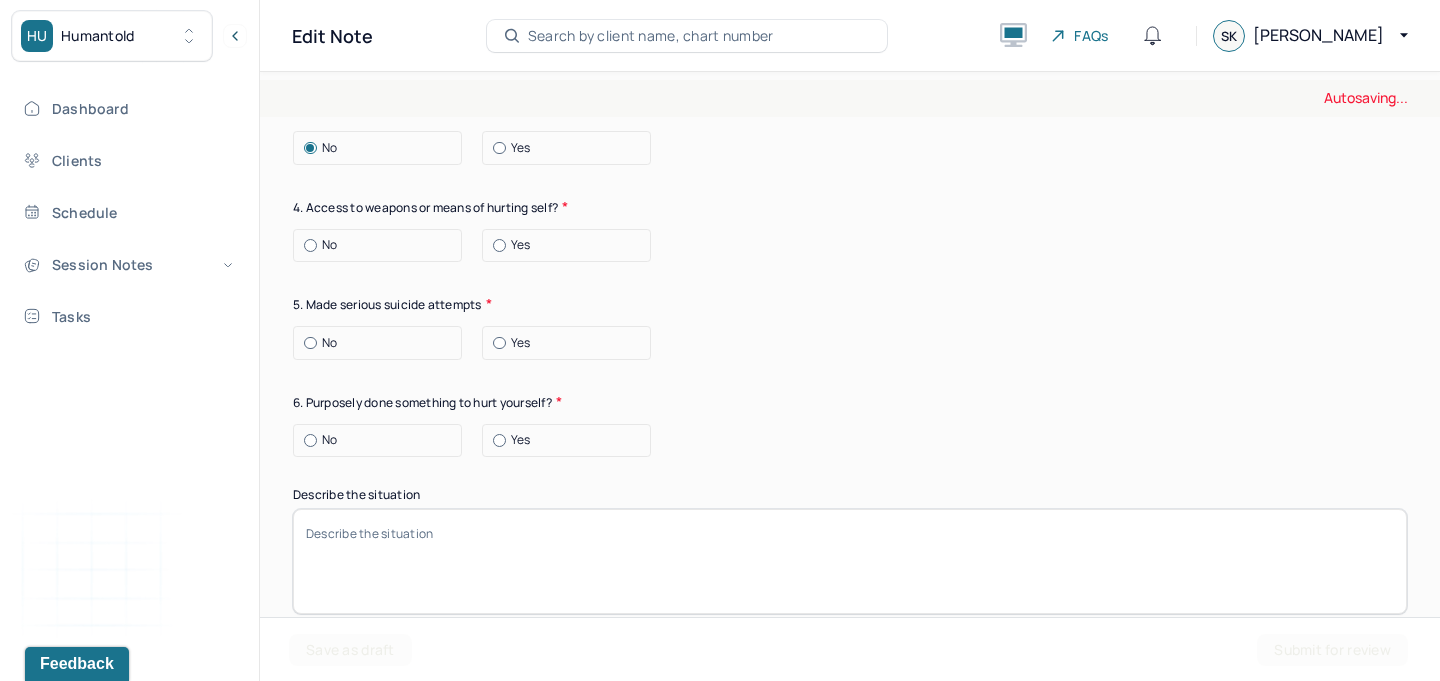 drag, startPoint x: 307, startPoint y: 236, endPoint x: 312, endPoint y: 249, distance: 13.928389 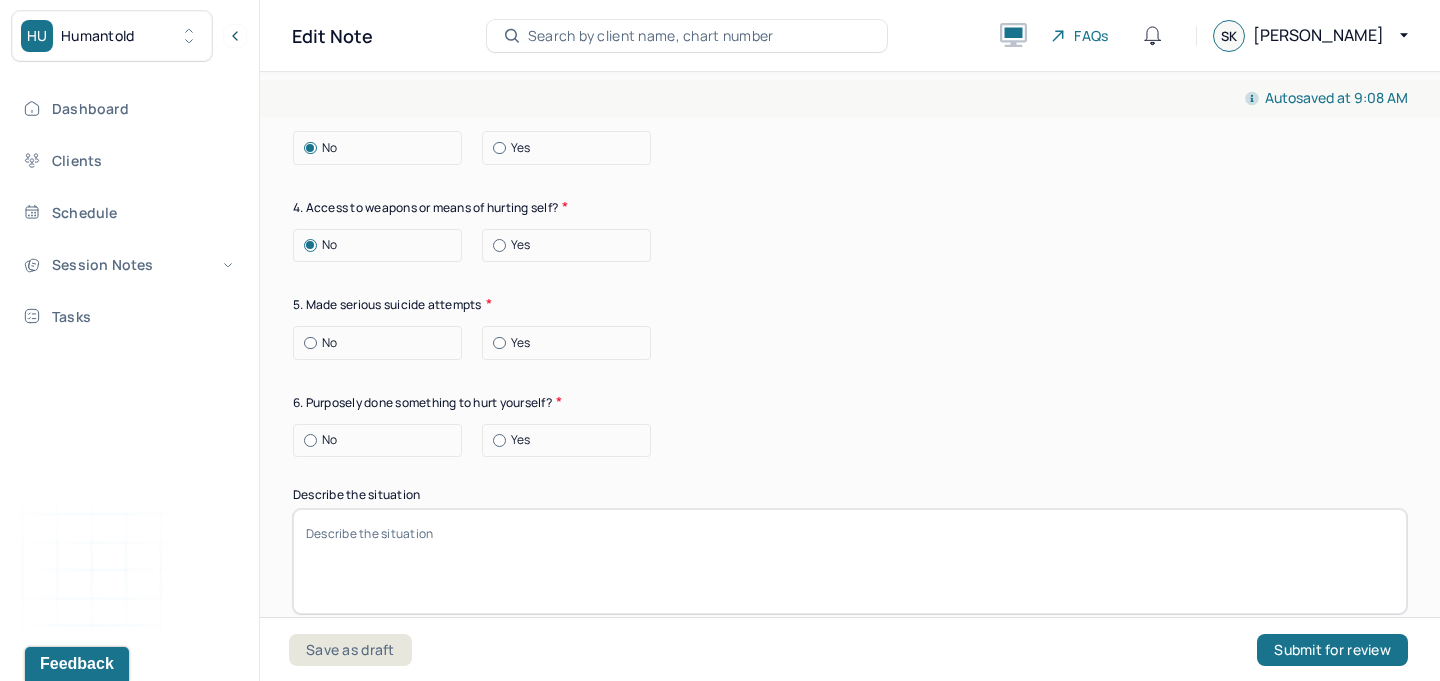 drag, startPoint x: 310, startPoint y: 336, endPoint x: 318, endPoint y: 376, distance: 40.792156 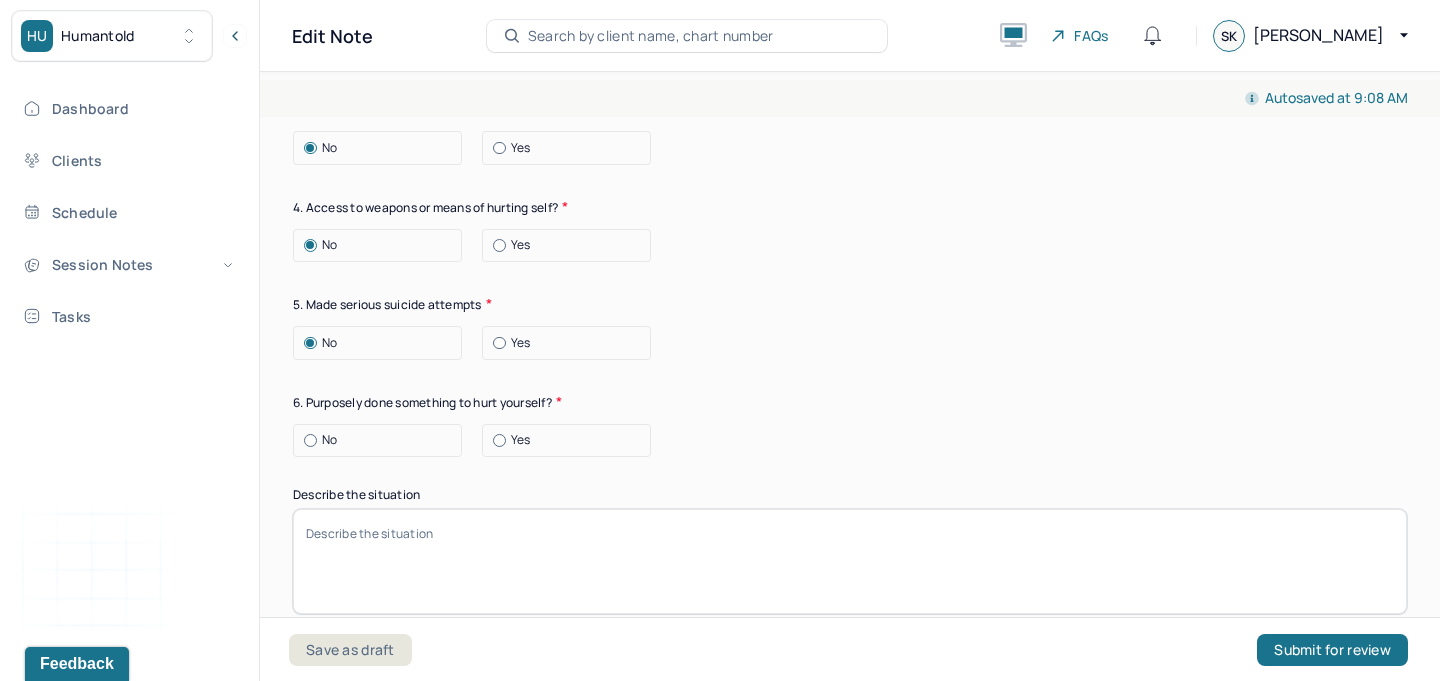 click at bounding box center [310, 440] 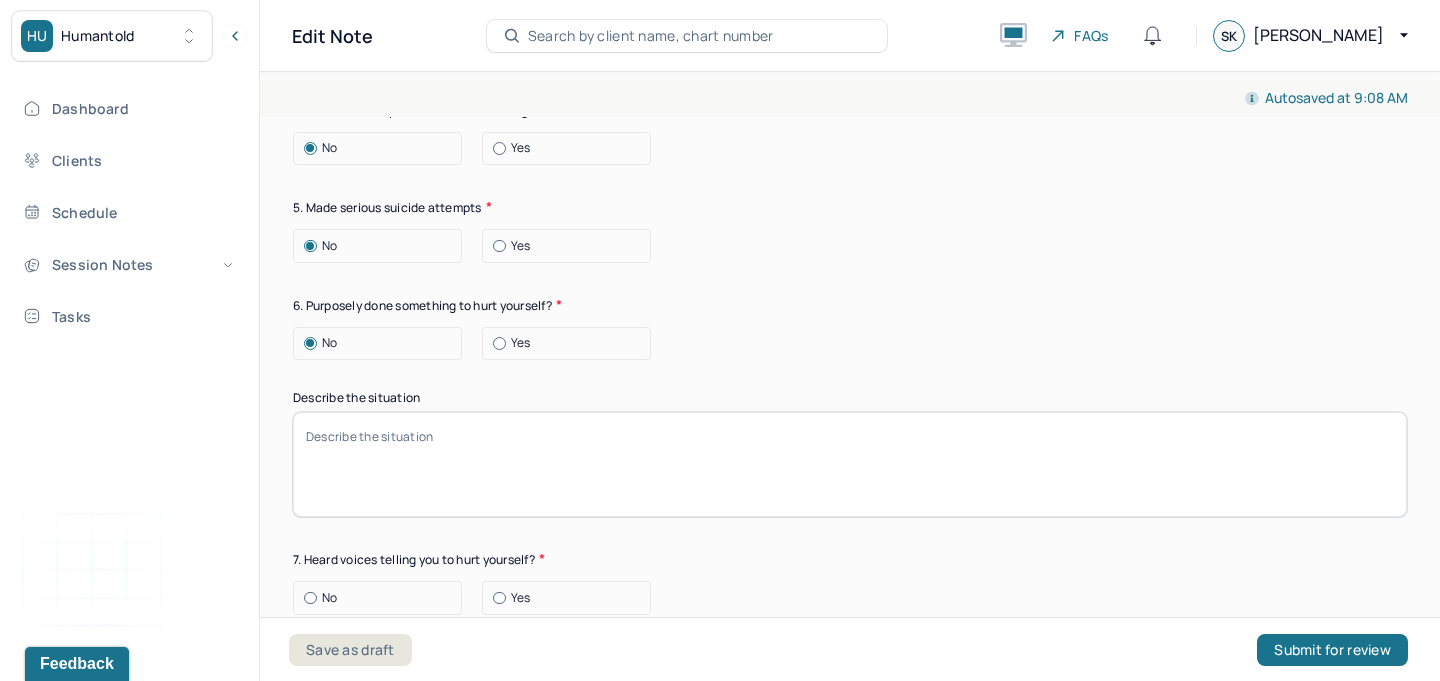 scroll, scrollTop: 7197, scrollLeft: 0, axis: vertical 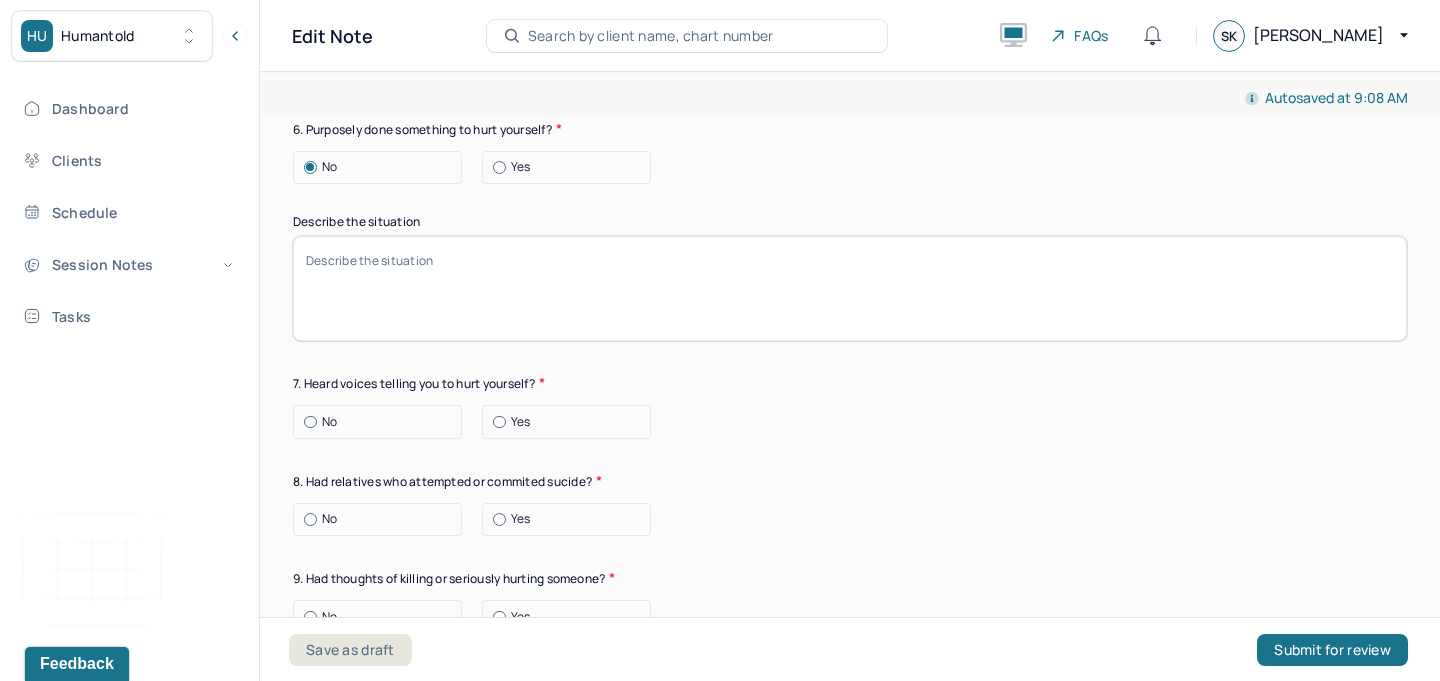 click at bounding box center (310, 422) 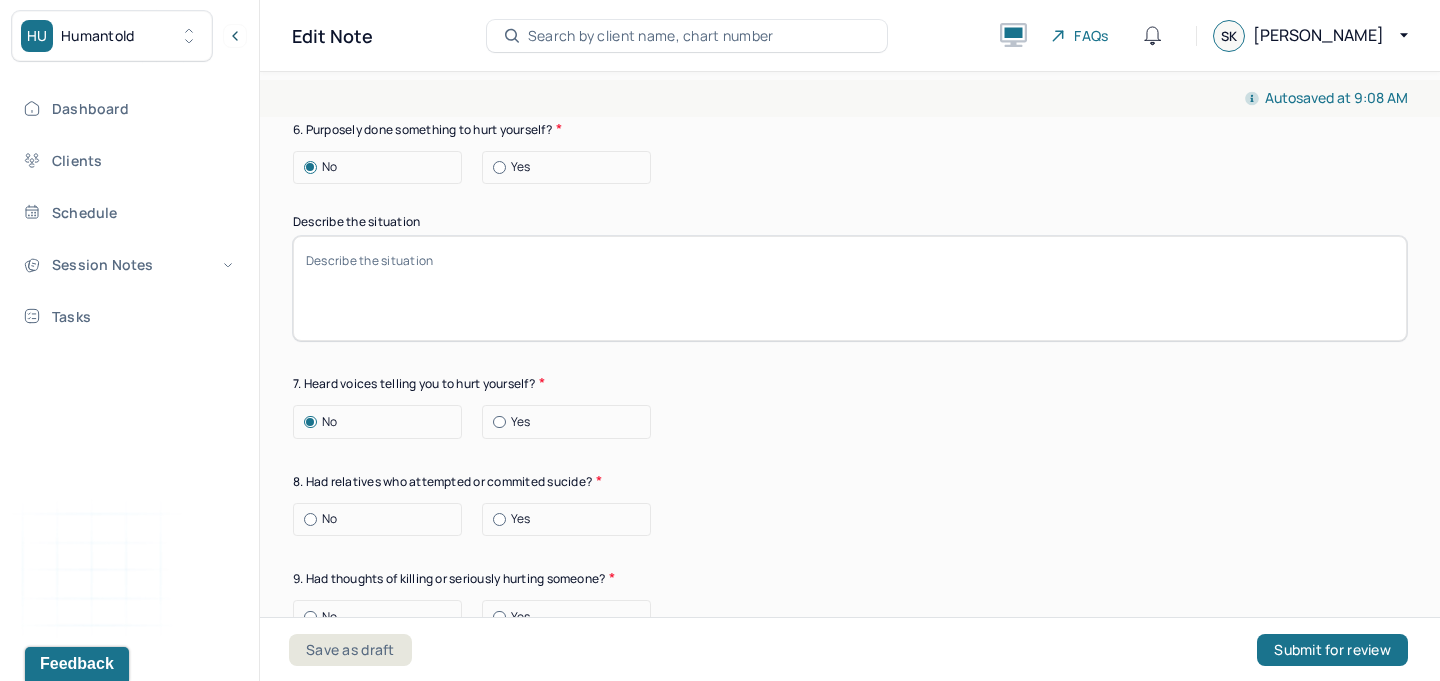 click on "No" at bounding box center (377, 520) 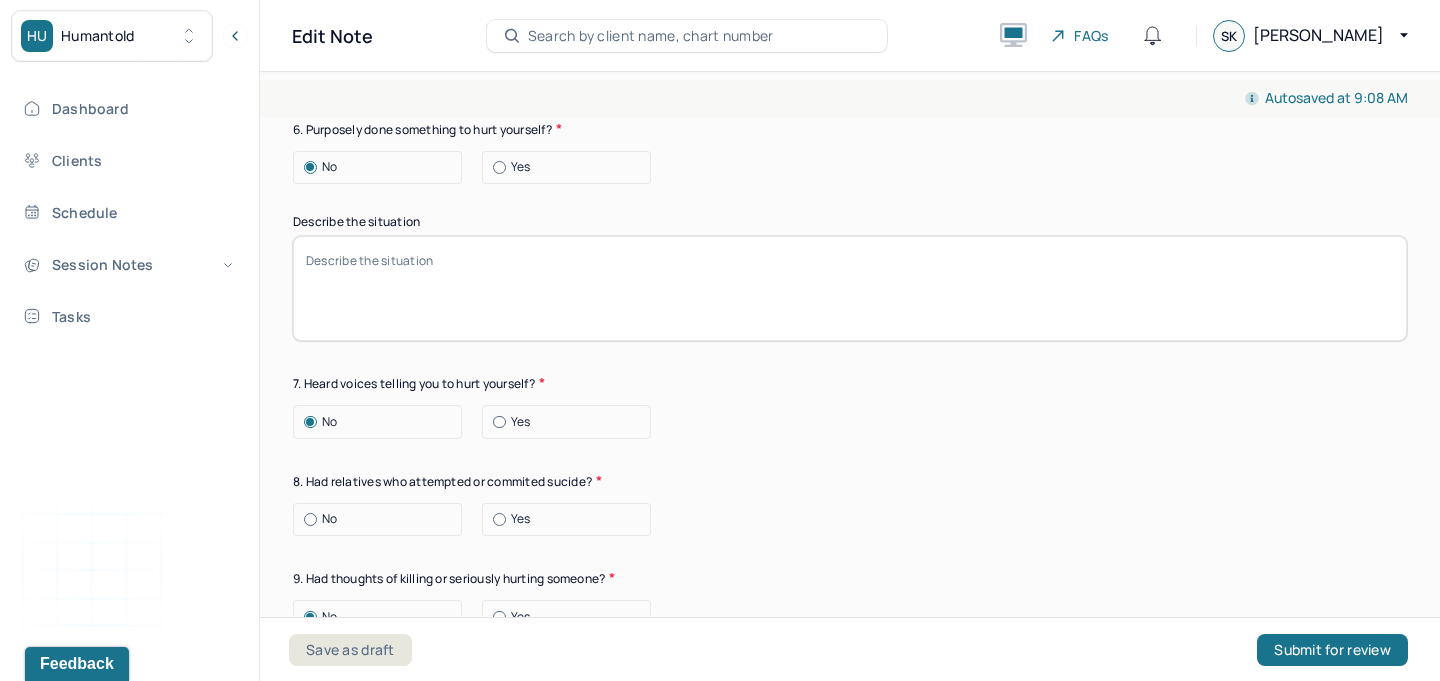 click at bounding box center [310, 519] 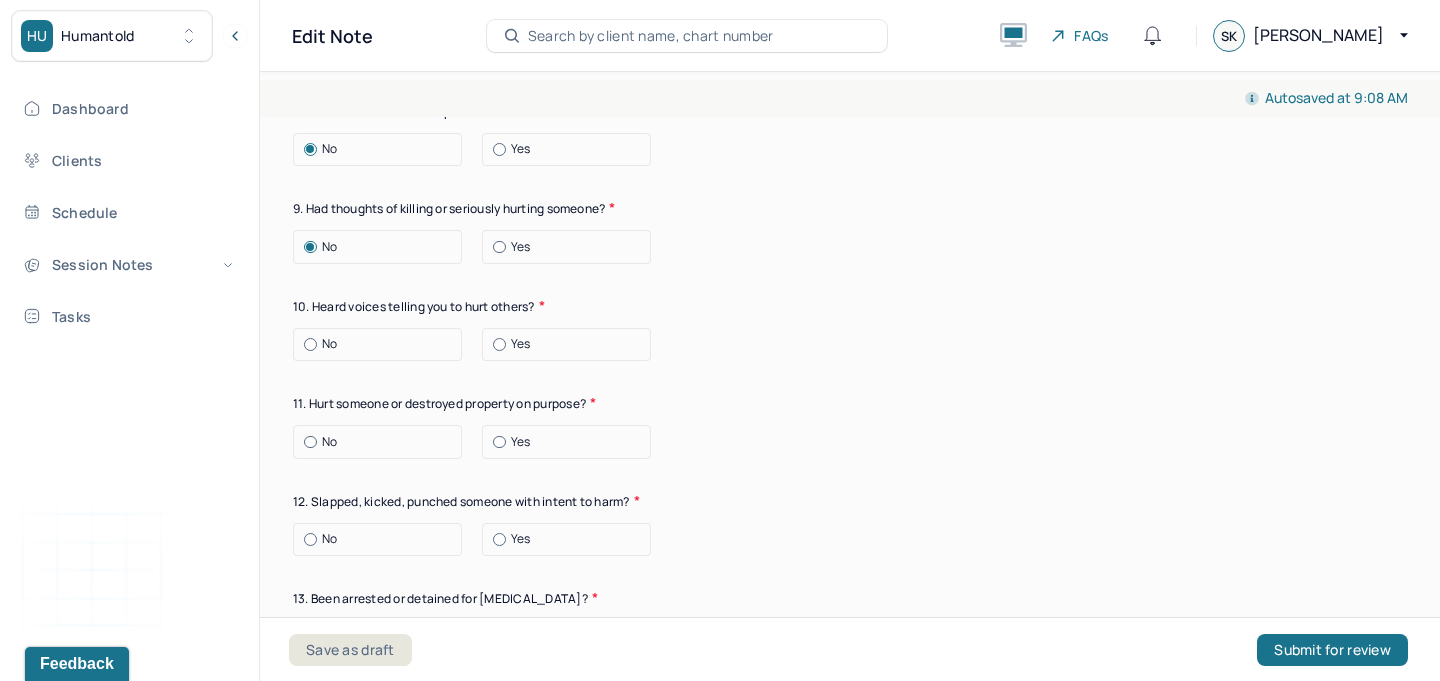 scroll, scrollTop: 7568, scrollLeft: 0, axis: vertical 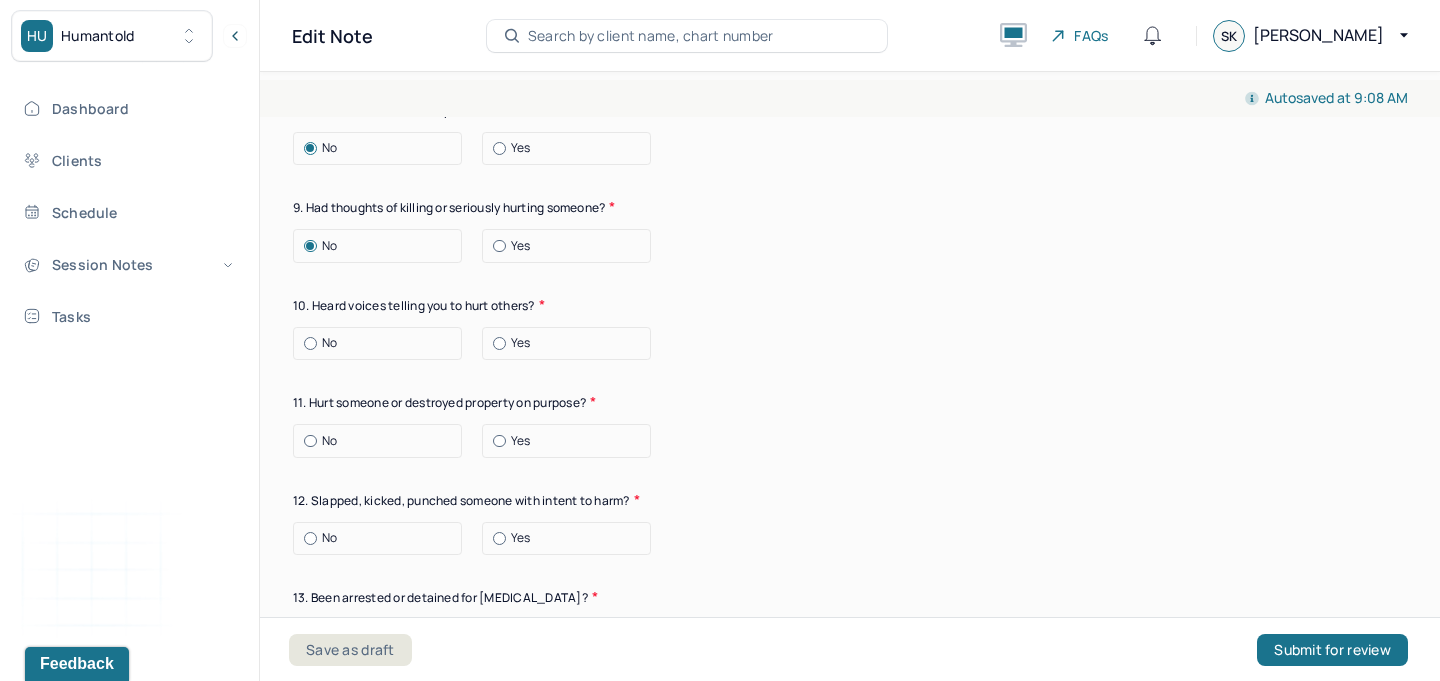click at bounding box center (310, 343) 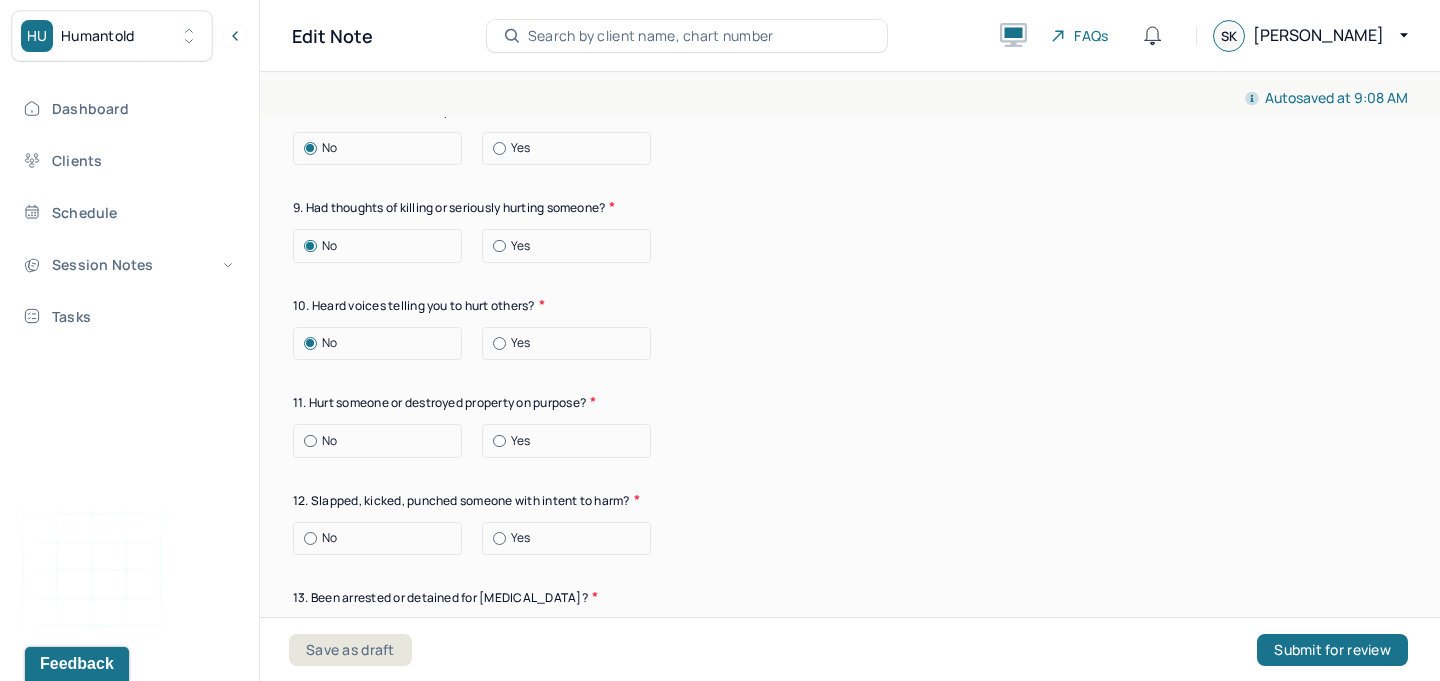 click at bounding box center (310, 441) 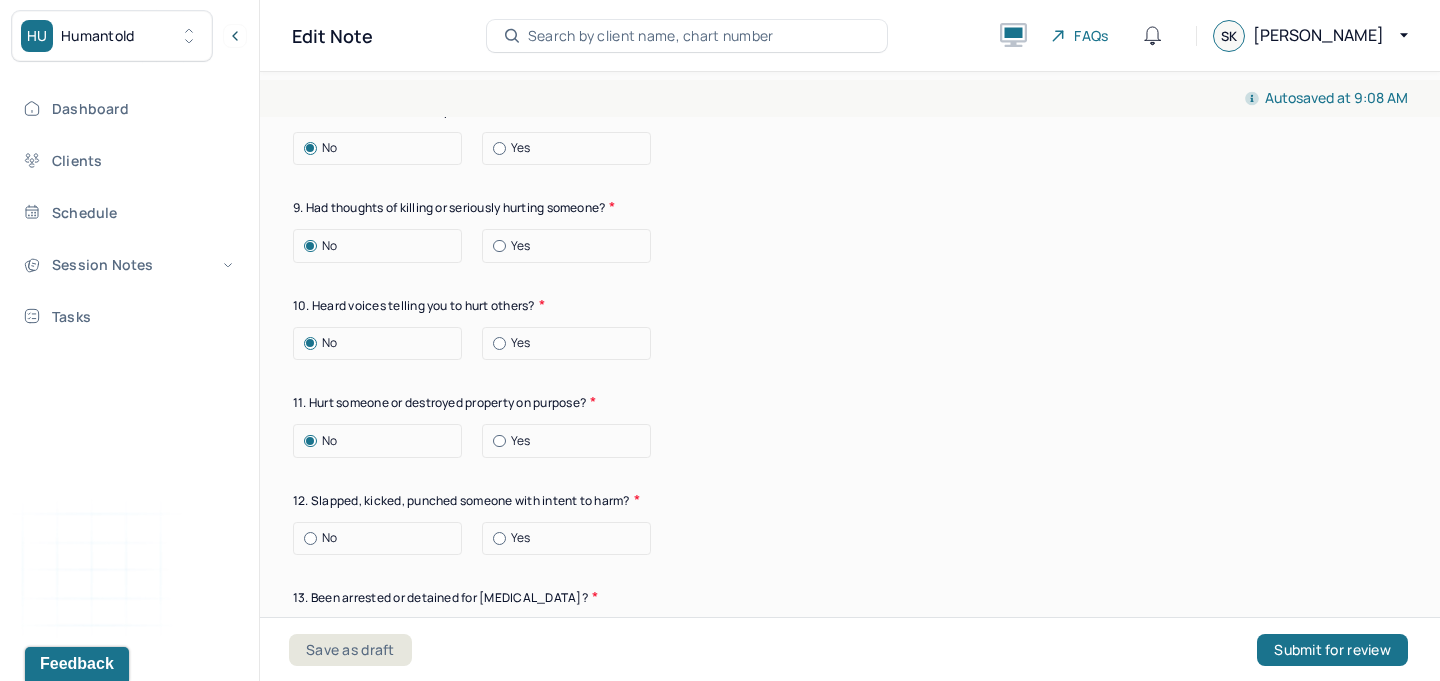 click at bounding box center [310, 538] 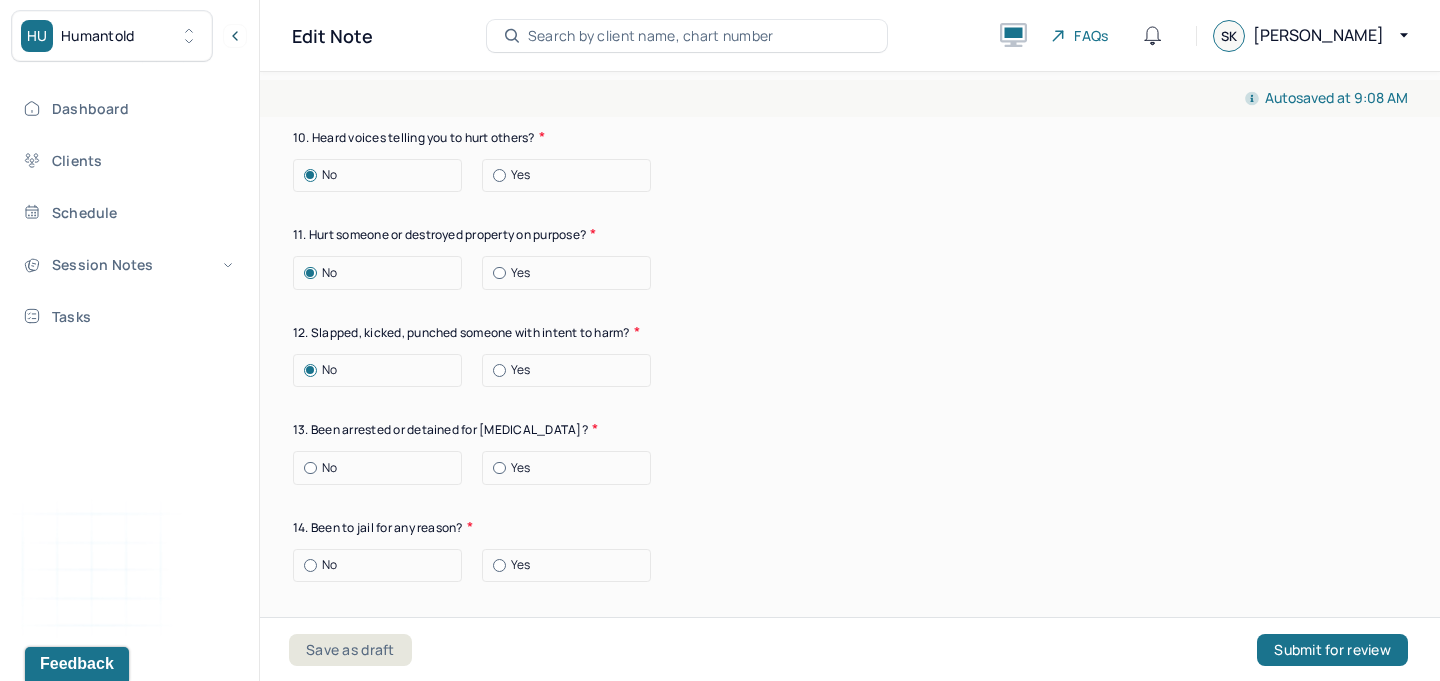 scroll, scrollTop: 7762, scrollLeft: 0, axis: vertical 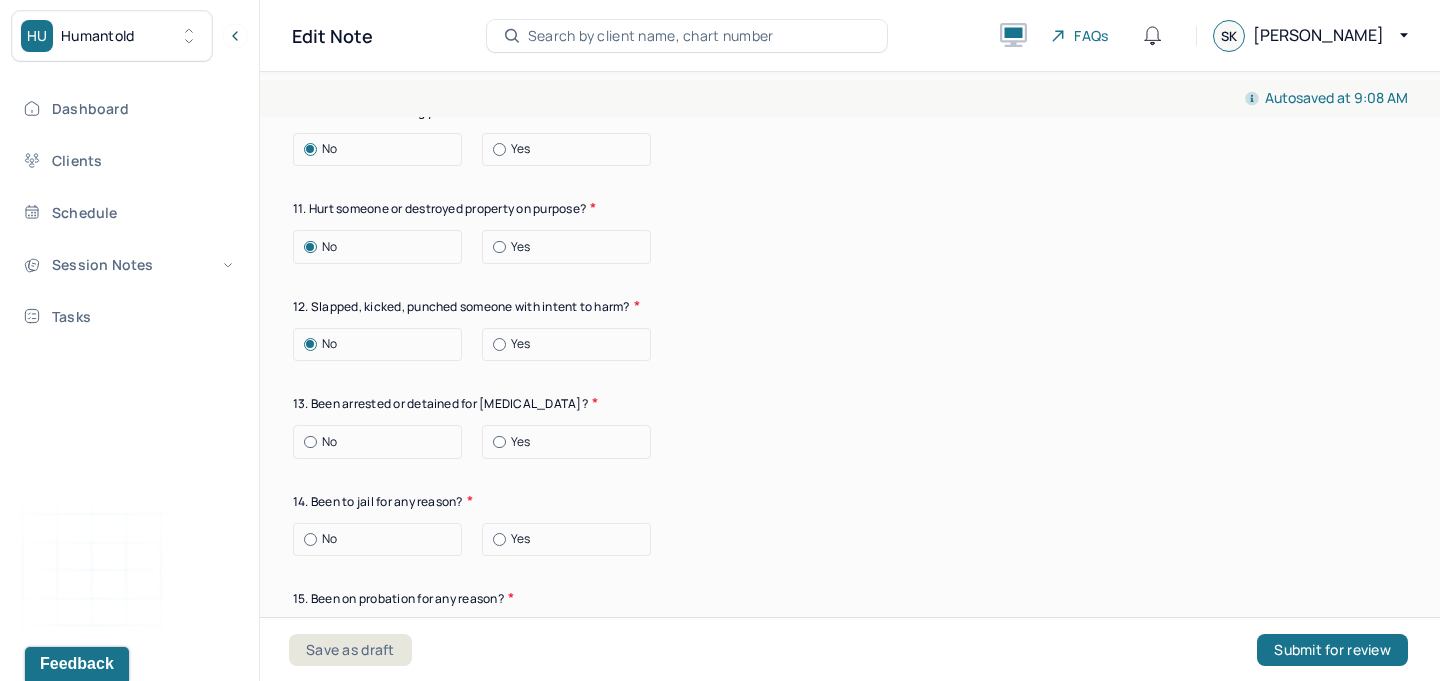 click at bounding box center [310, 442] 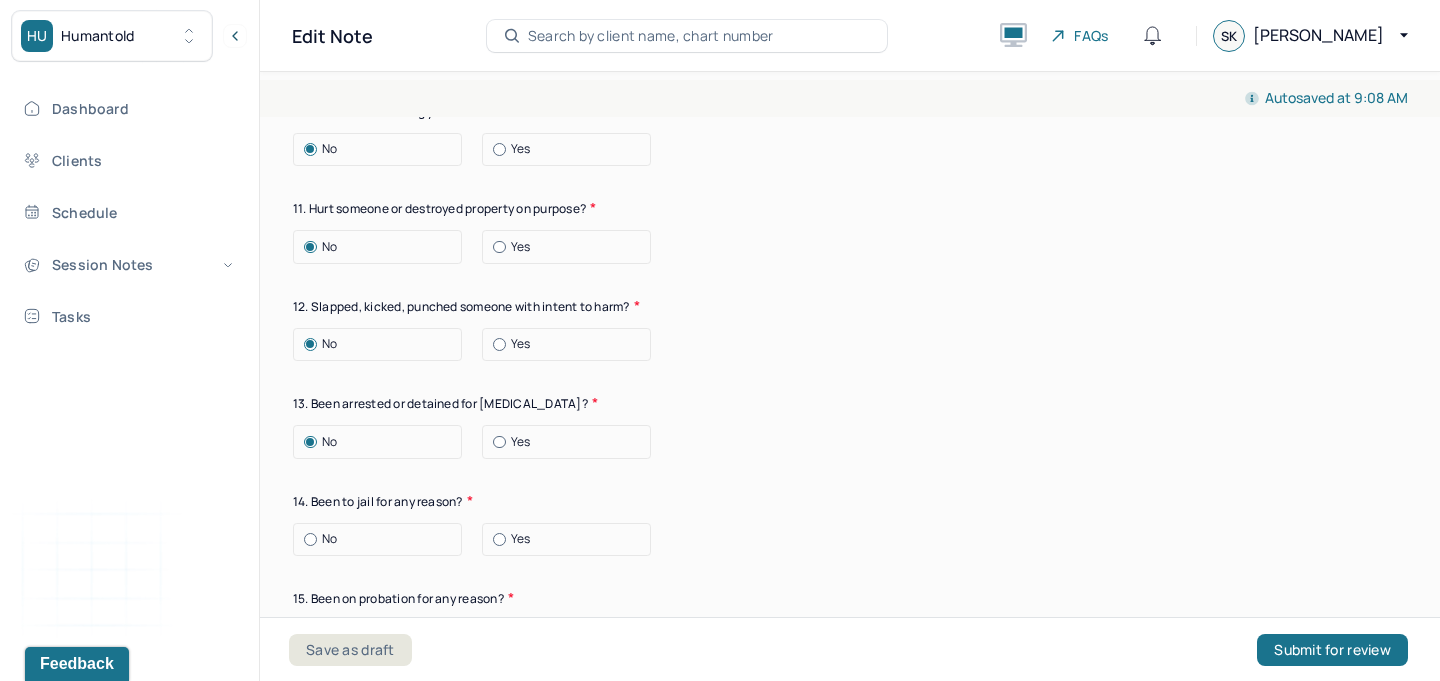 click on "No" at bounding box center [382, 539] 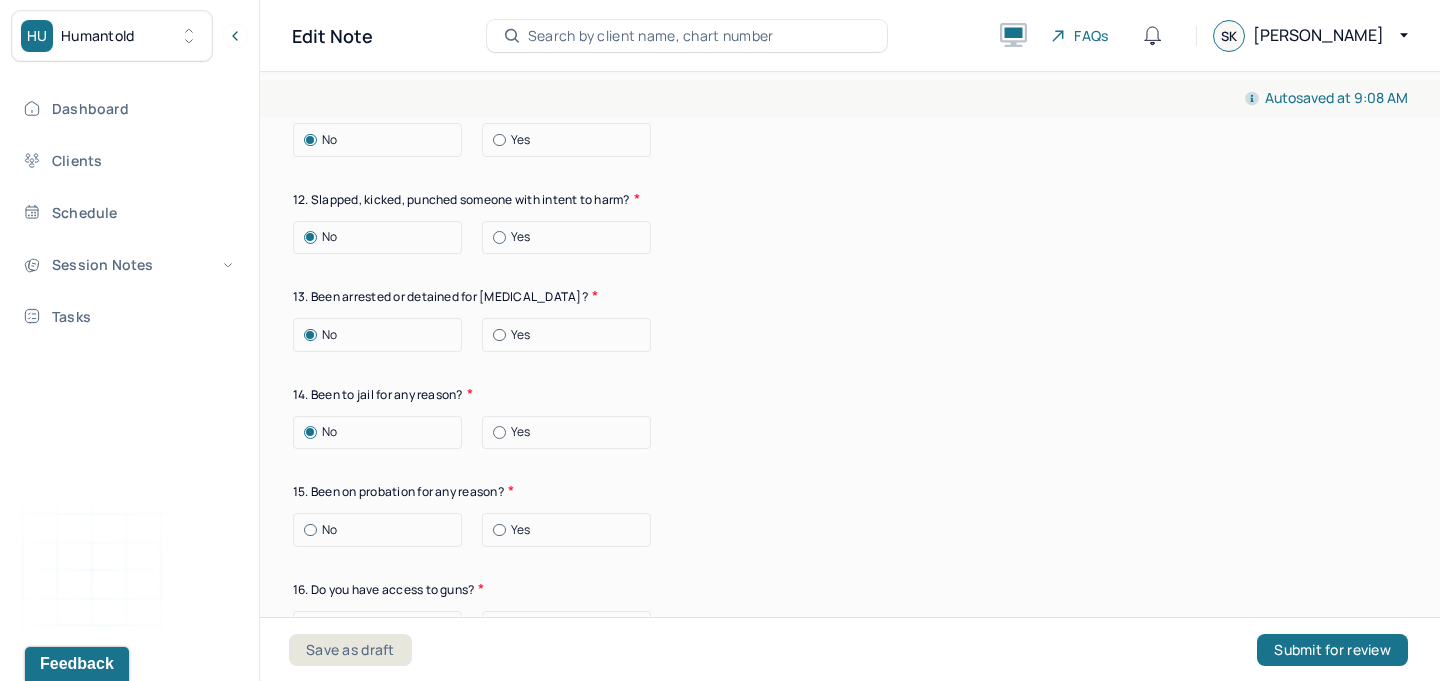 scroll, scrollTop: 8077, scrollLeft: 0, axis: vertical 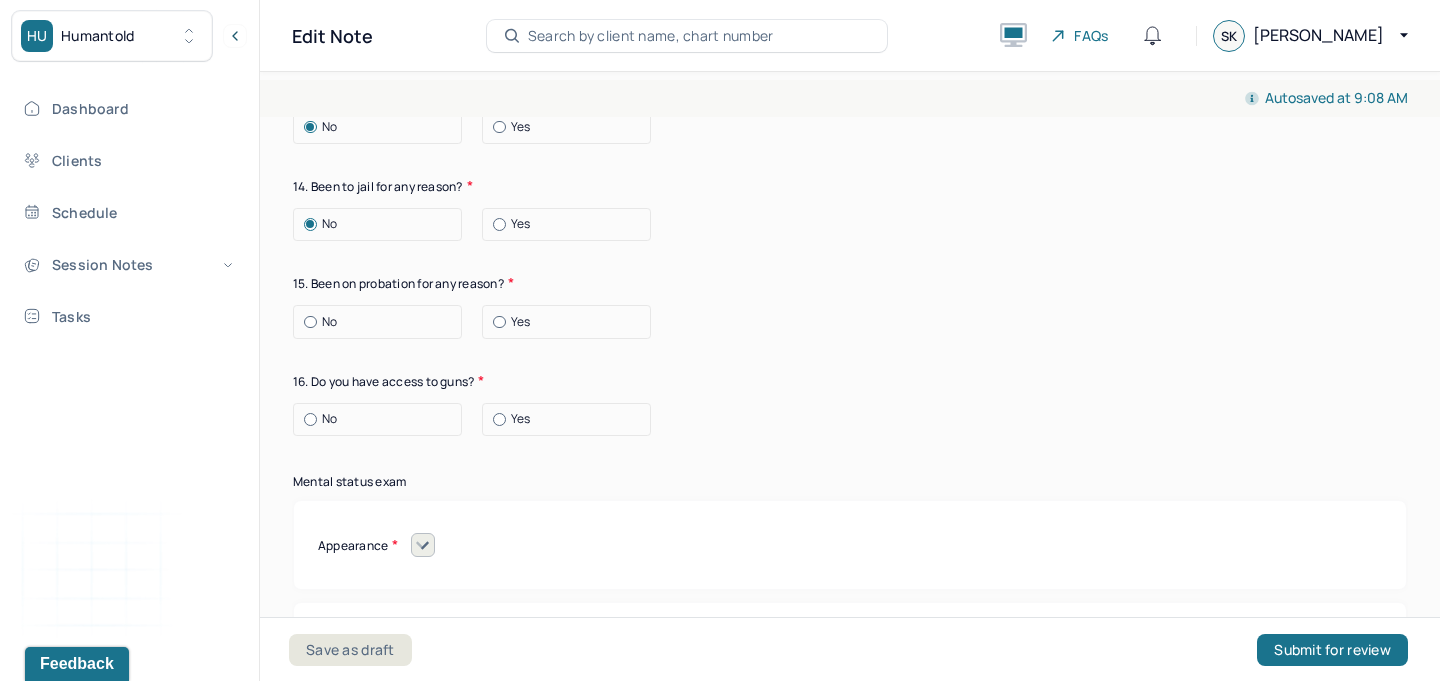 click on "No" at bounding box center [329, 322] 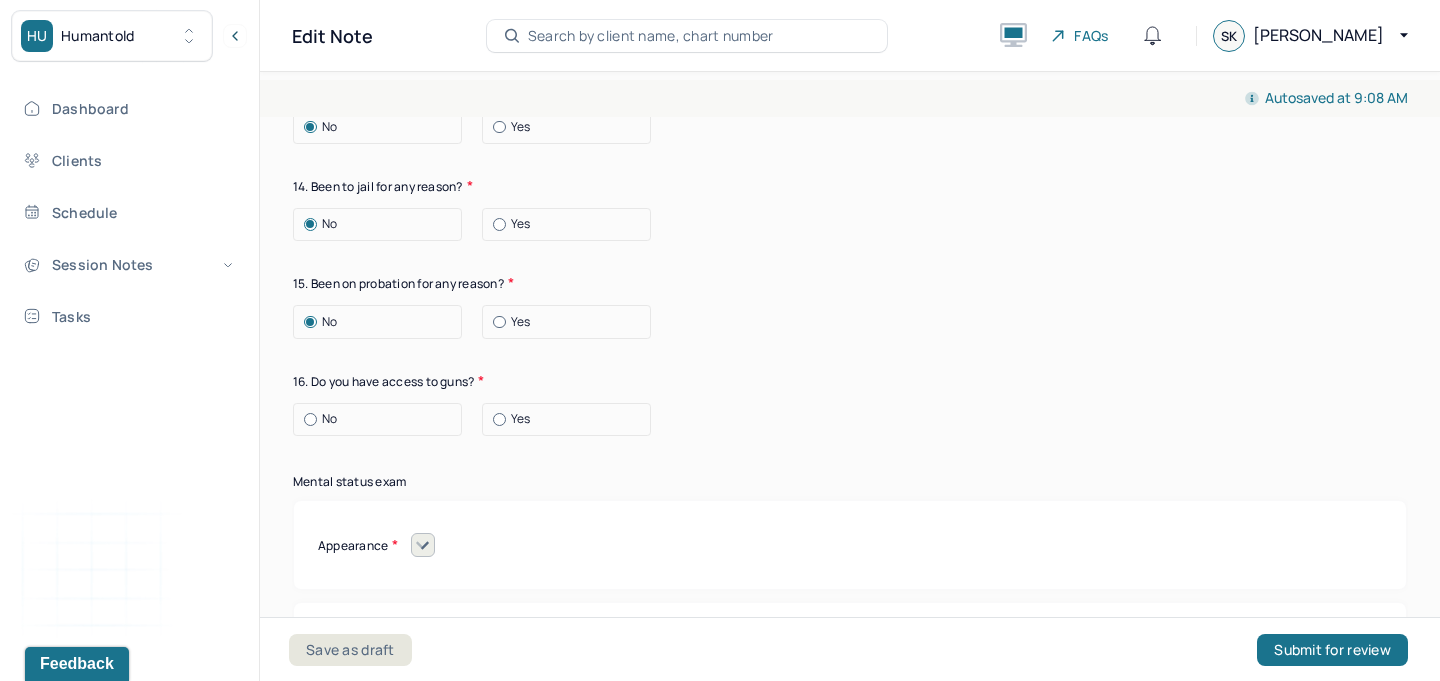 click at bounding box center [310, 419] 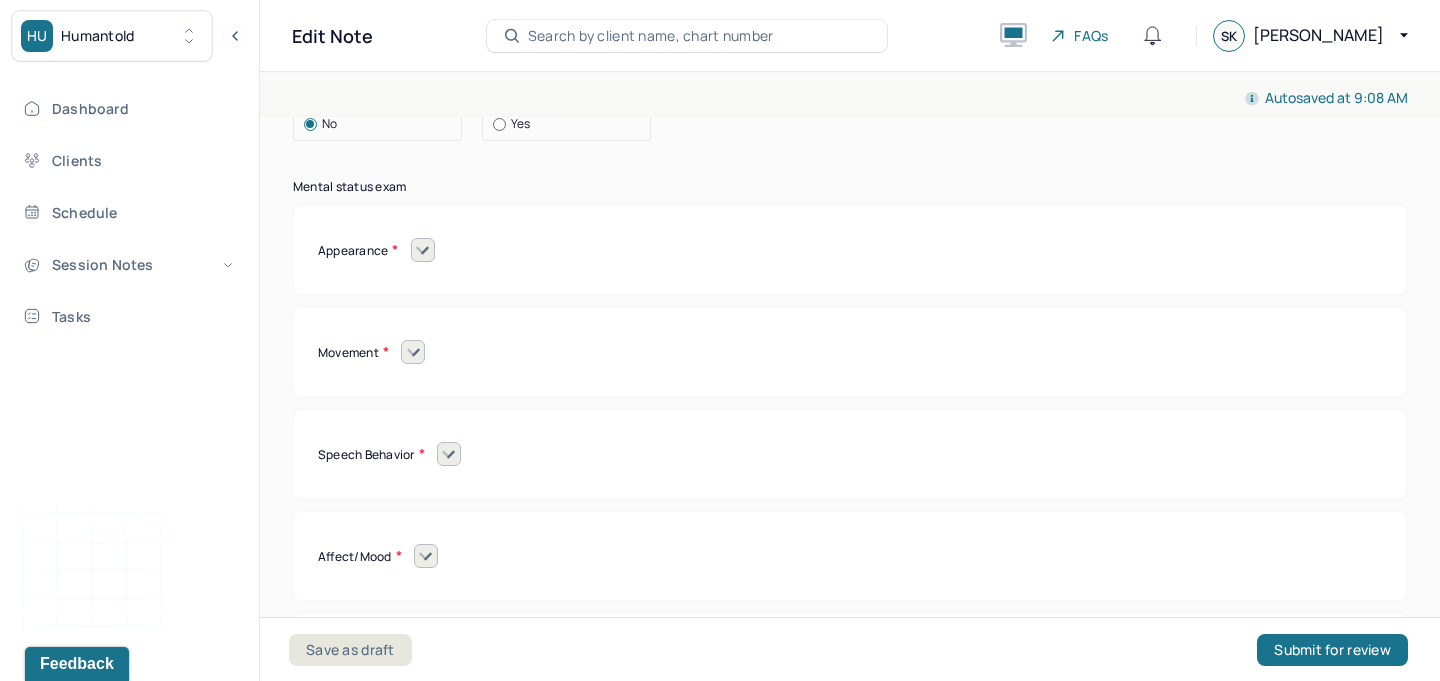 scroll, scrollTop: 8375, scrollLeft: 0, axis: vertical 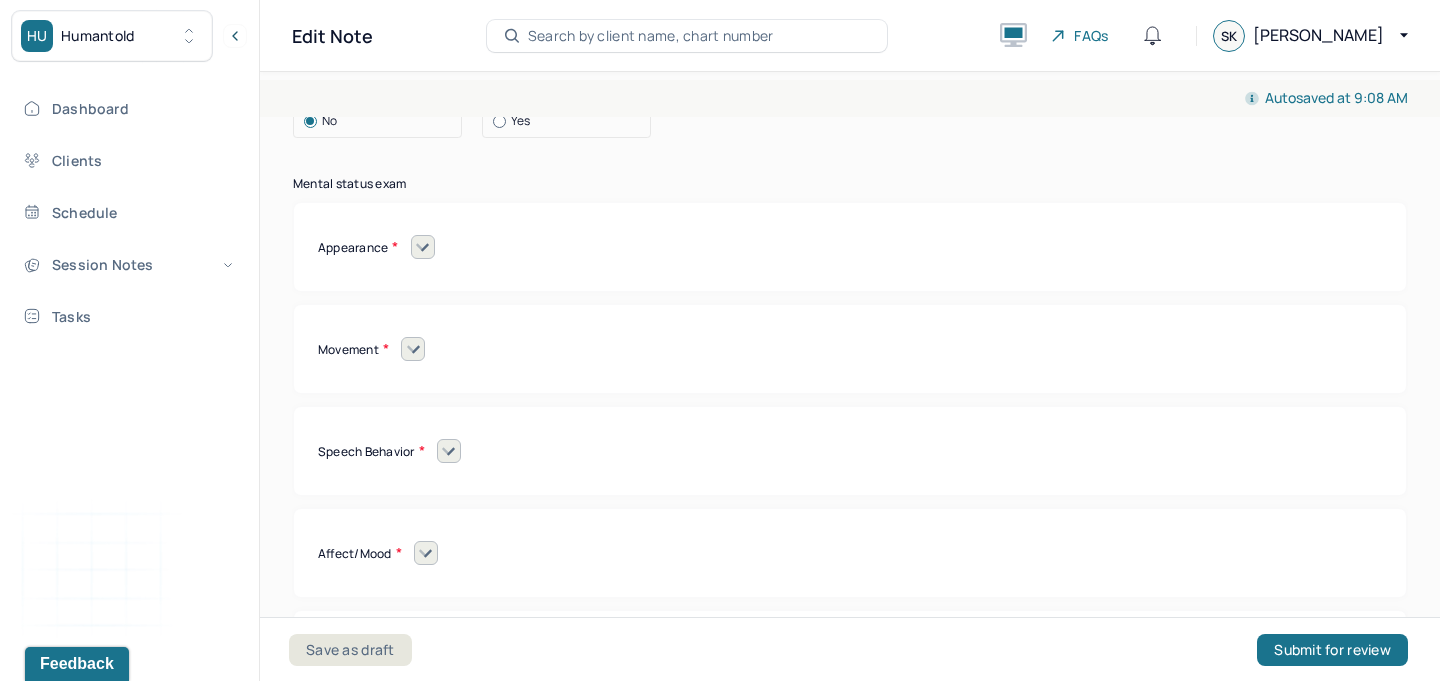 click at bounding box center [423, 247] 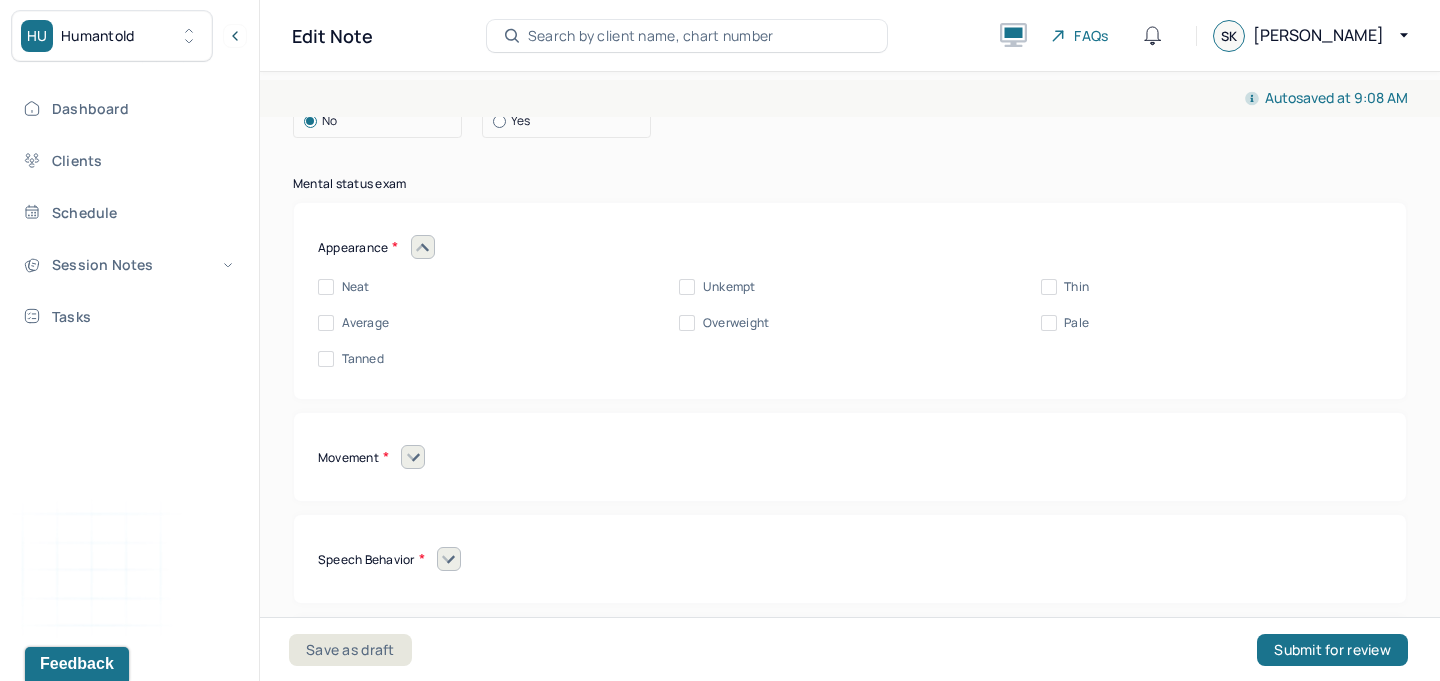 click on "Neat" at bounding box center [326, 287] 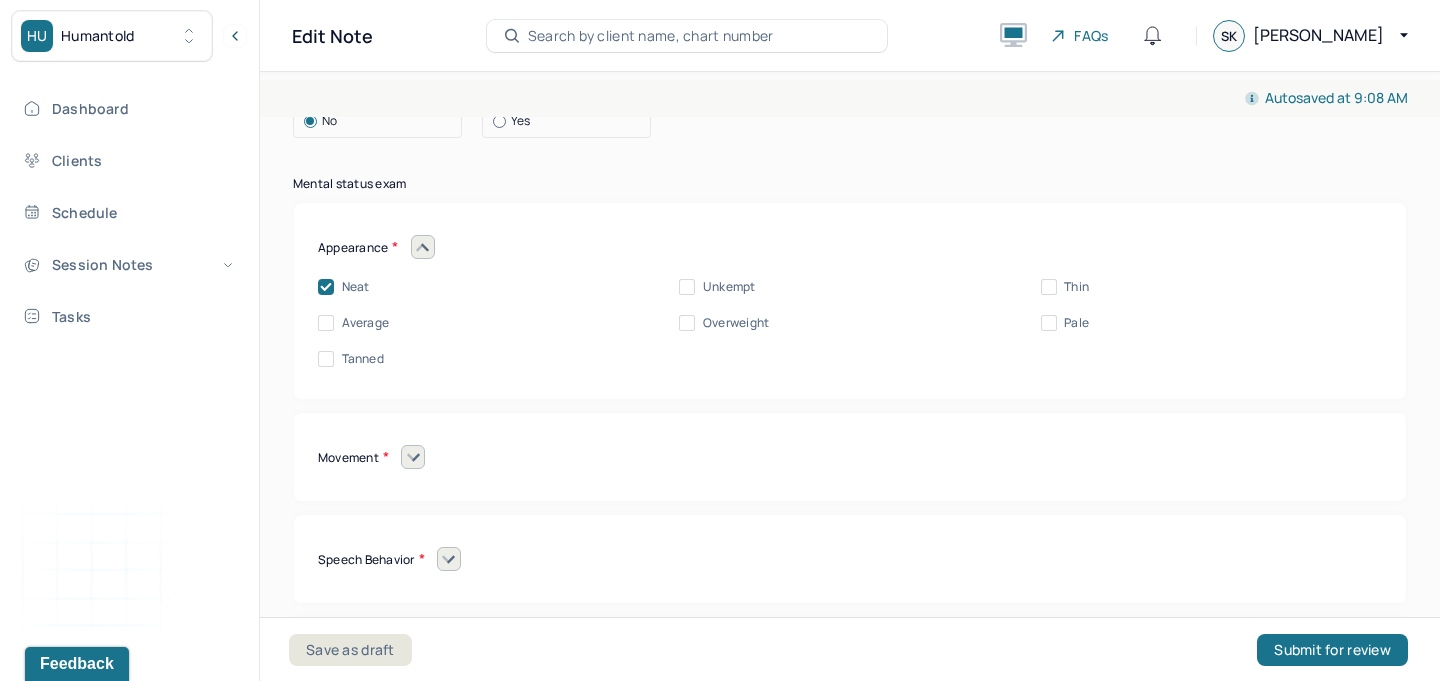 click on "Neat Unkempt Thin Average Overweight Pale Tanned" at bounding box center (850, 323) 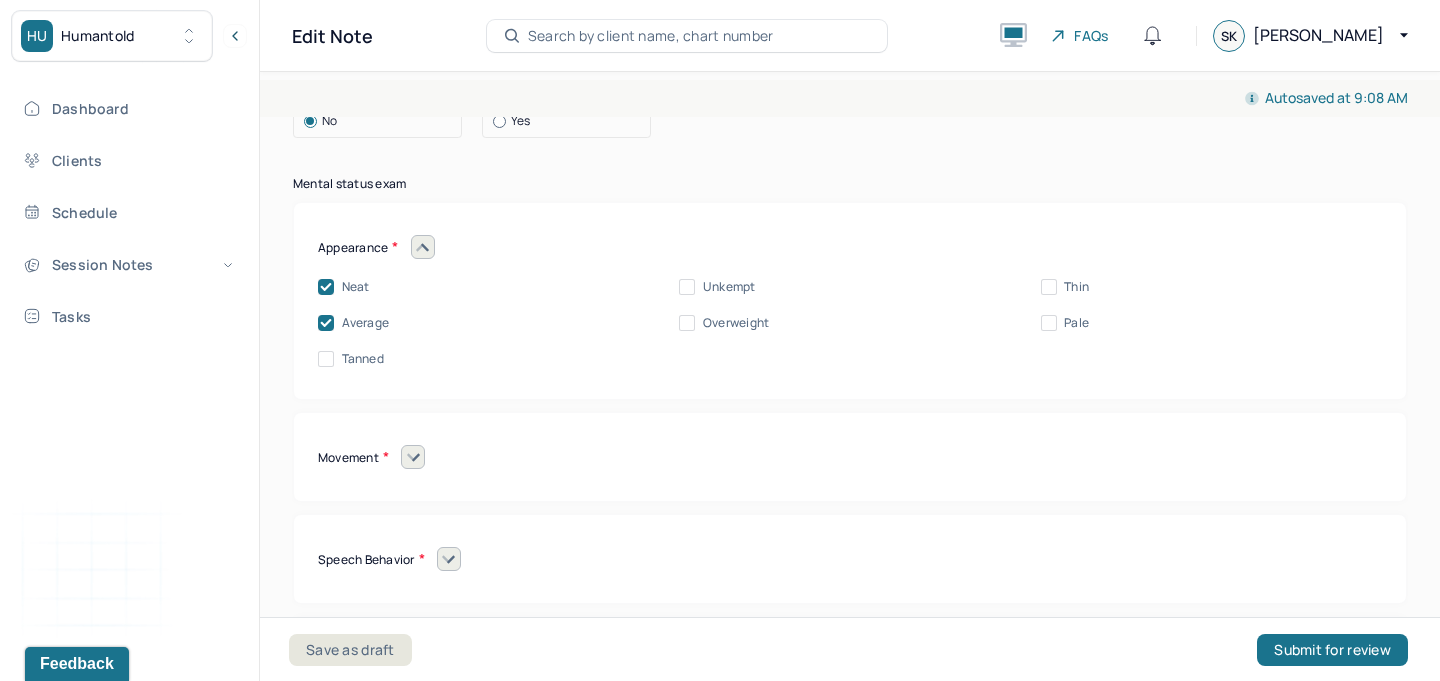 click 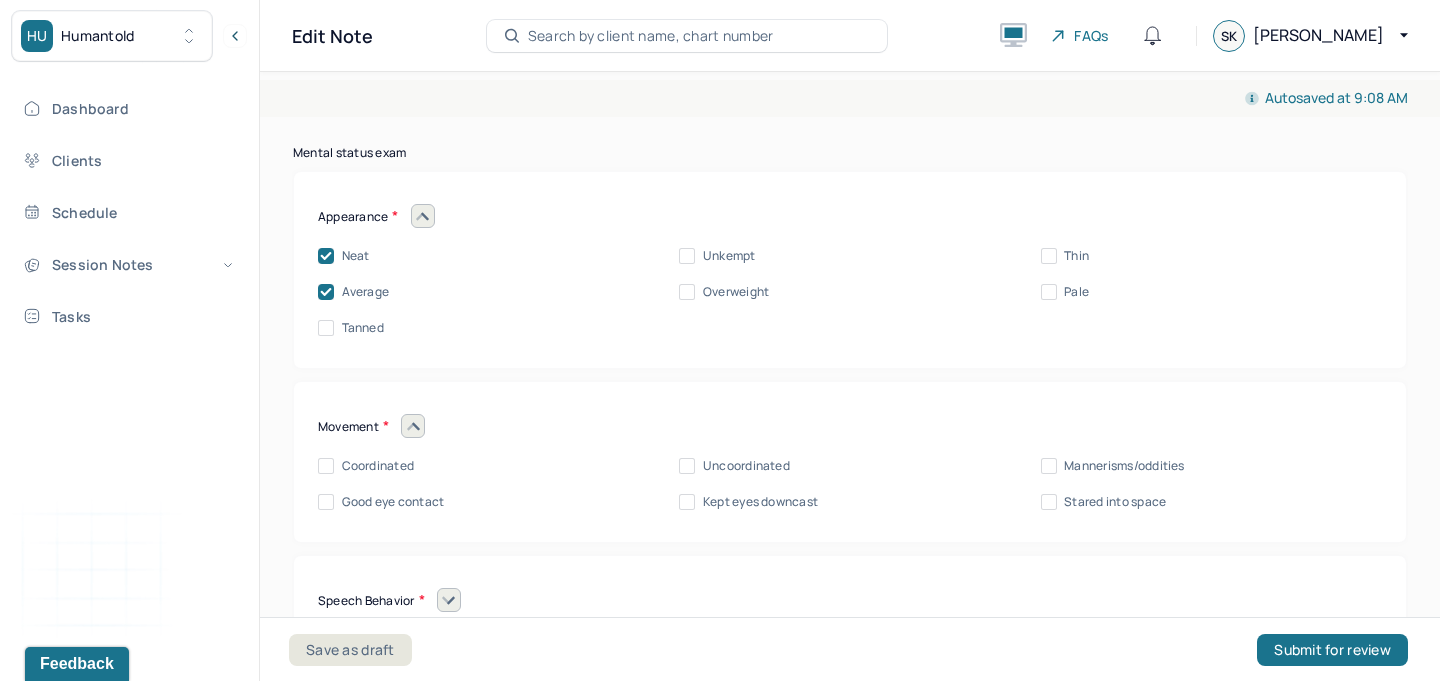 scroll, scrollTop: 8410, scrollLeft: 0, axis: vertical 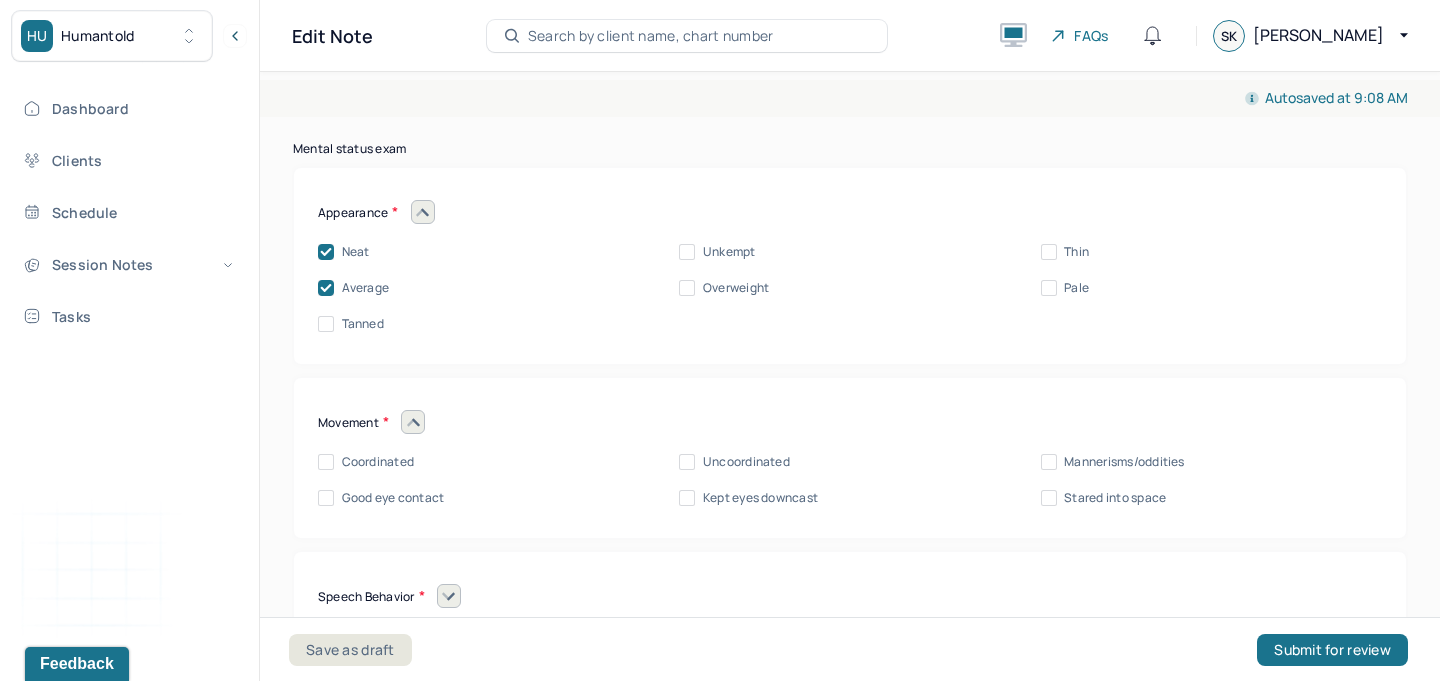 click on "Coordinated" at bounding box center [378, 462] 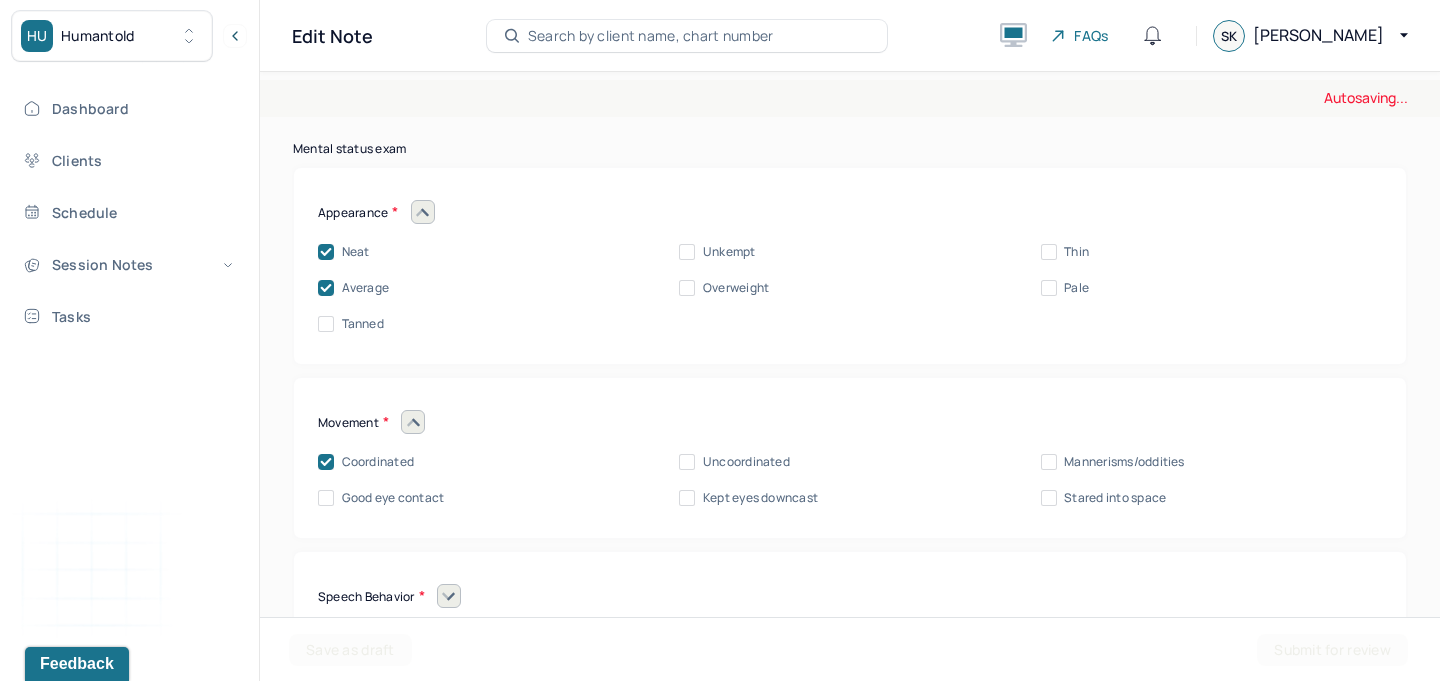 click on "Good eye contact" at bounding box center (393, 498) 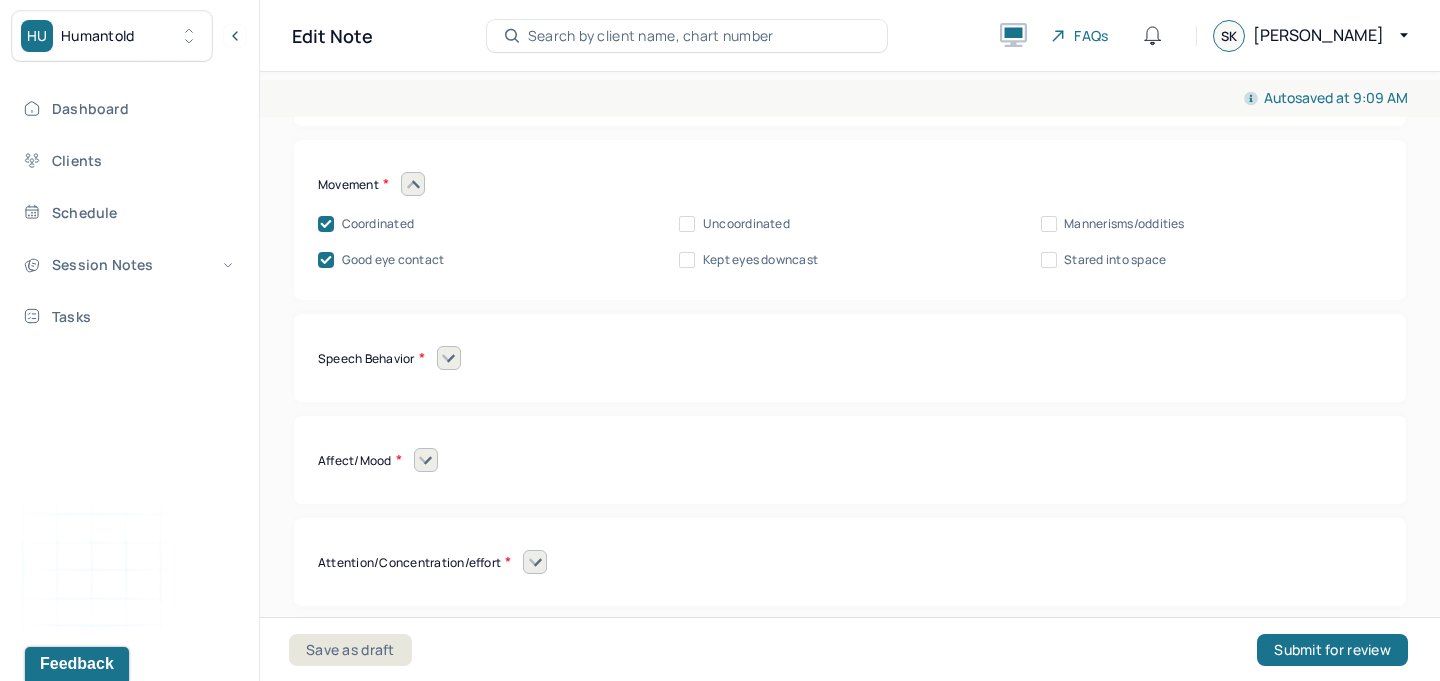 scroll, scrollTop: 8716, scrollLeft: 0, axis: vertical 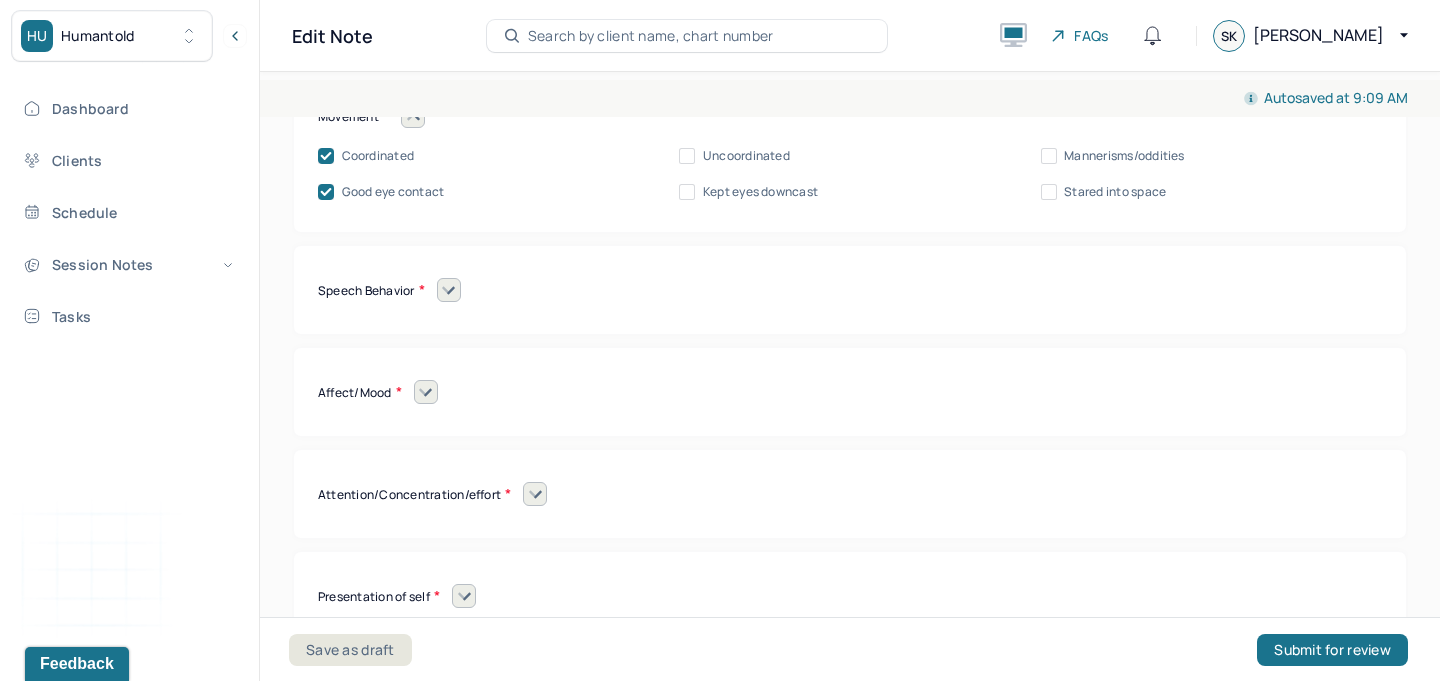 click at bounding box center [449, 290] 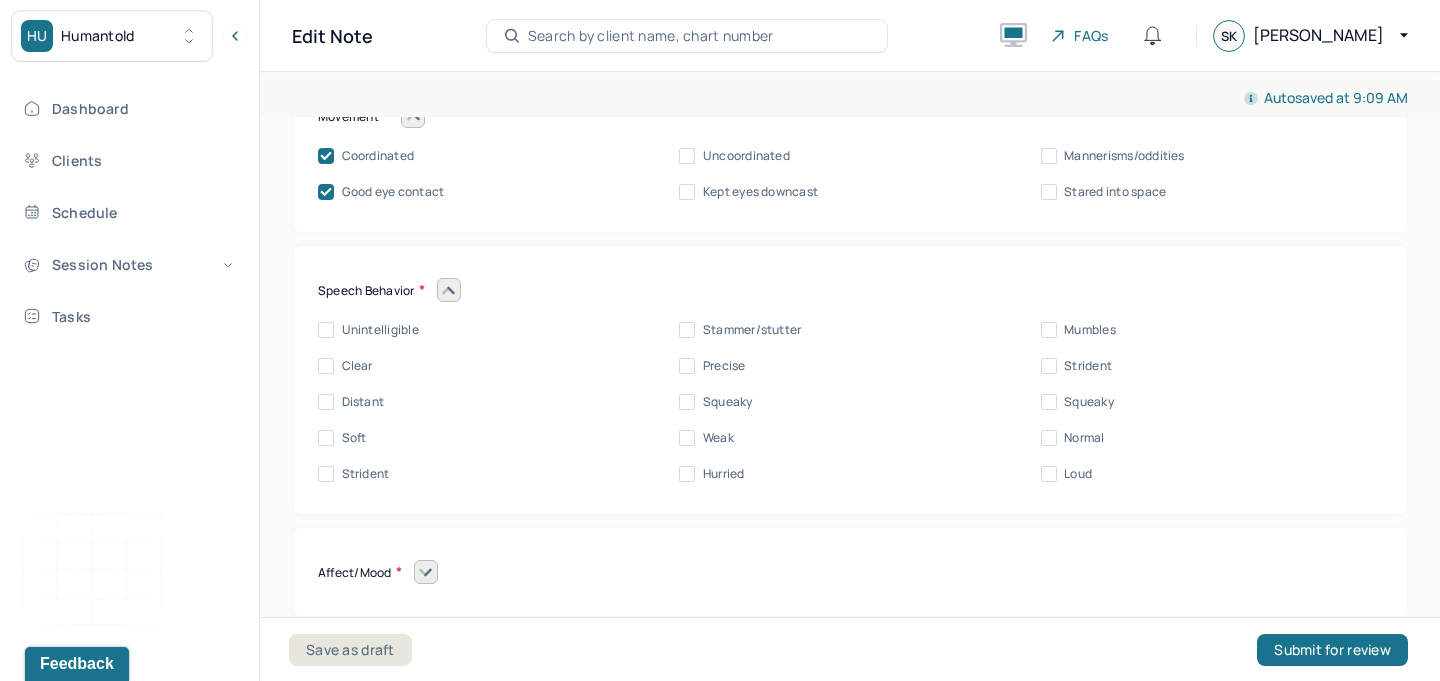 click on "Clear" at bounding box center (357, 366) 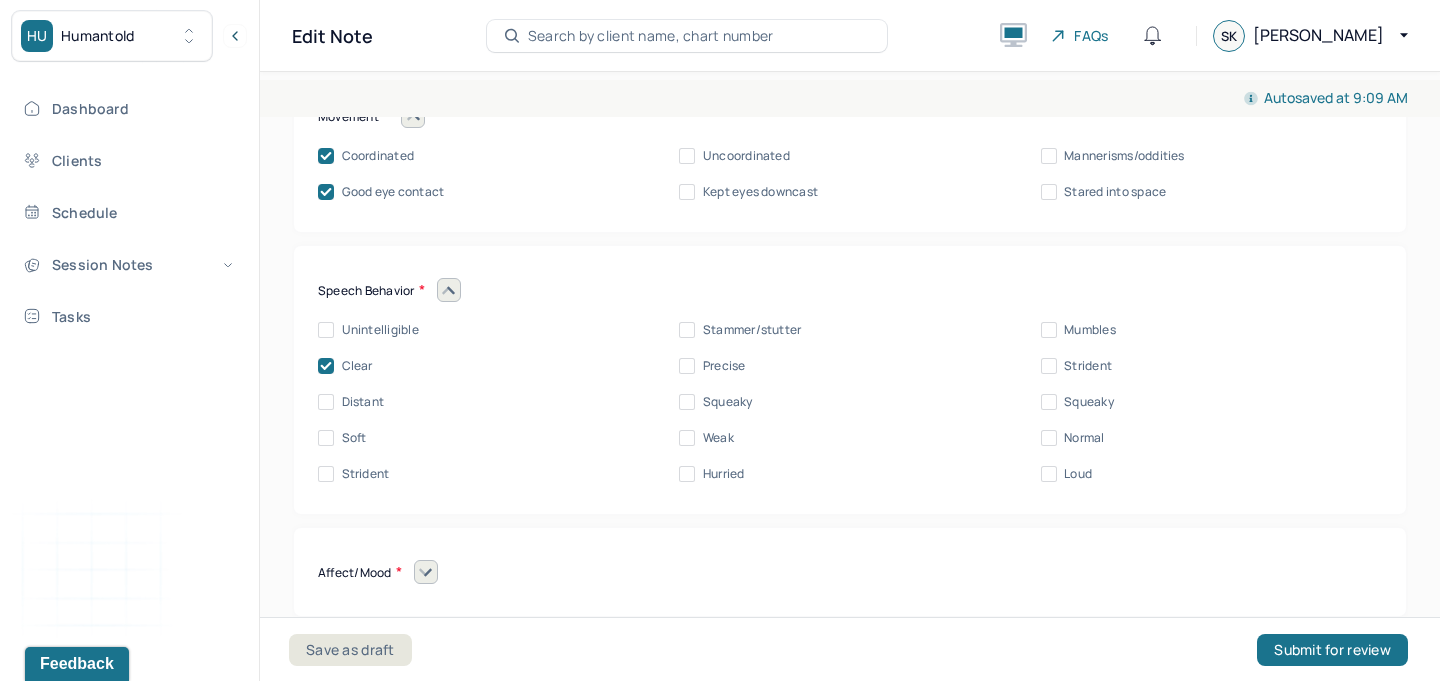 click on "Strident" at bounding box center [366, 474] 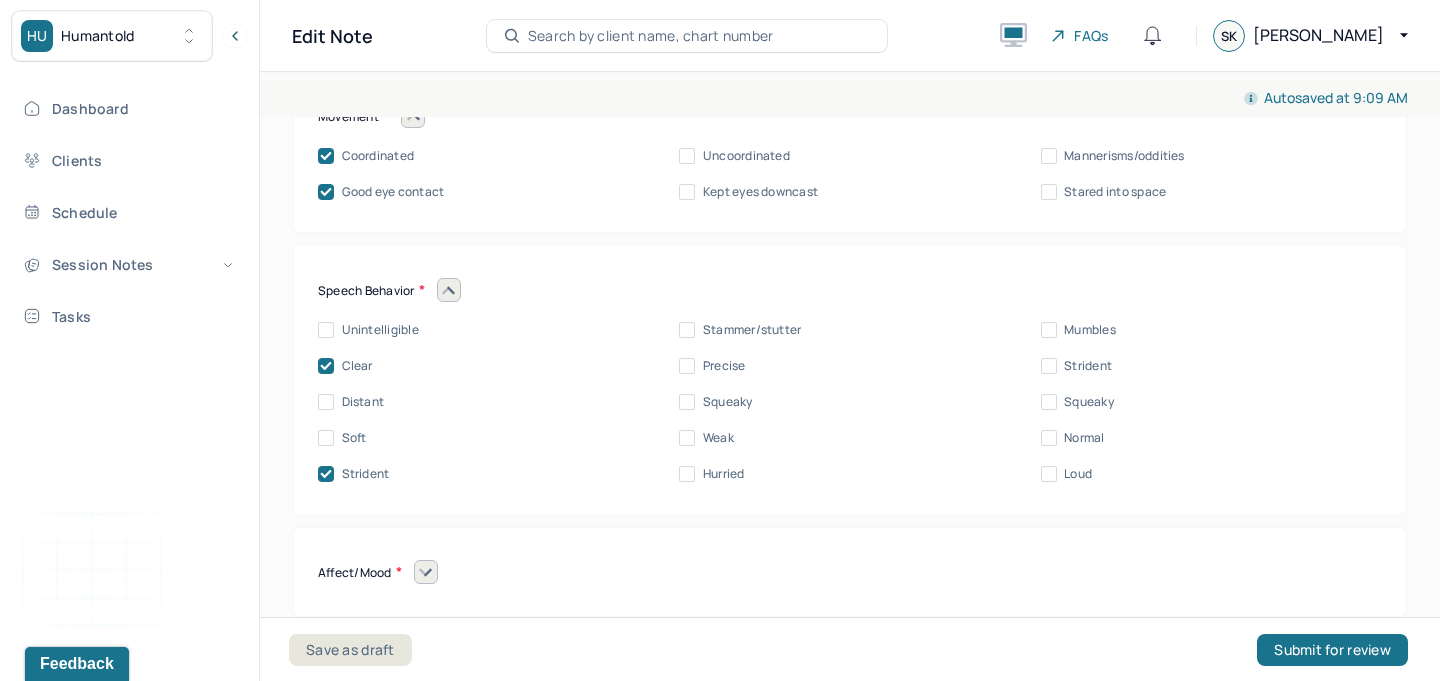 click on "Normal" at bounding box center (1084, 438) 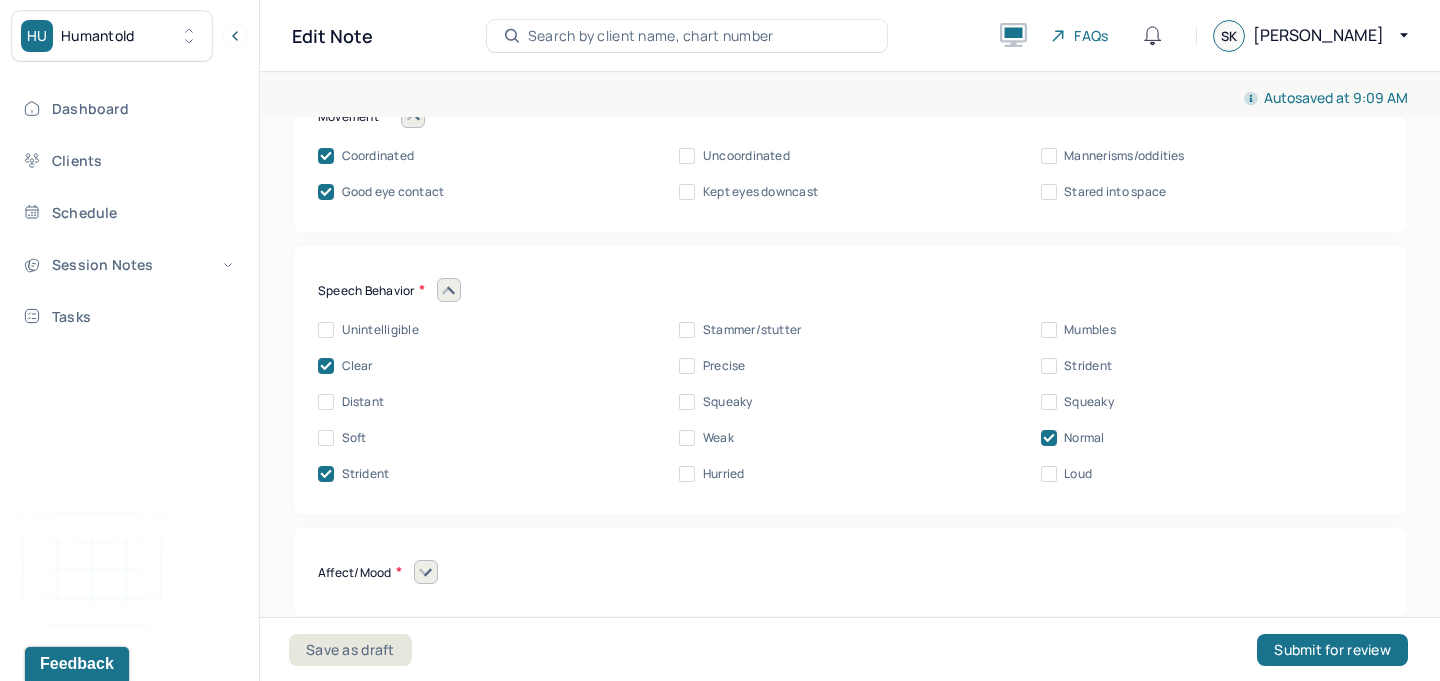 click at bounding box center (426, 572) 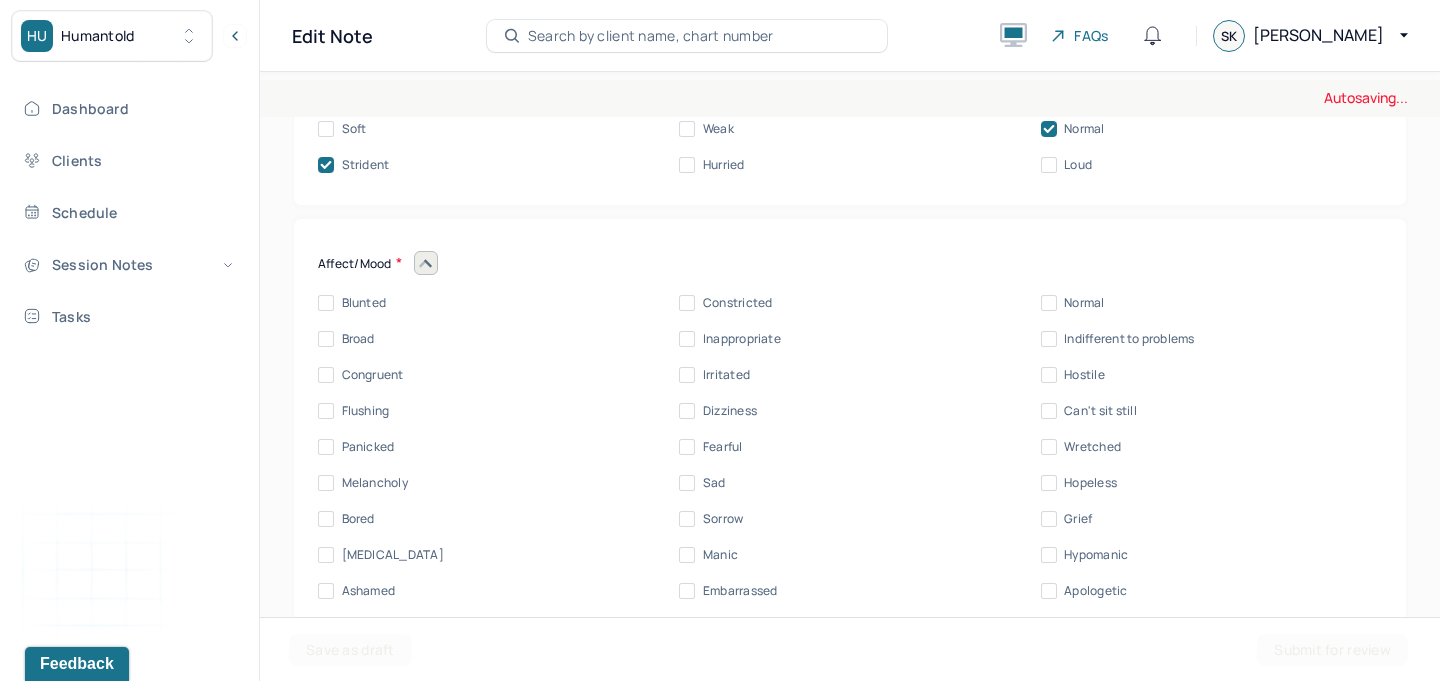 scroll, scrollTop: 9098, scrollLeft: 0, axis: vertical 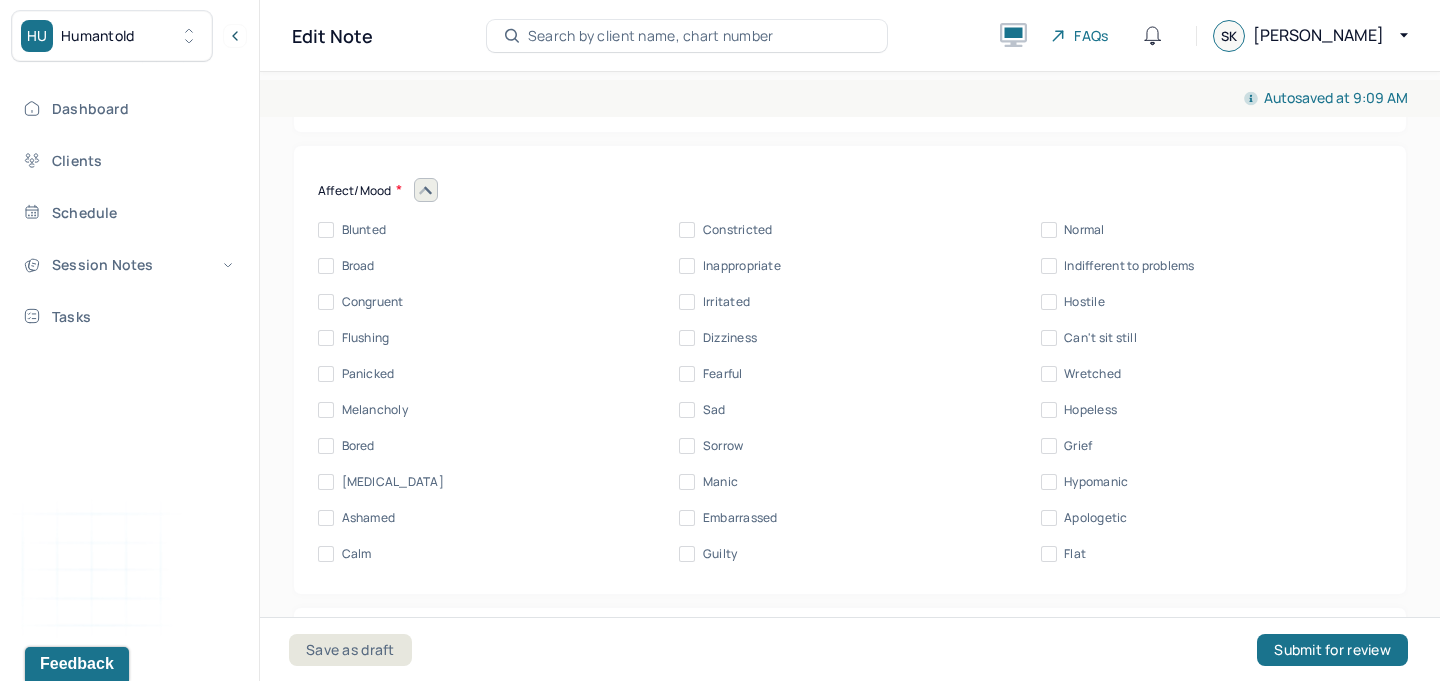 click on "Congruent" at bounding box center [373, 302] 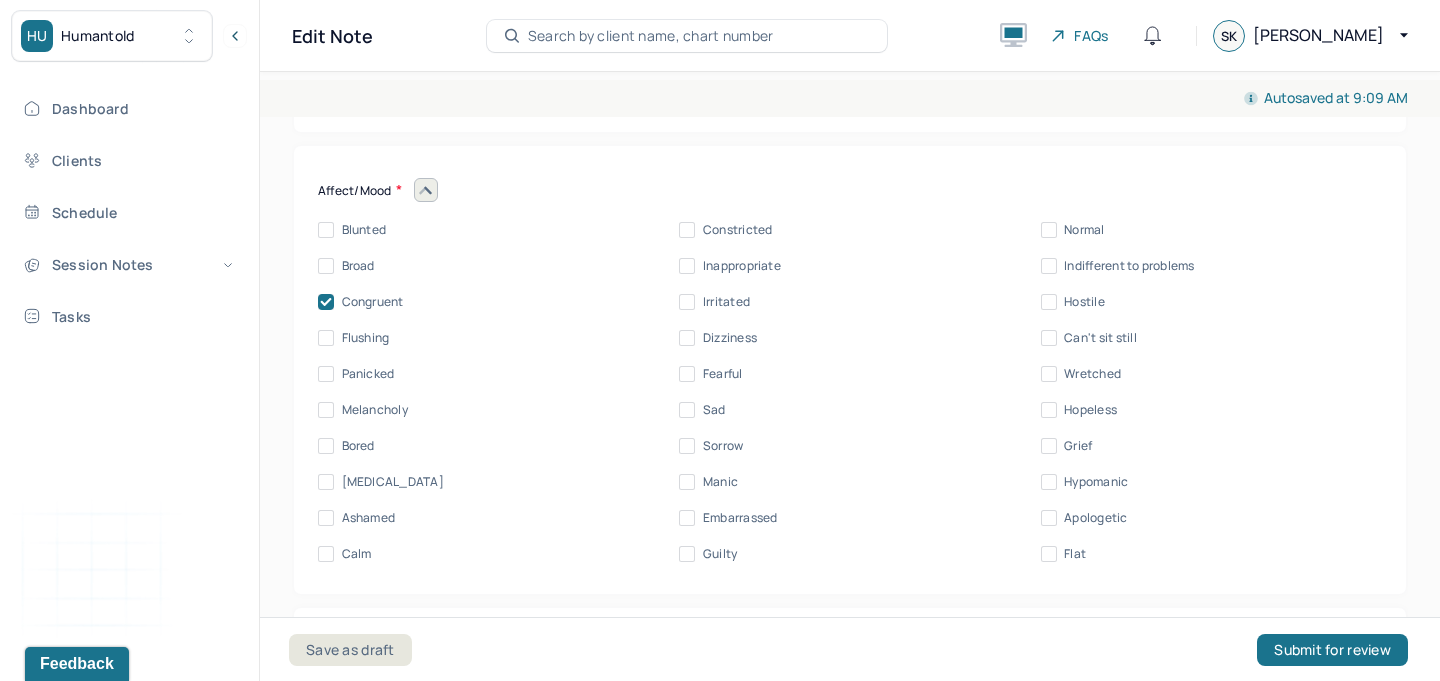 click on "Normal" at bounding box center [1049, 230] 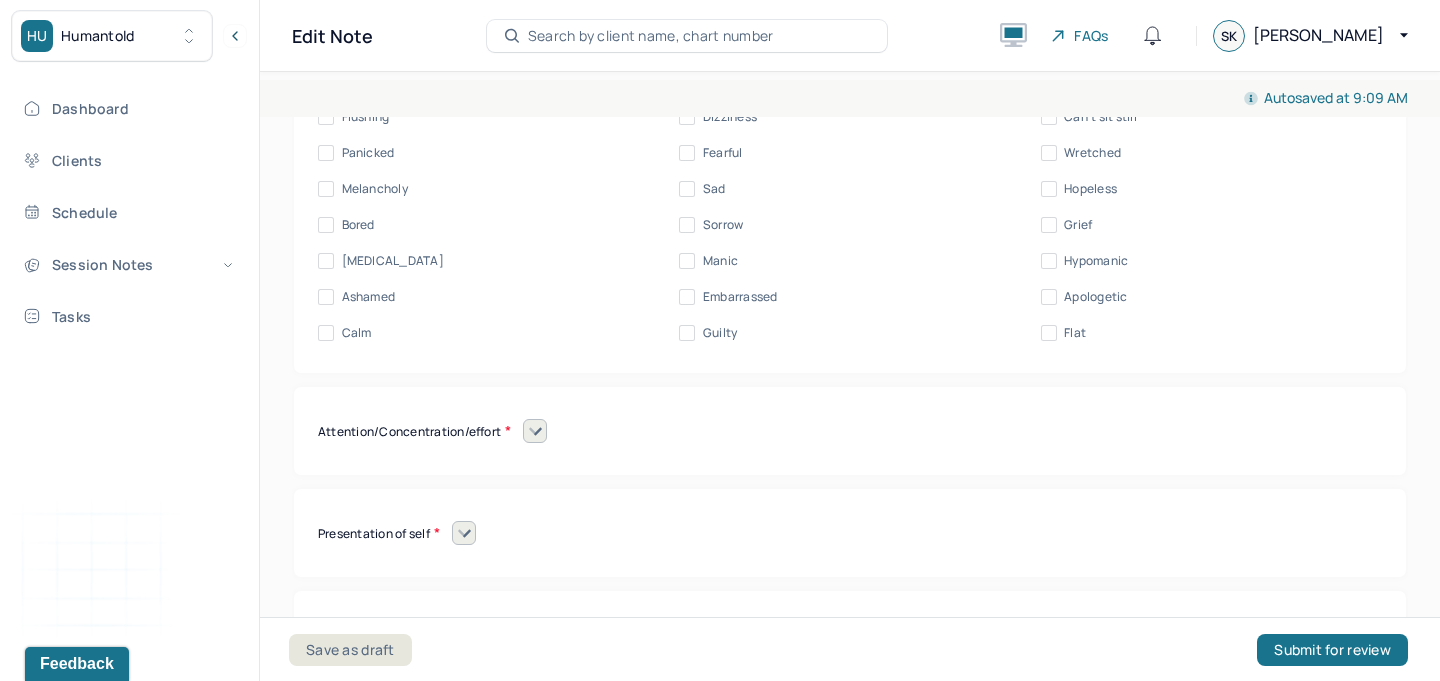 scroll, scrollTop: 9369, scrollLeft: 0, axis: vertical 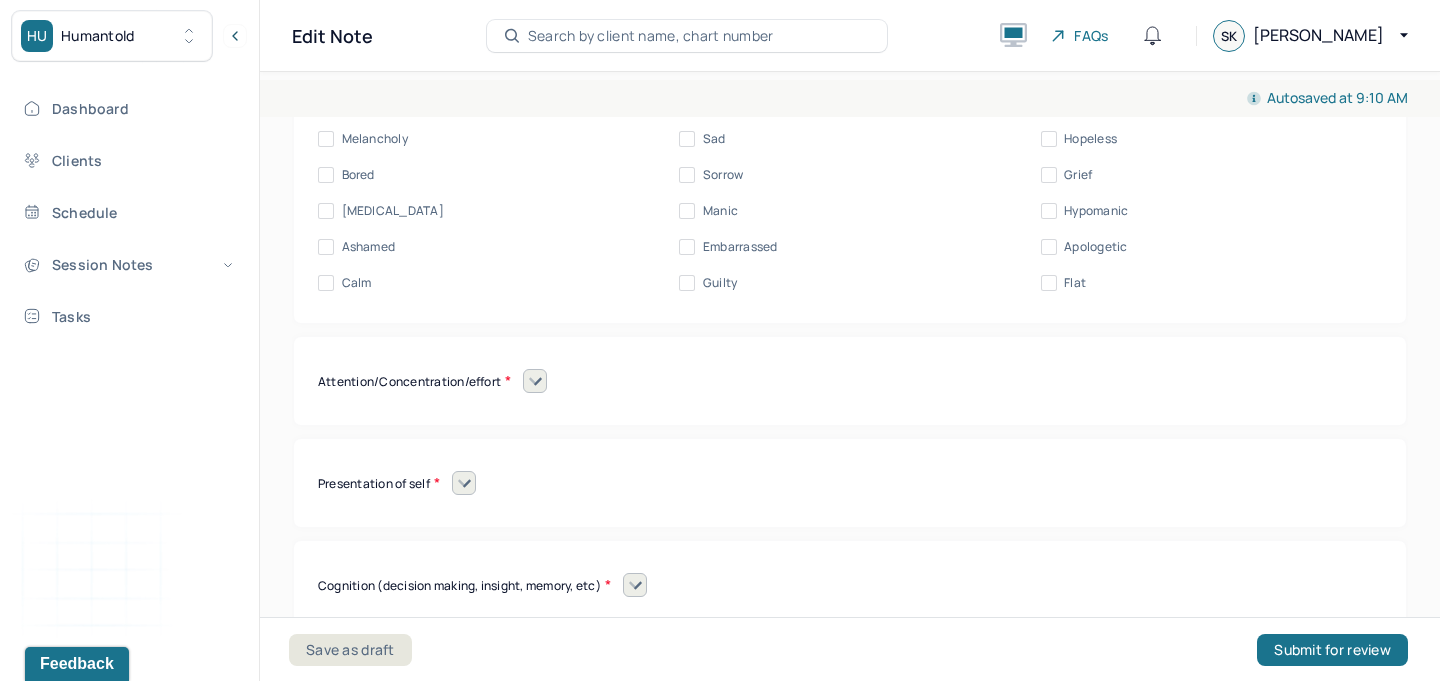 click at bounding box center (535, 381) 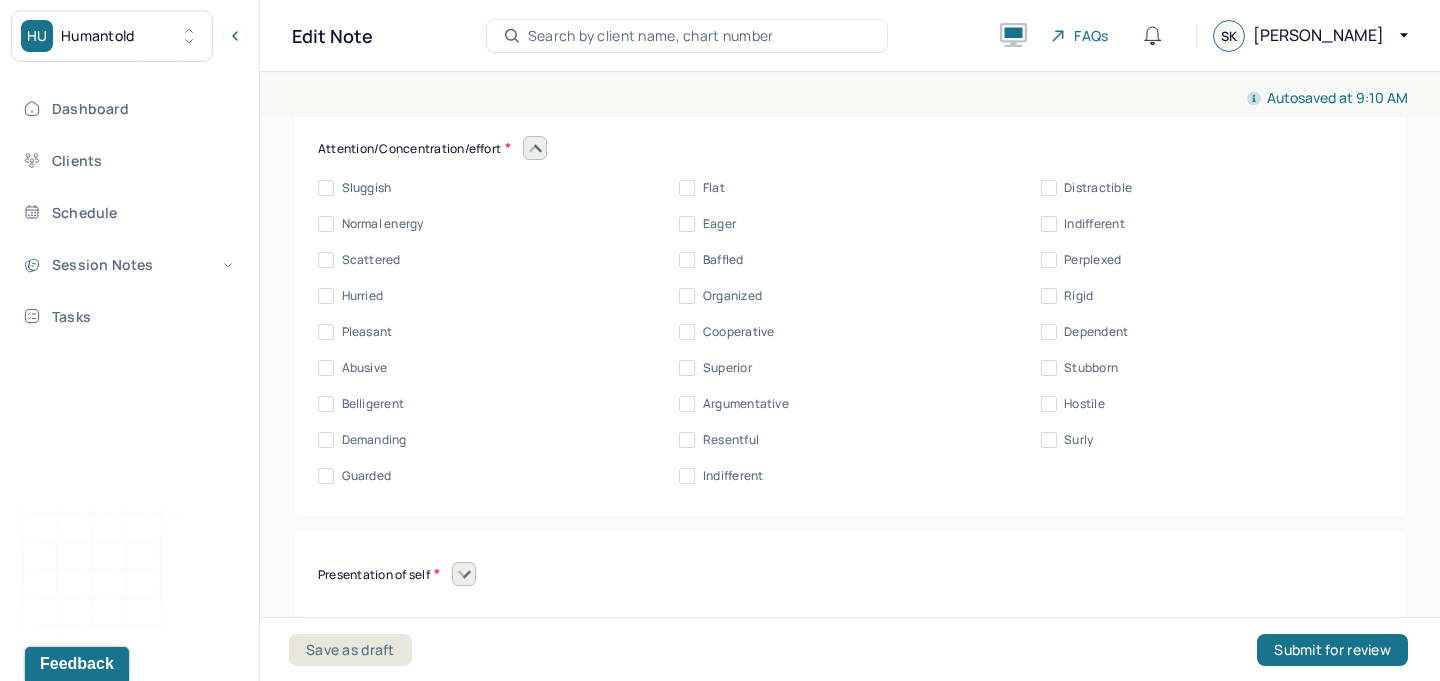 scroll, scrollTop: 9601, scrollLeft: 0, axis: vertical 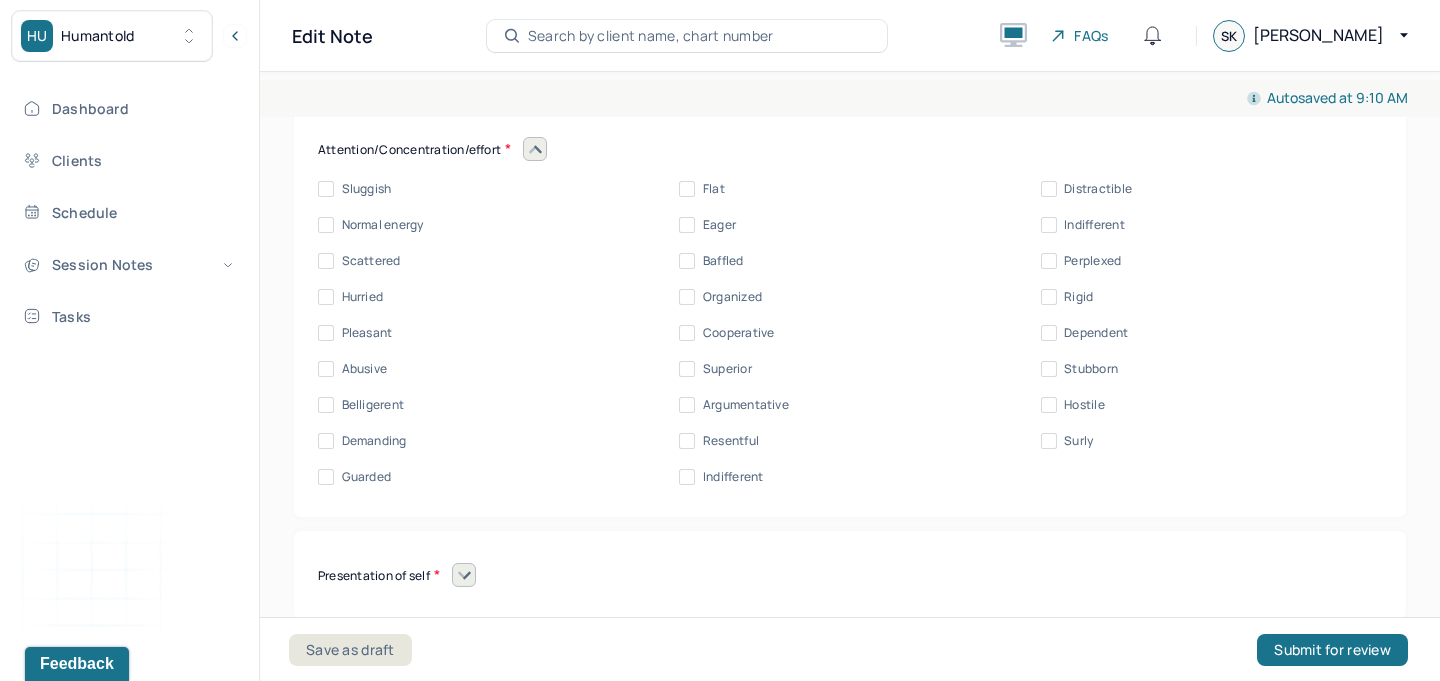 click on "Sluggish Flat Distractible Normal energy Eager Indifferent Scattered Baffled Perplexed Hurried Organized Rigid Pleasant Cooperative Dependent Abusive Superior Stubborn Belligerent Argumentative Hostile Demanding Resentful Surly Guarded Indifferent" at bounding box center (850, 333) 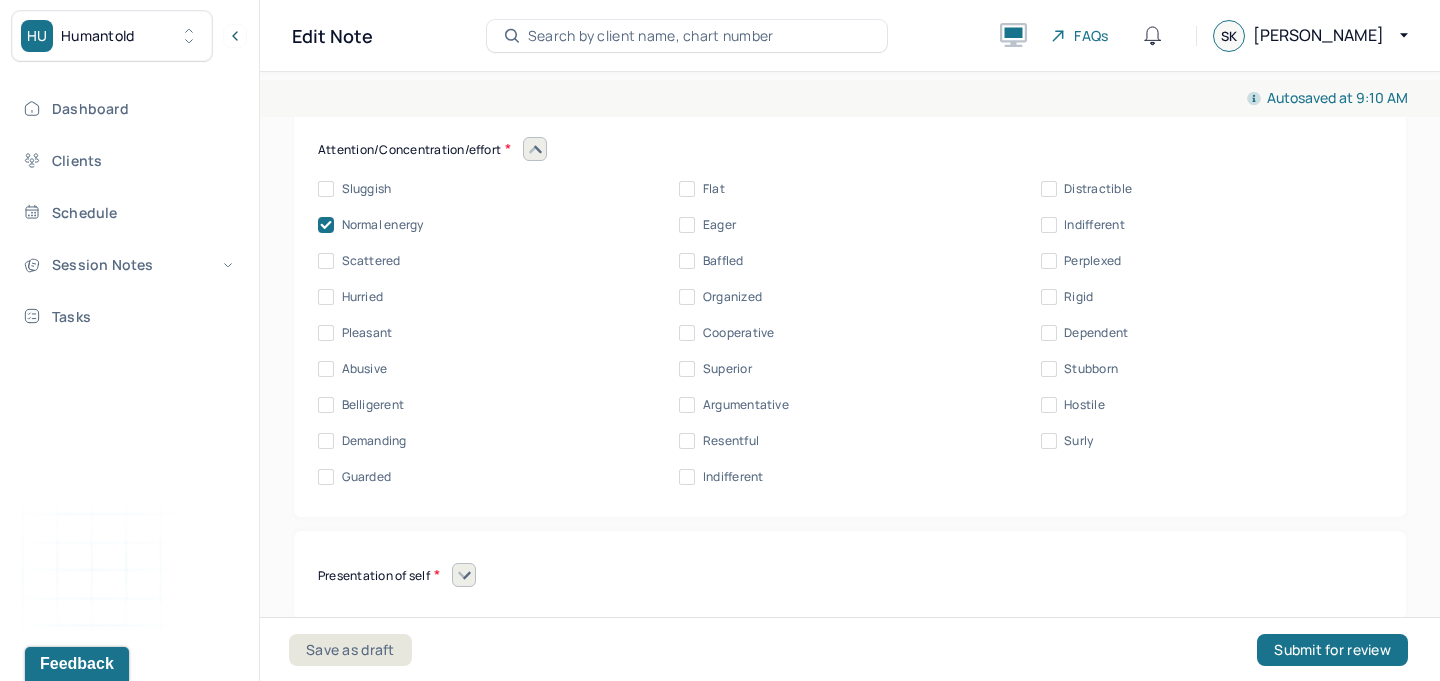 click on "Eager" at bounding box center (719, 225) 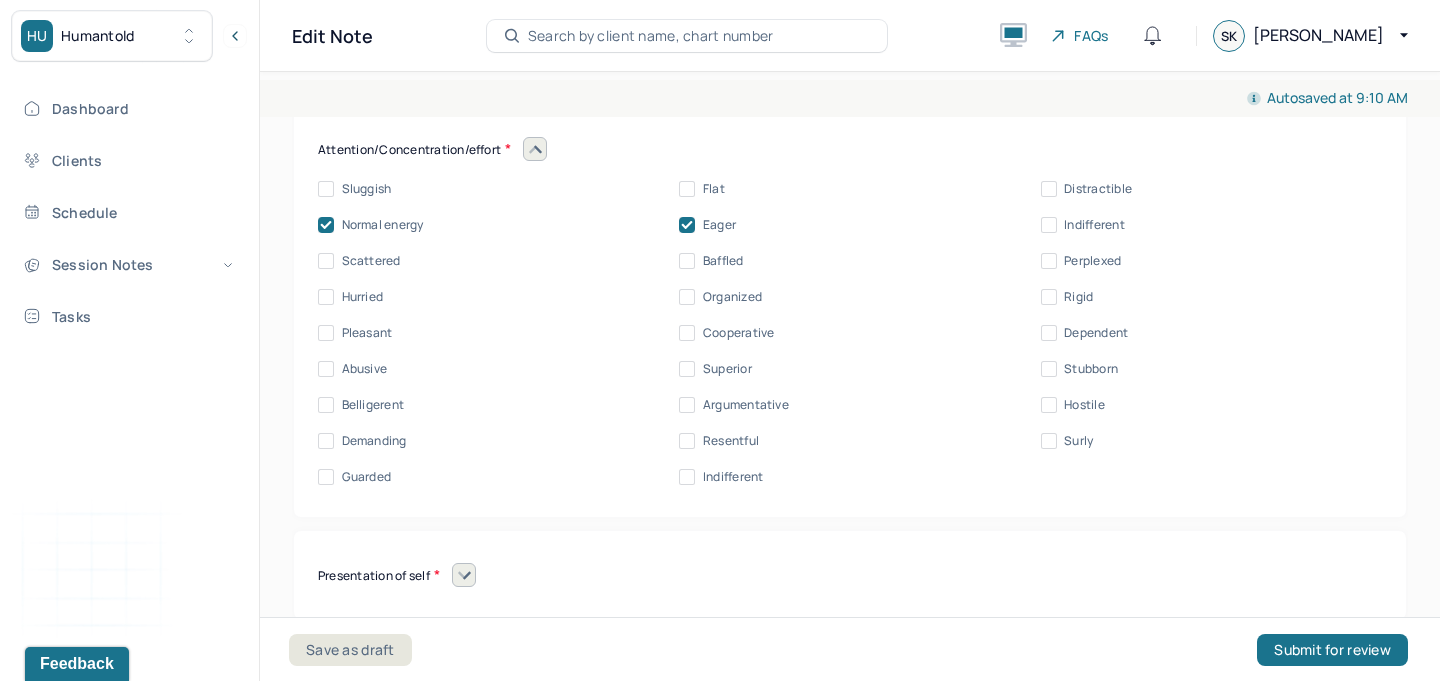 click on "Organized" at bounding box center [732, 297] 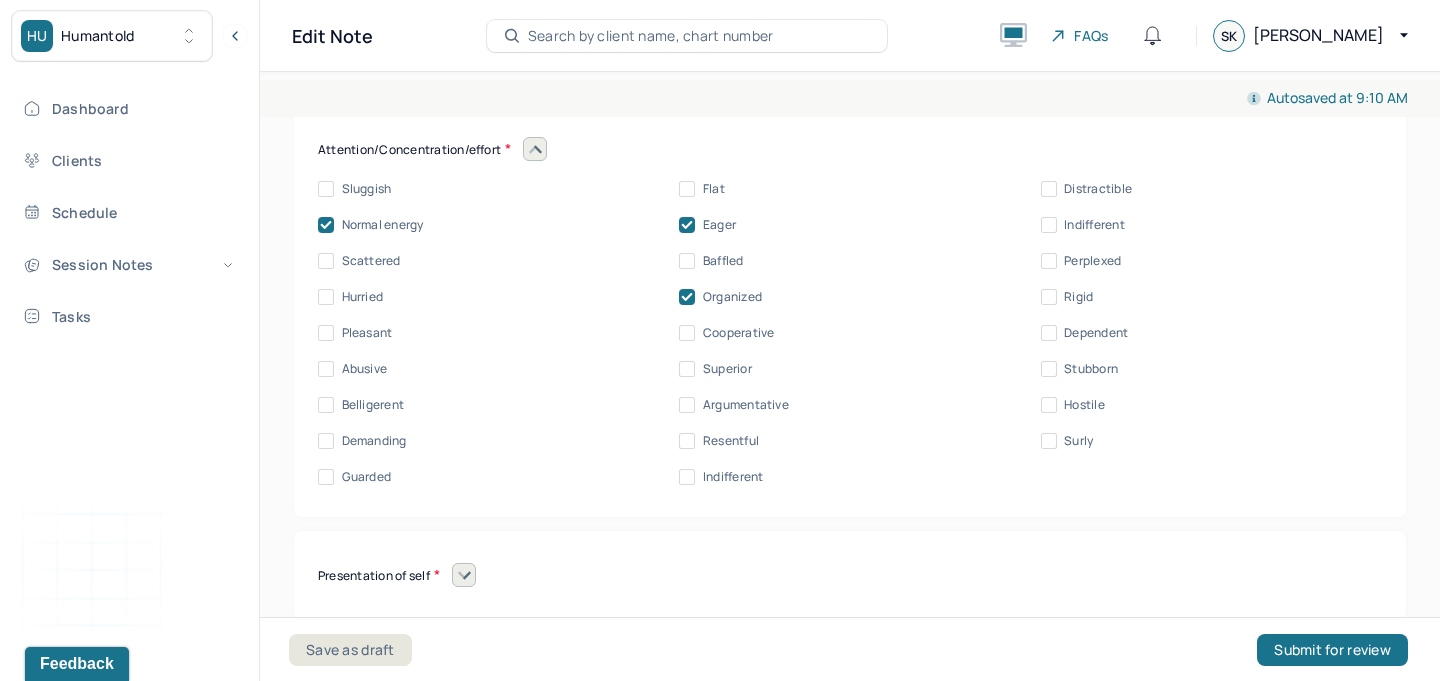 click on "Cooperative" at bounding box center (739, 333) 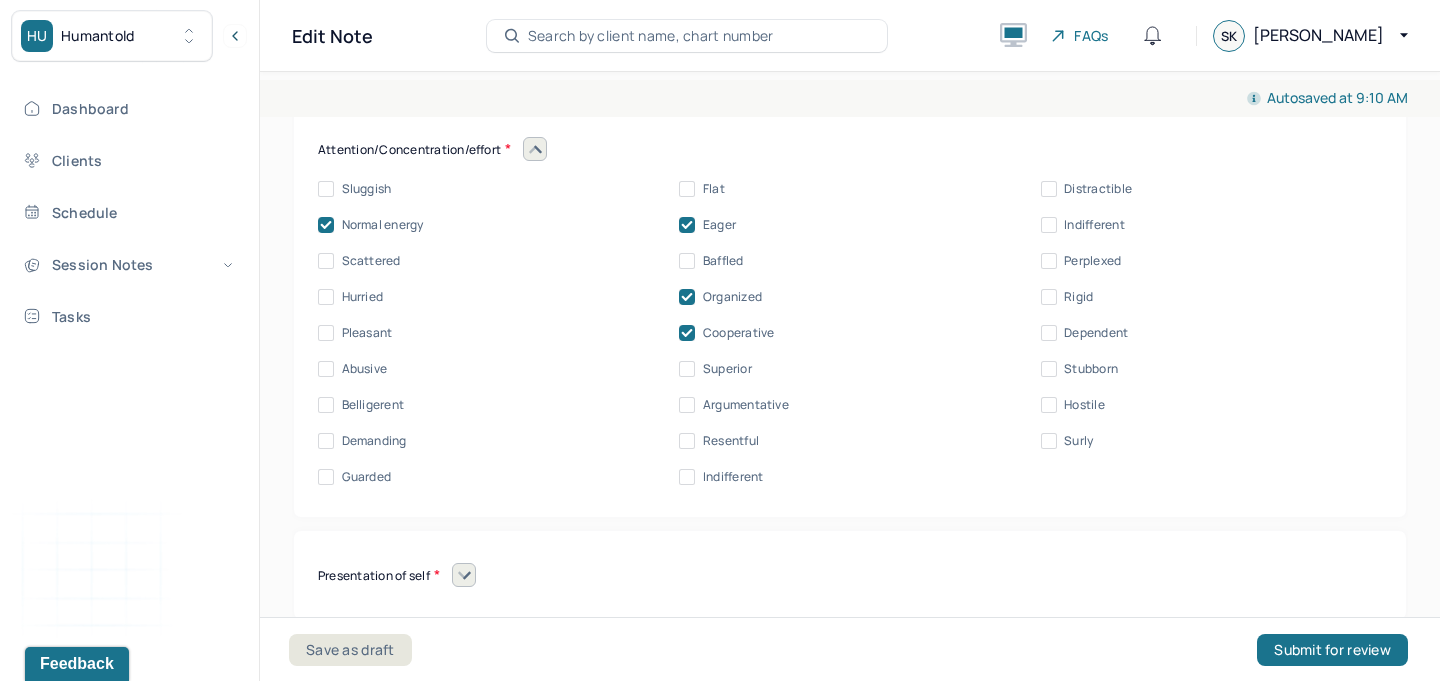 click 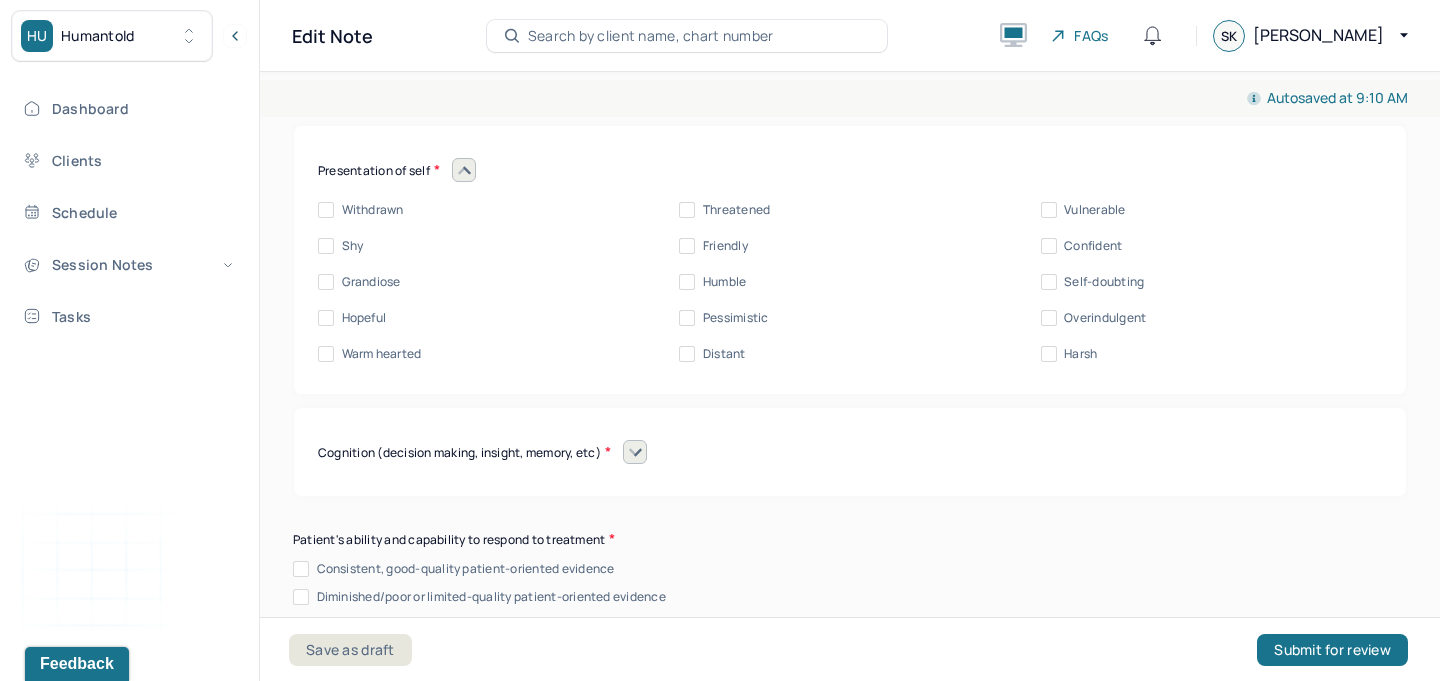 scroll, scrollTop: 10002, scrollLeft: 0, axis: vertical 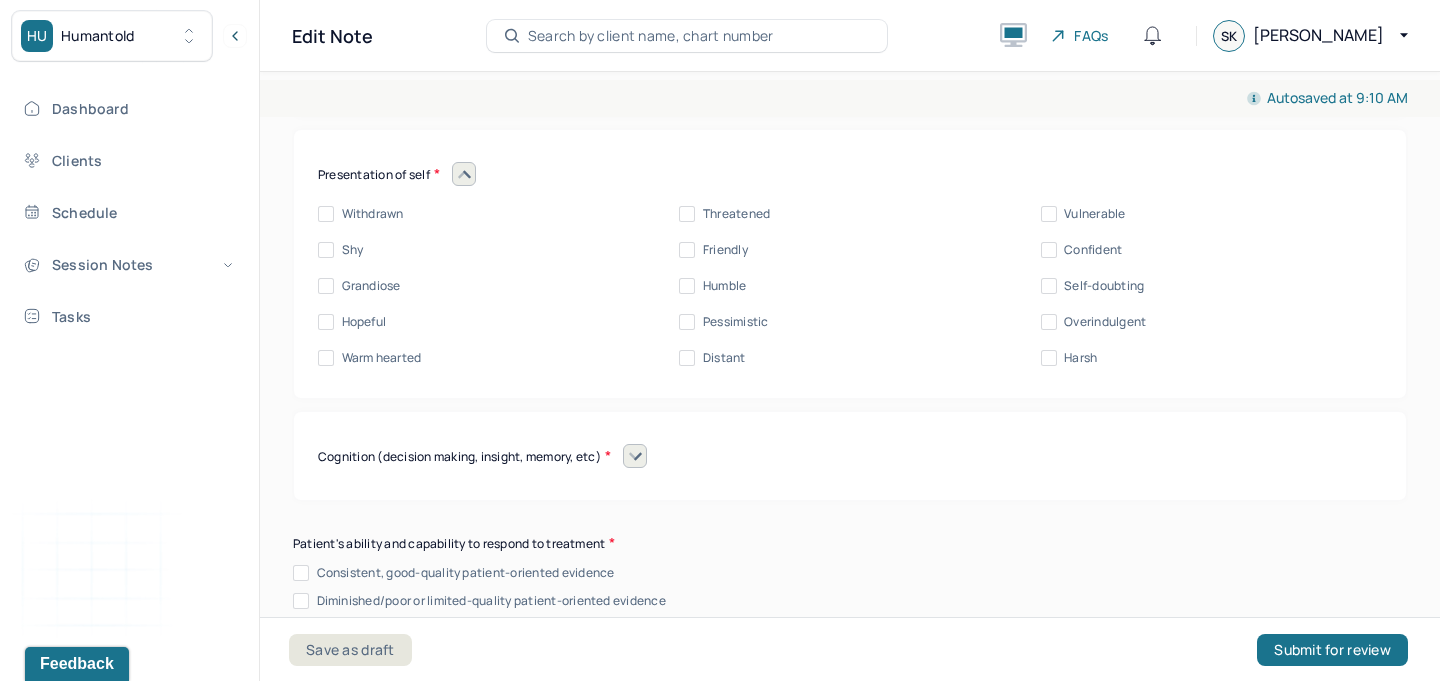 click on "Hopeful" at bounding box center [364, 322] 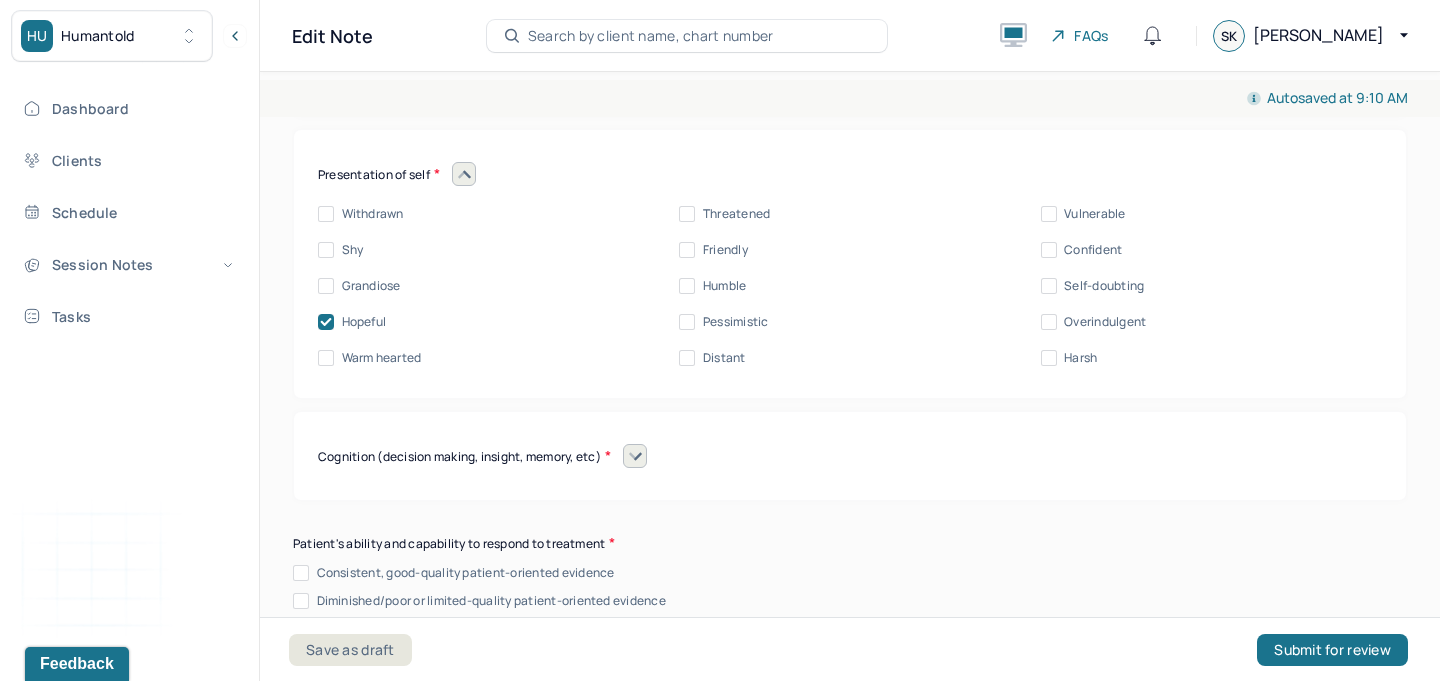 click on "Warm hearted" at bounding box center [382, 358] 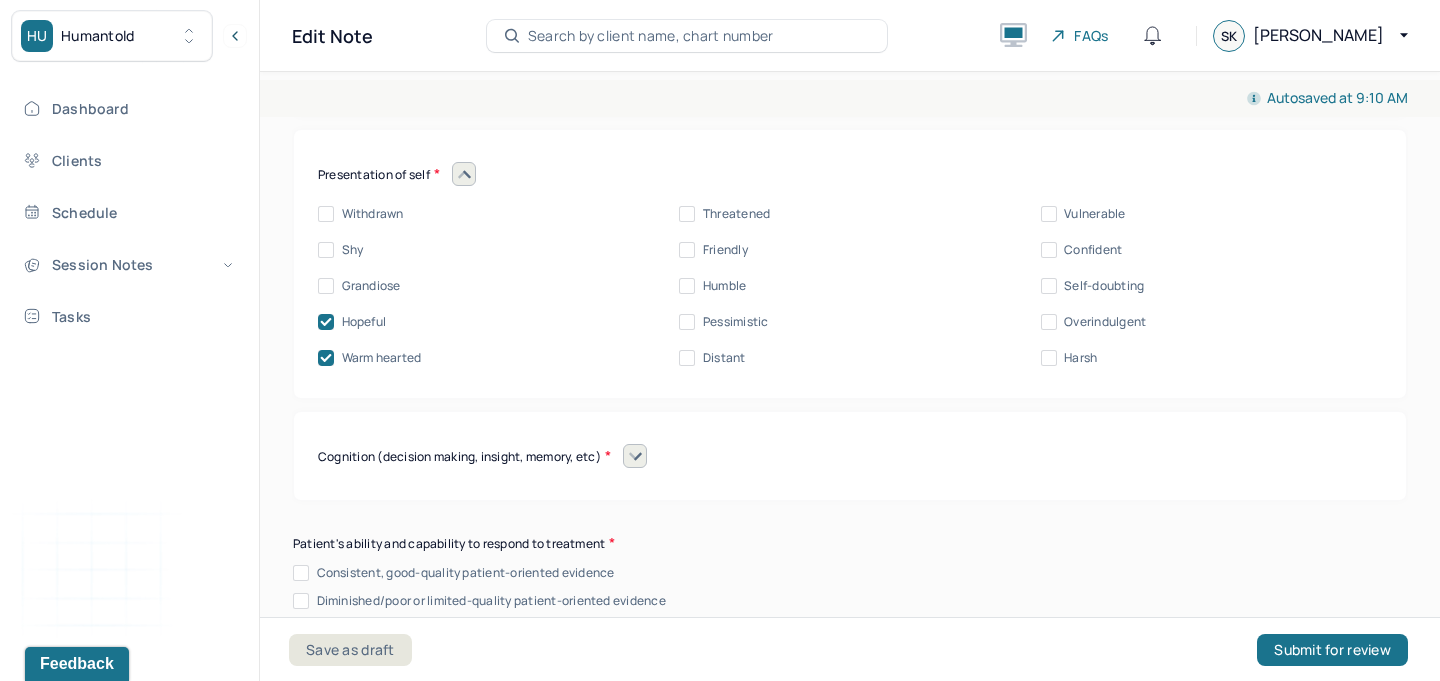 click on "Friendly" at bounding box center [725, 250] 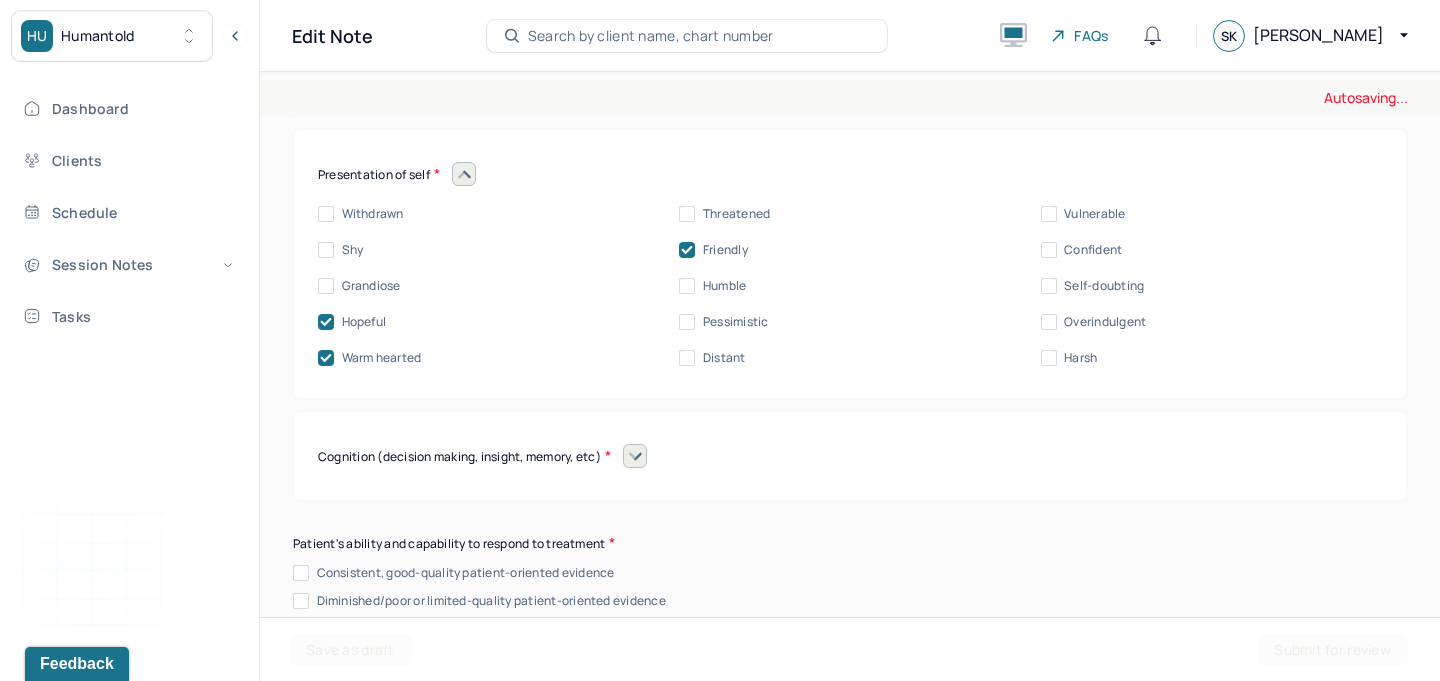 click on "Confident" at bounding box center (1093, 250) 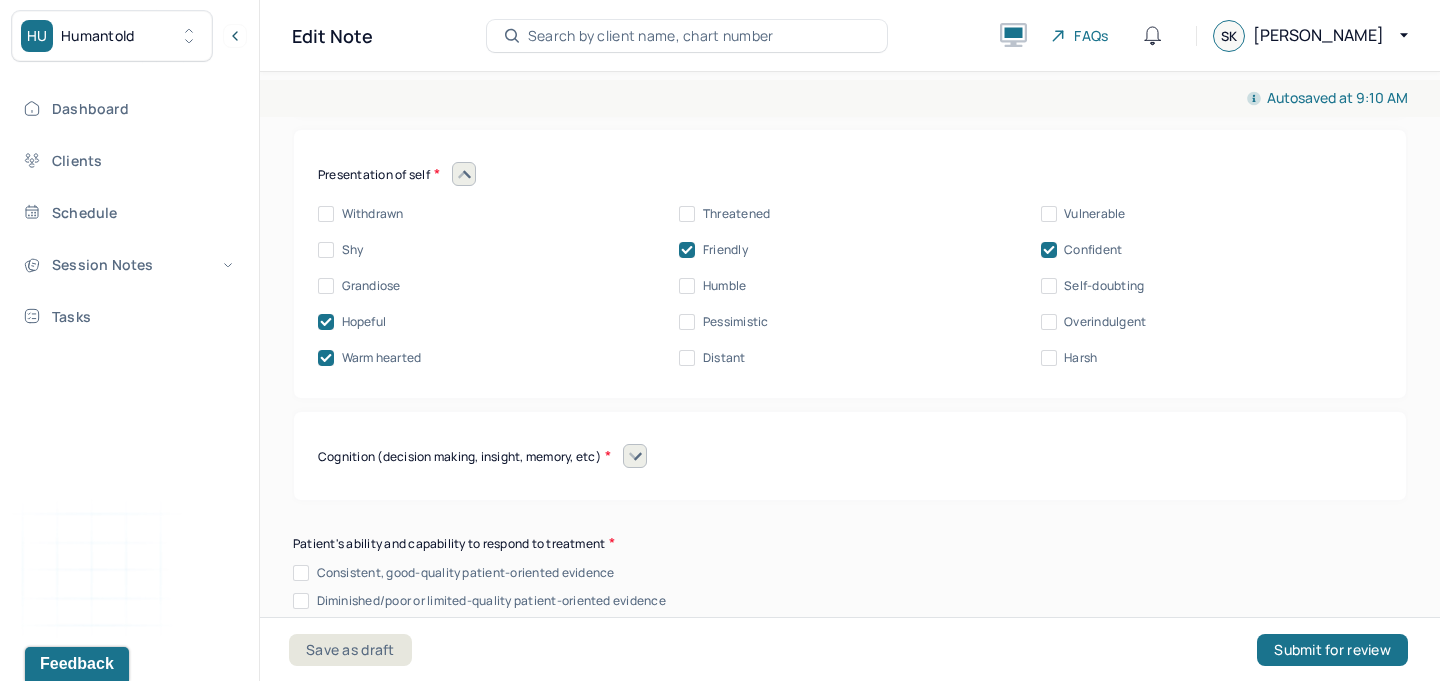click at bounding box center (1049, 250) 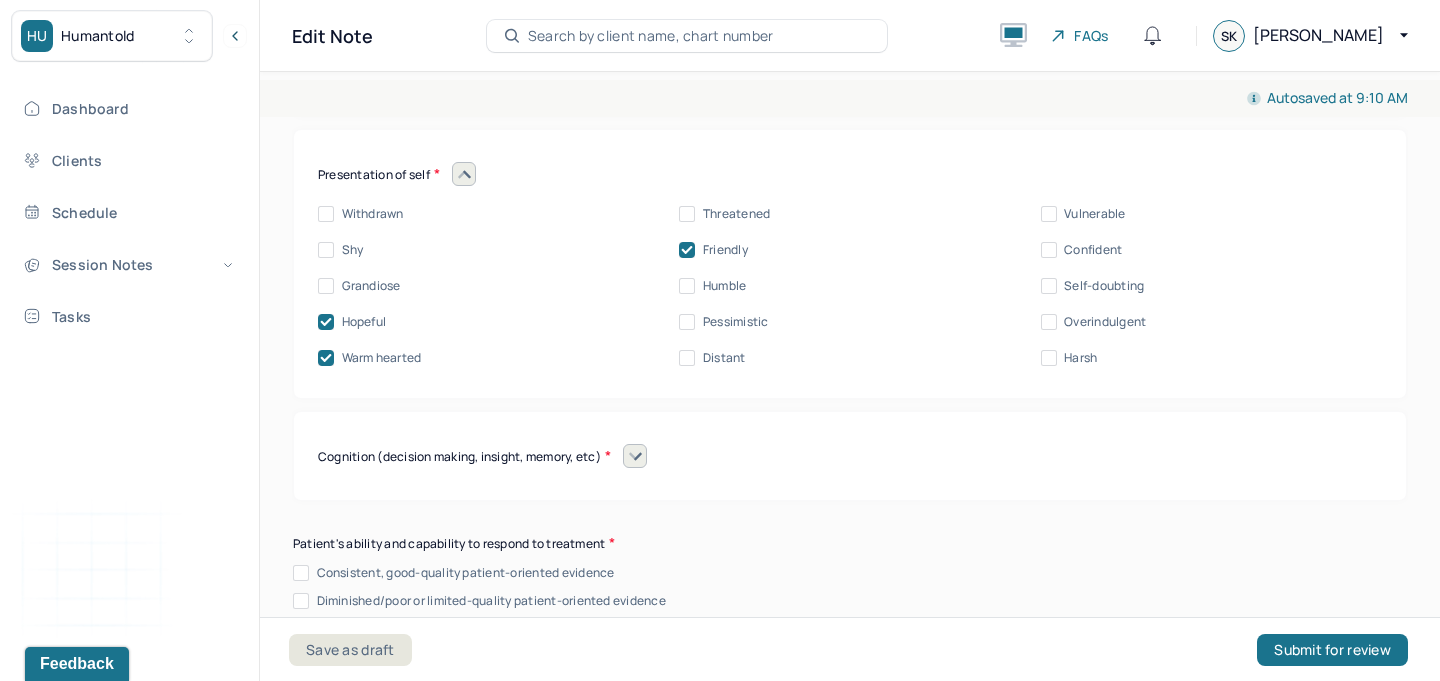 click on "Self-doubting" at bounding box center (1104, 286) 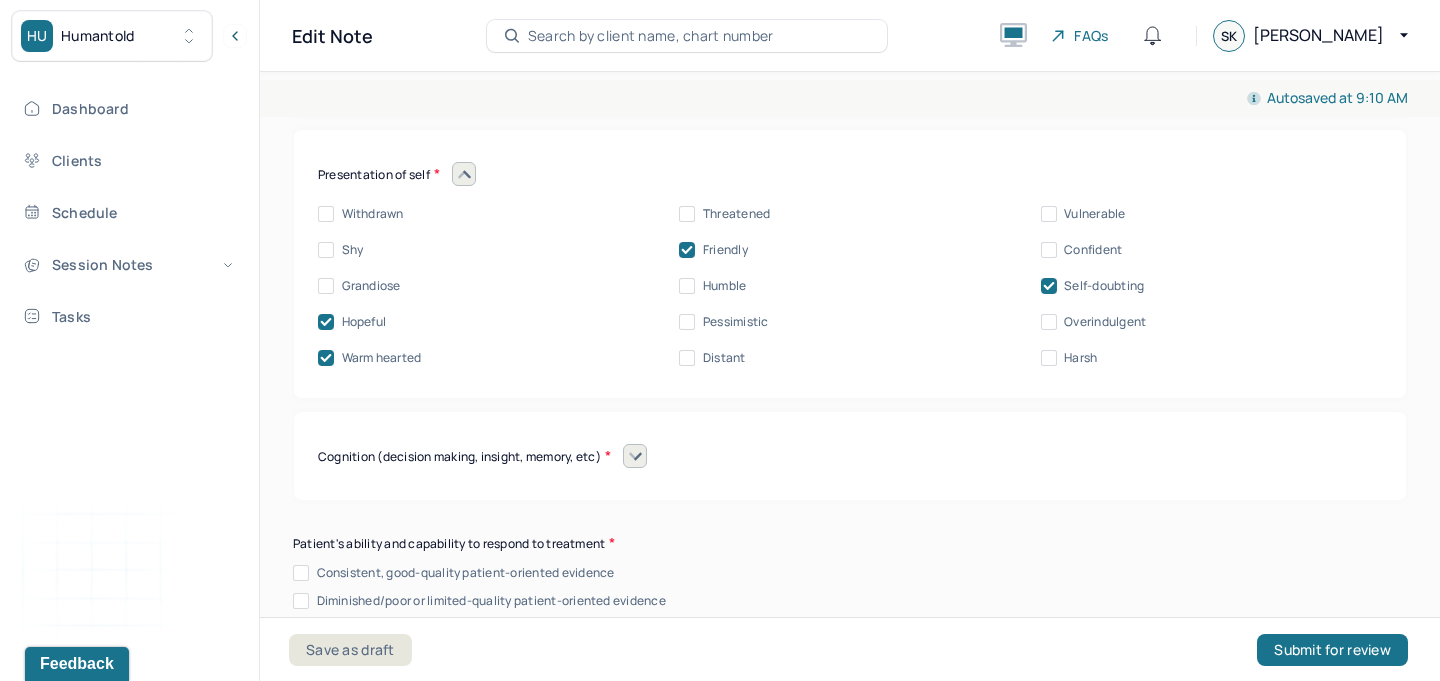 click at bounding box center (635, 456) 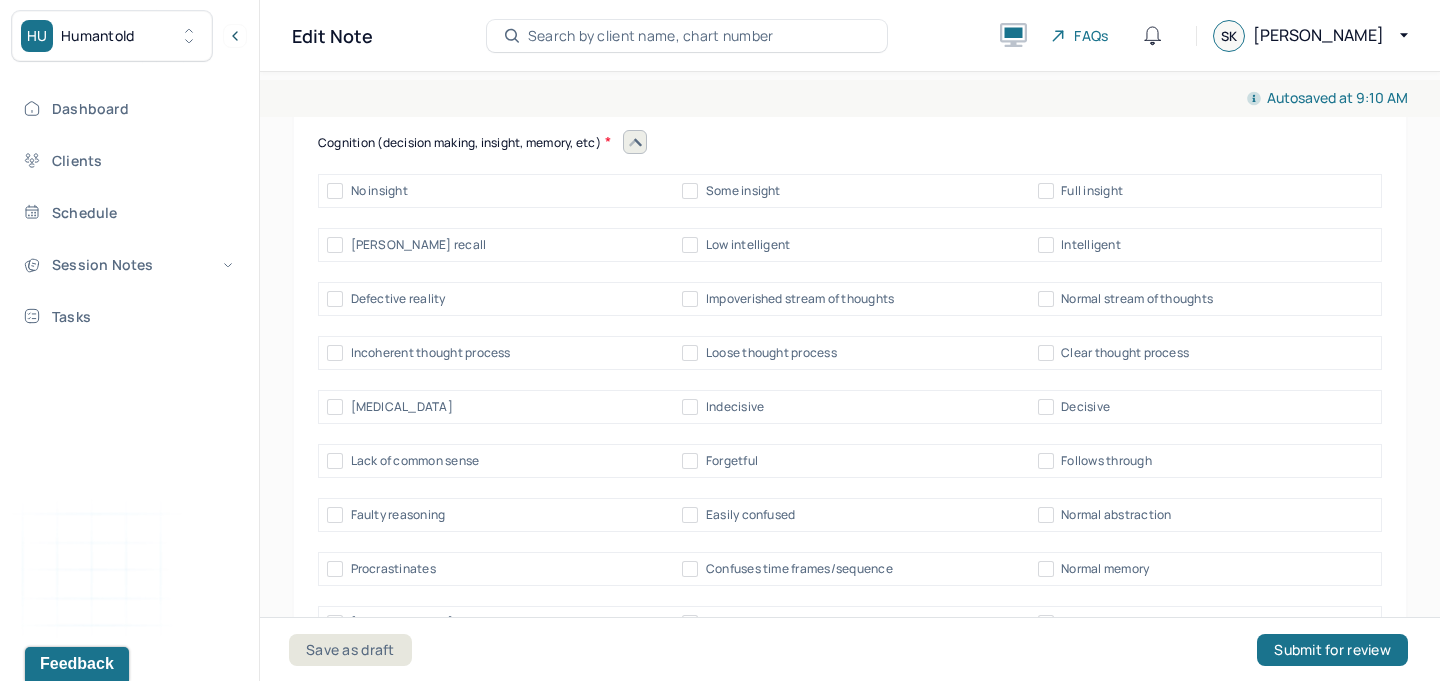 scroll, scrollTop: 10207, scrollLeft: 0, axis: vertical 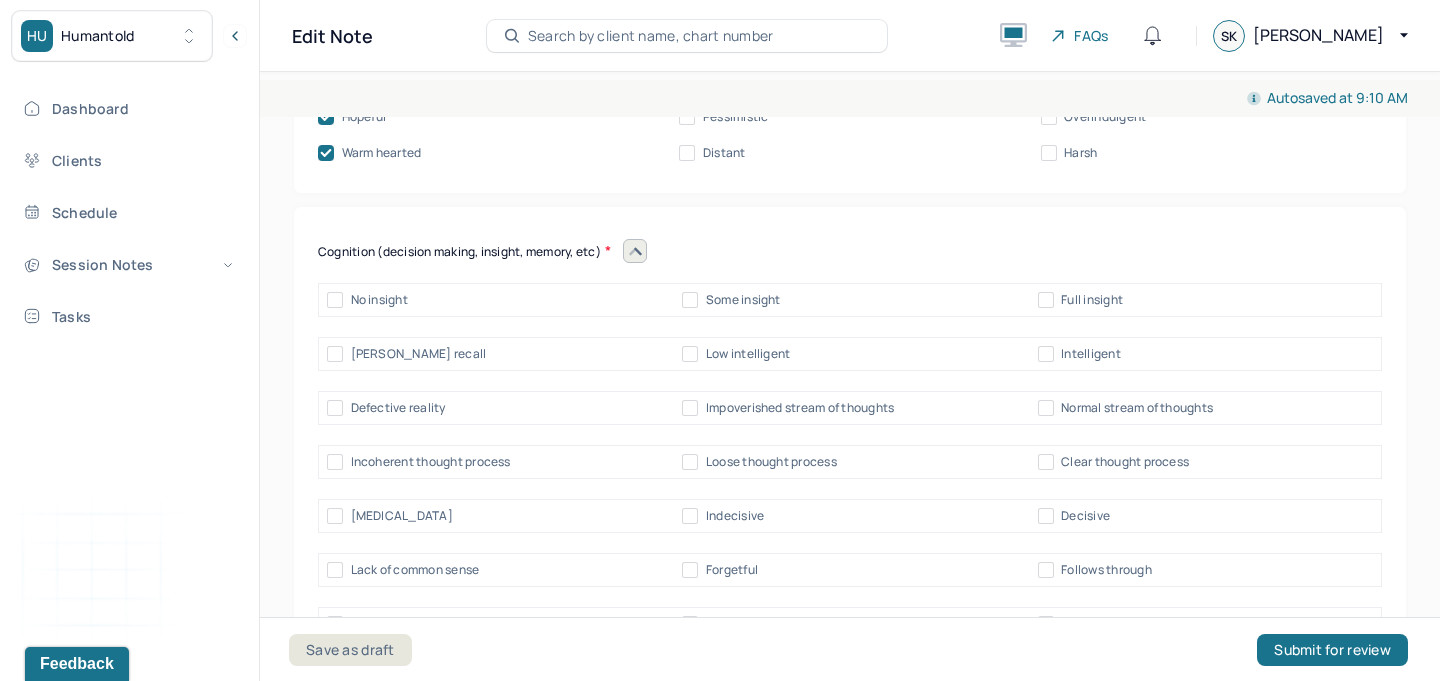 click on "Some insight" at bounding box center (690, 300) 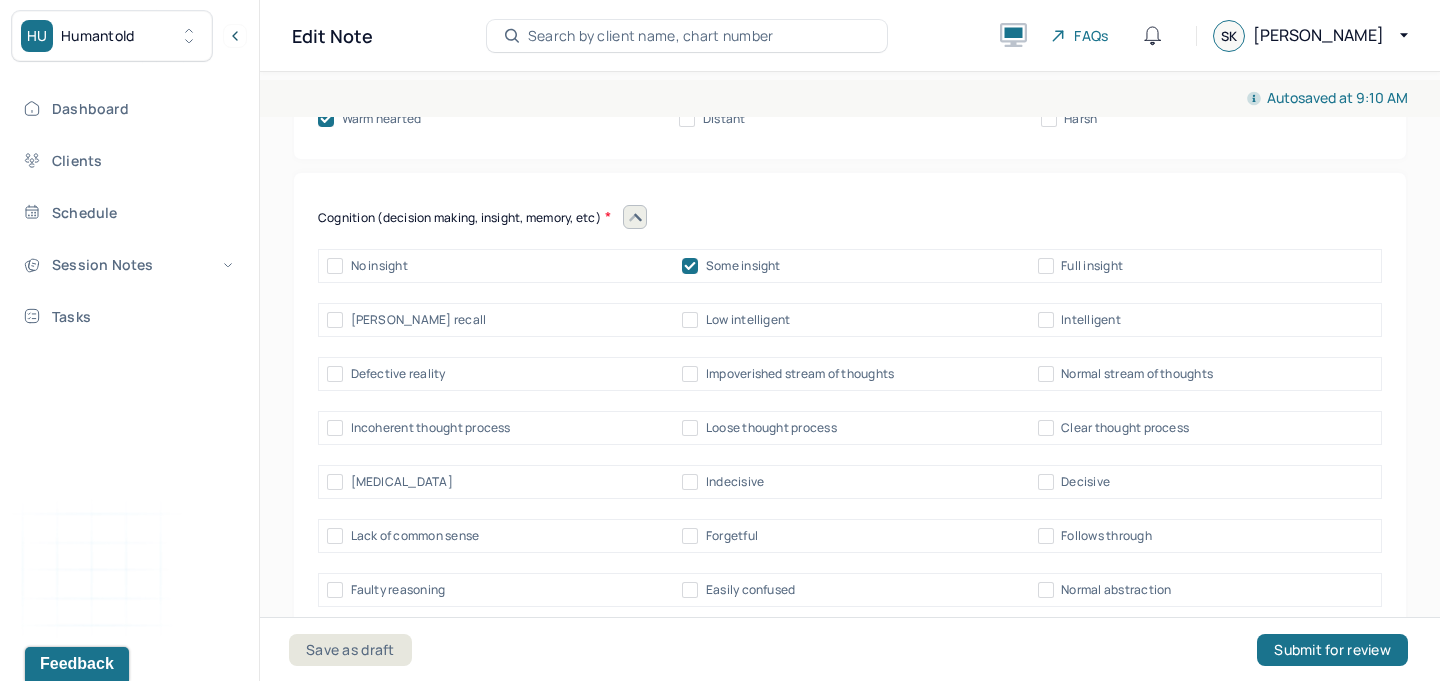 scroll, scrollTop: 10243, scrollLeft: 0, axis: vertical 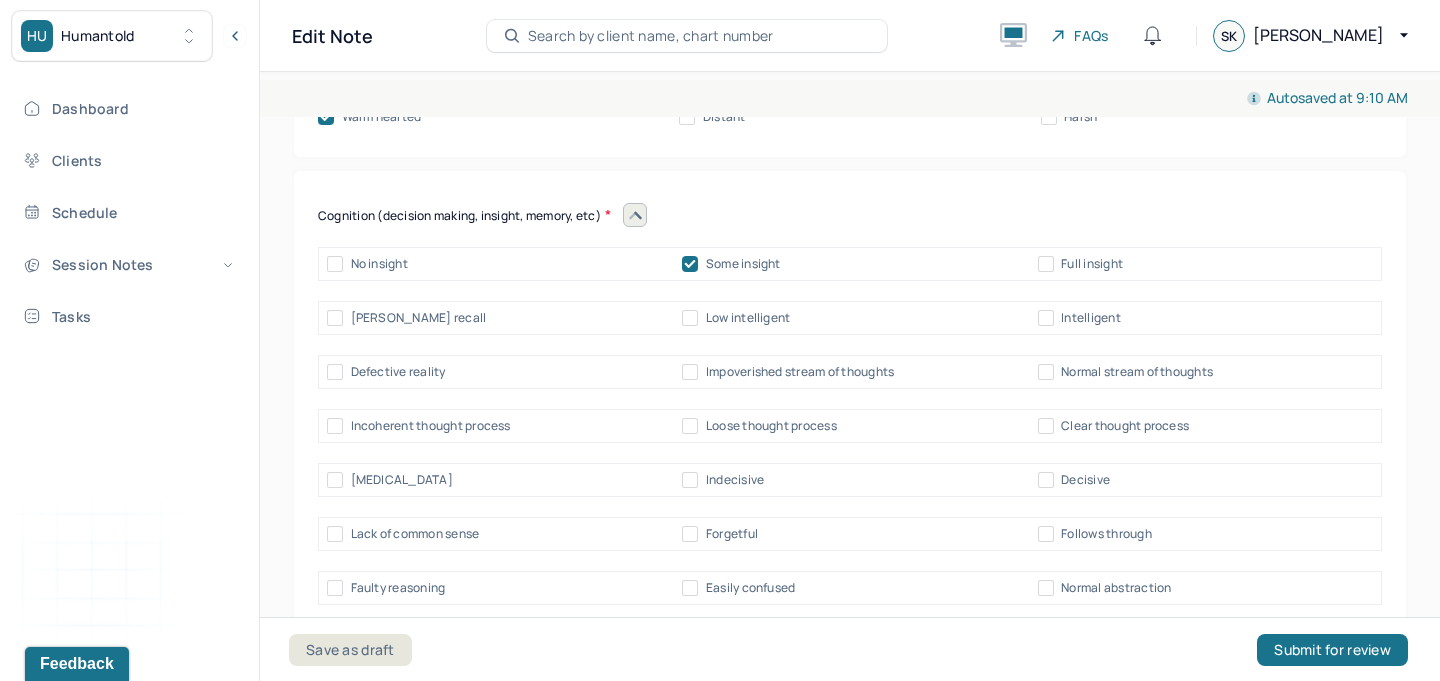 click on "Full insight" at bounding box center [1046, 264] 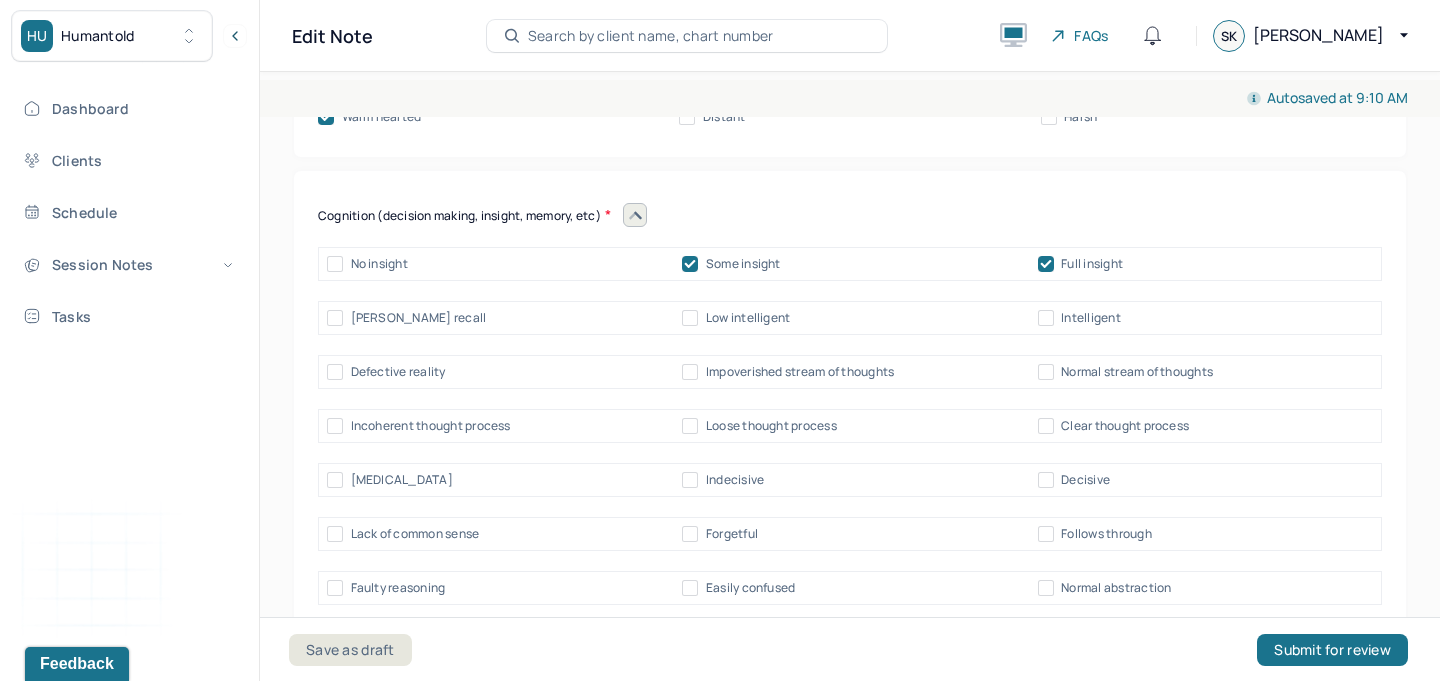 click 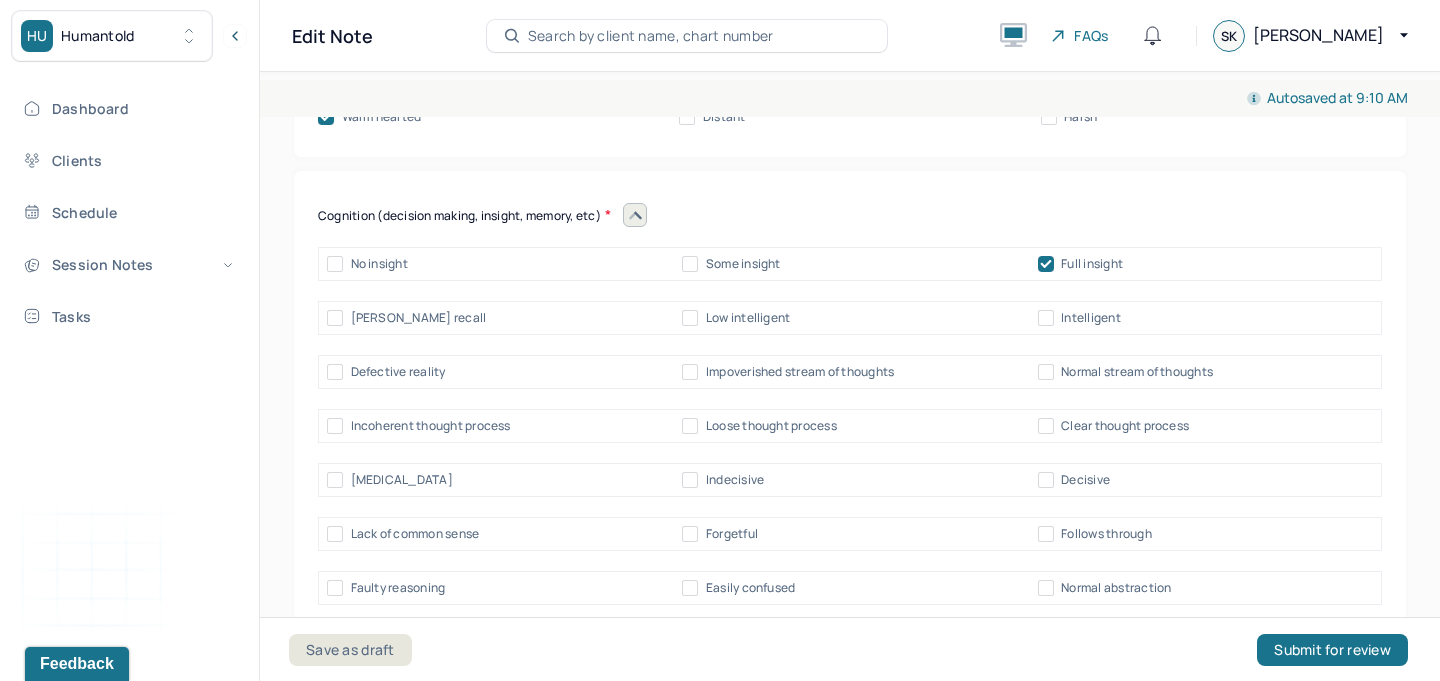 click on "Intelligent" at bounding box center (1079, 318) 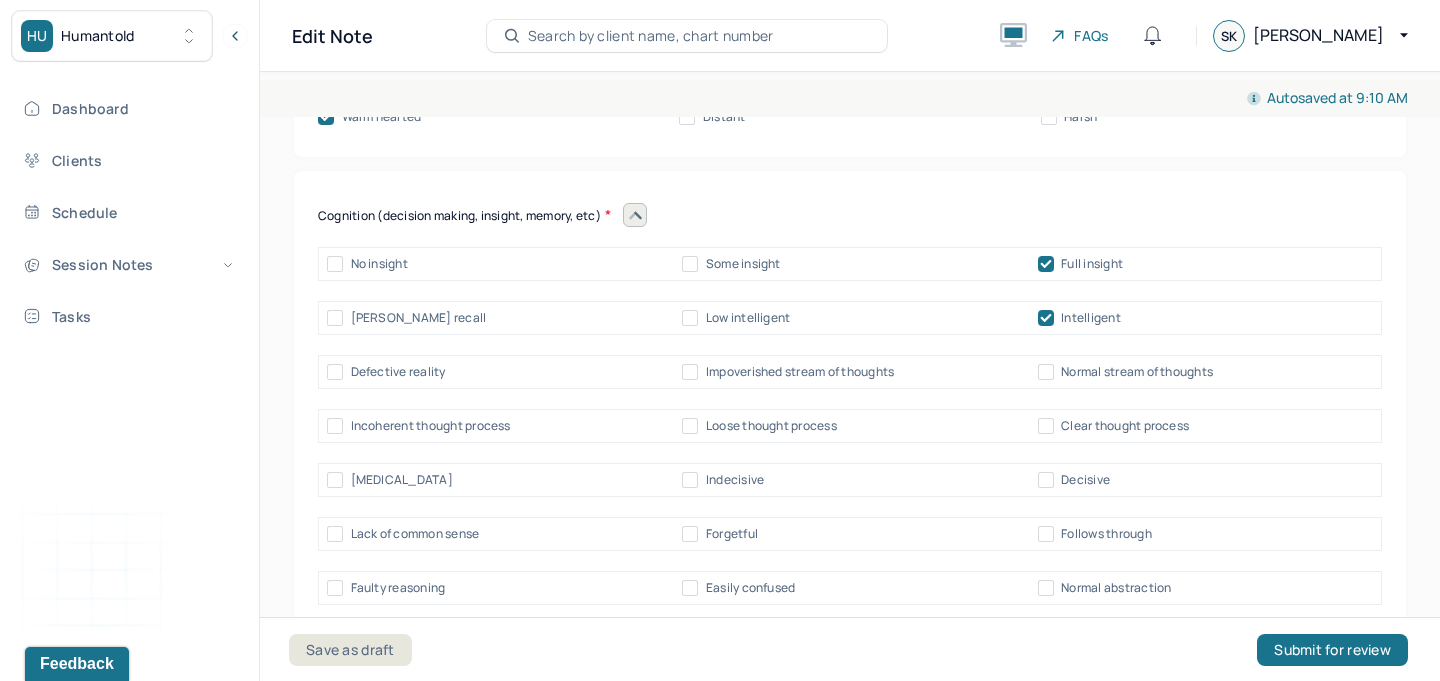 click on "Normal stream of thoughts" at bounding box center [1046, 372] 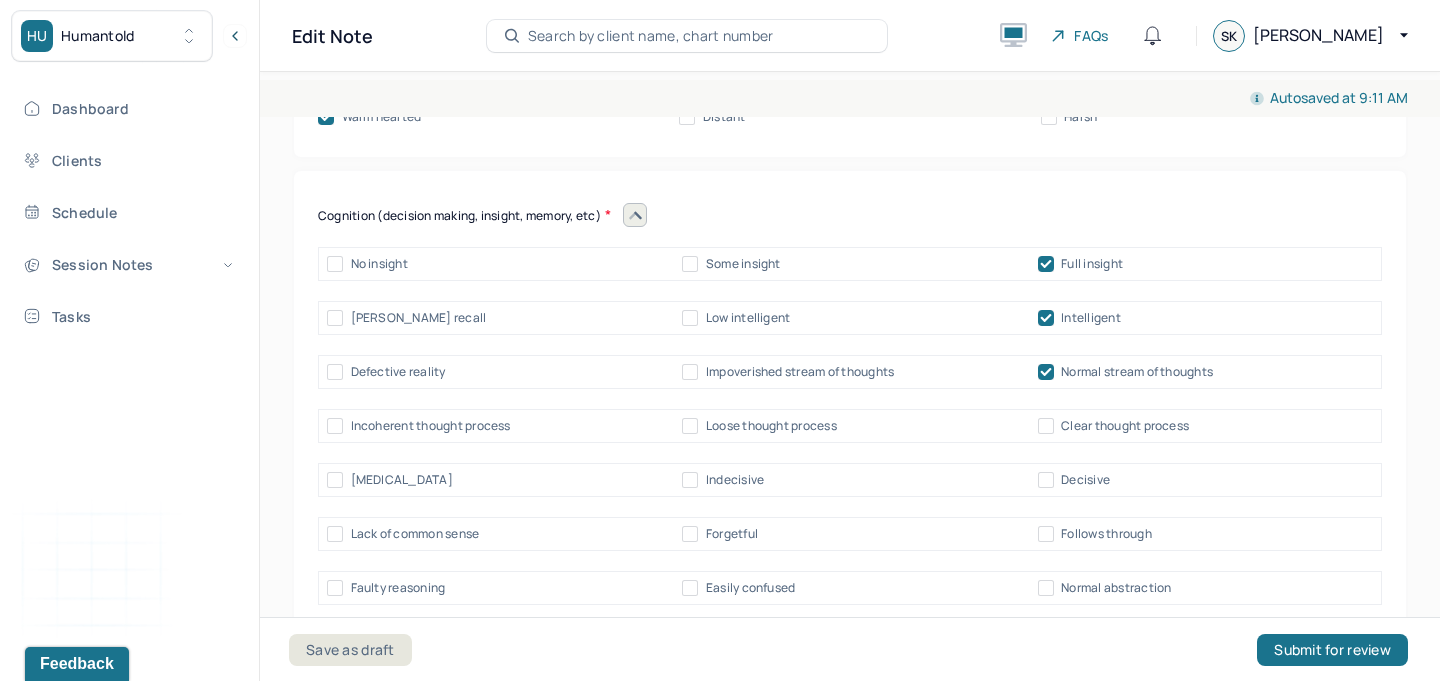 click on "Clear thought process" at bounding box center [1046, 426] 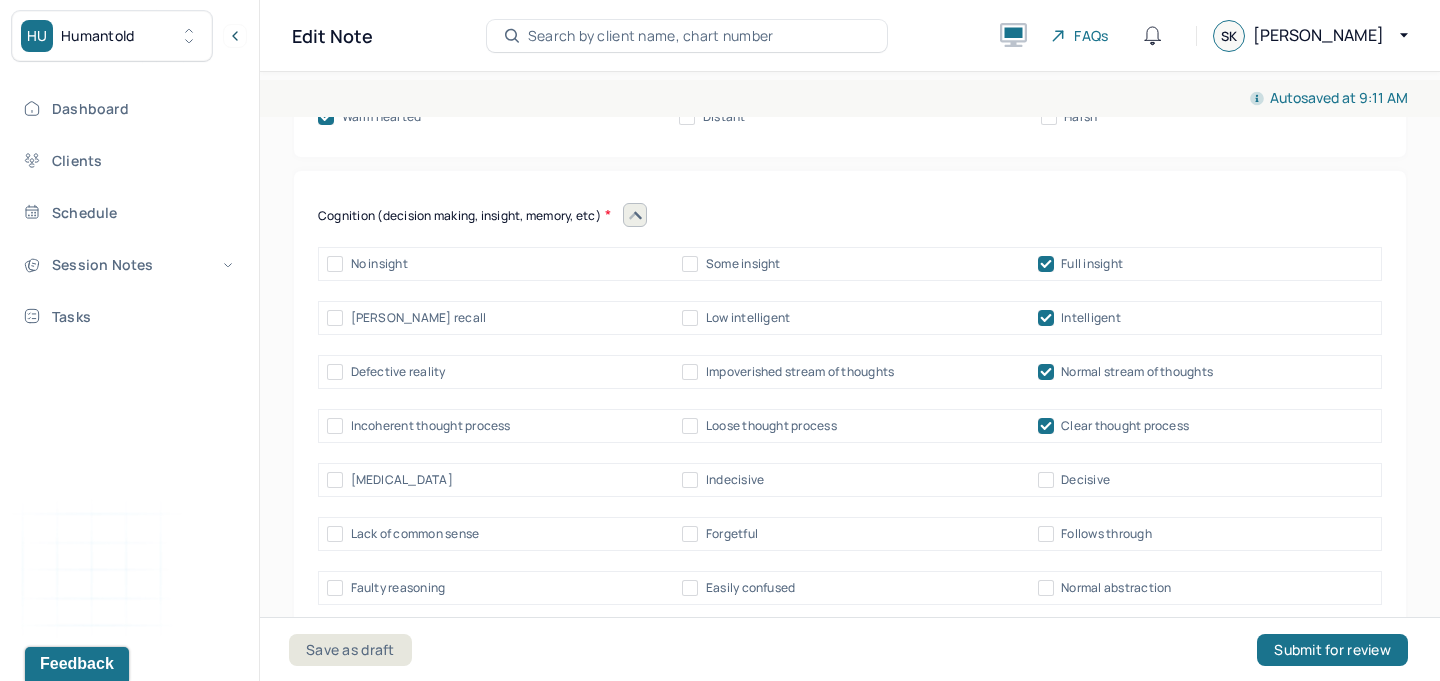 click on "[MEDICAL_DATA] Indecisive Decisive" at bounding box center (850, 480) 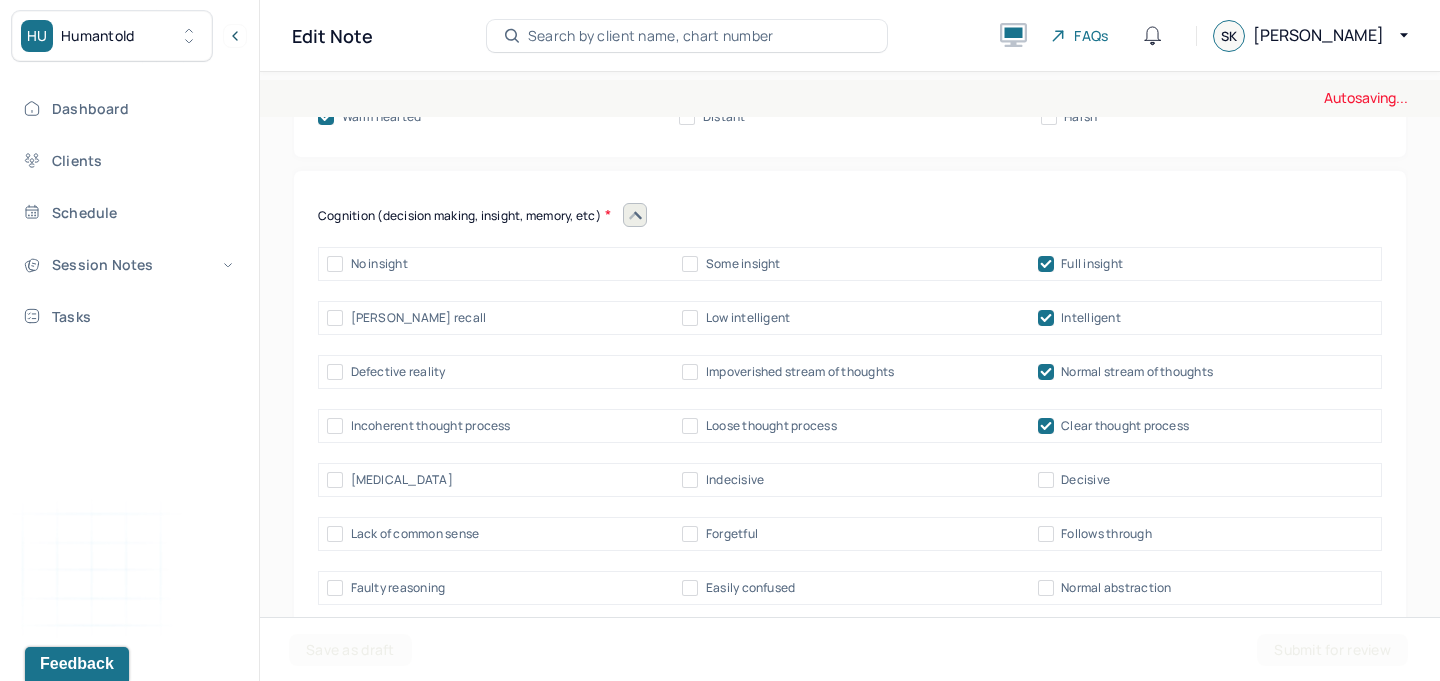 click on "Decisive" at bounding box center (1046, 480) 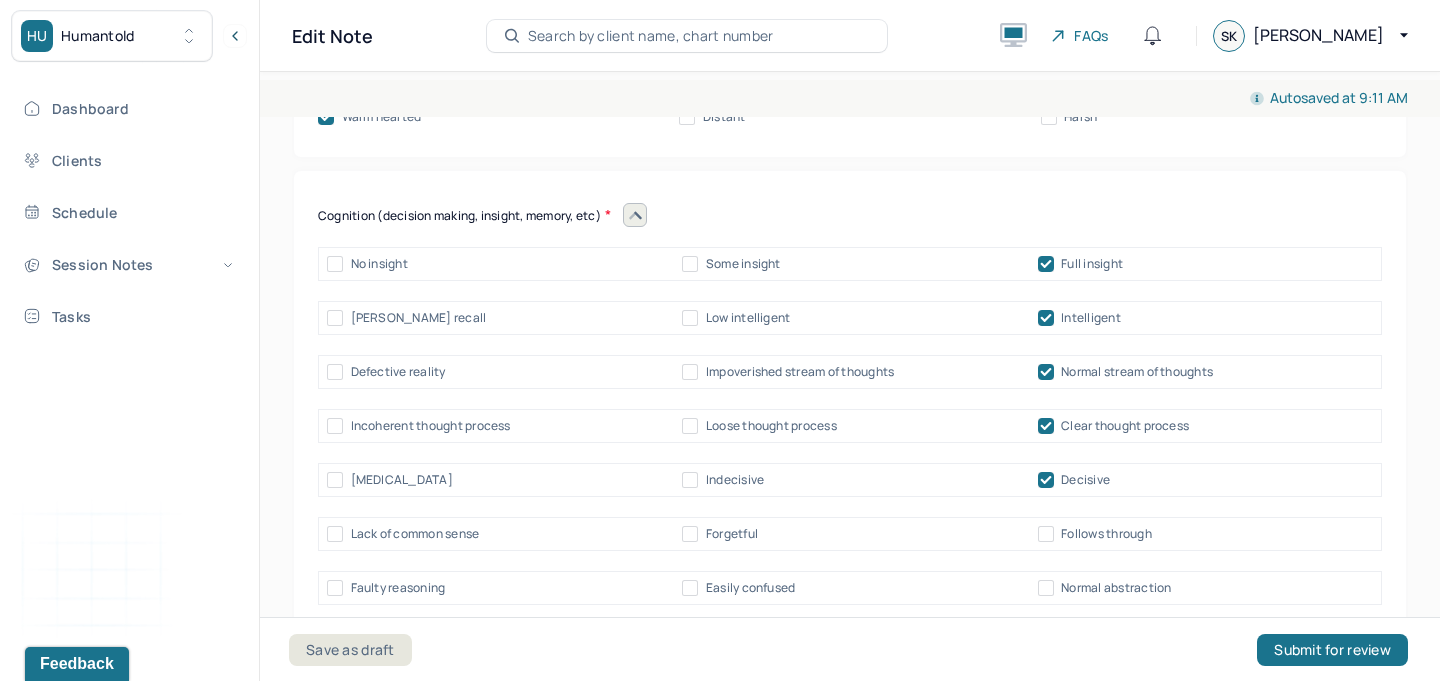 click on "Follows through" at bounding box center [1046, 534] 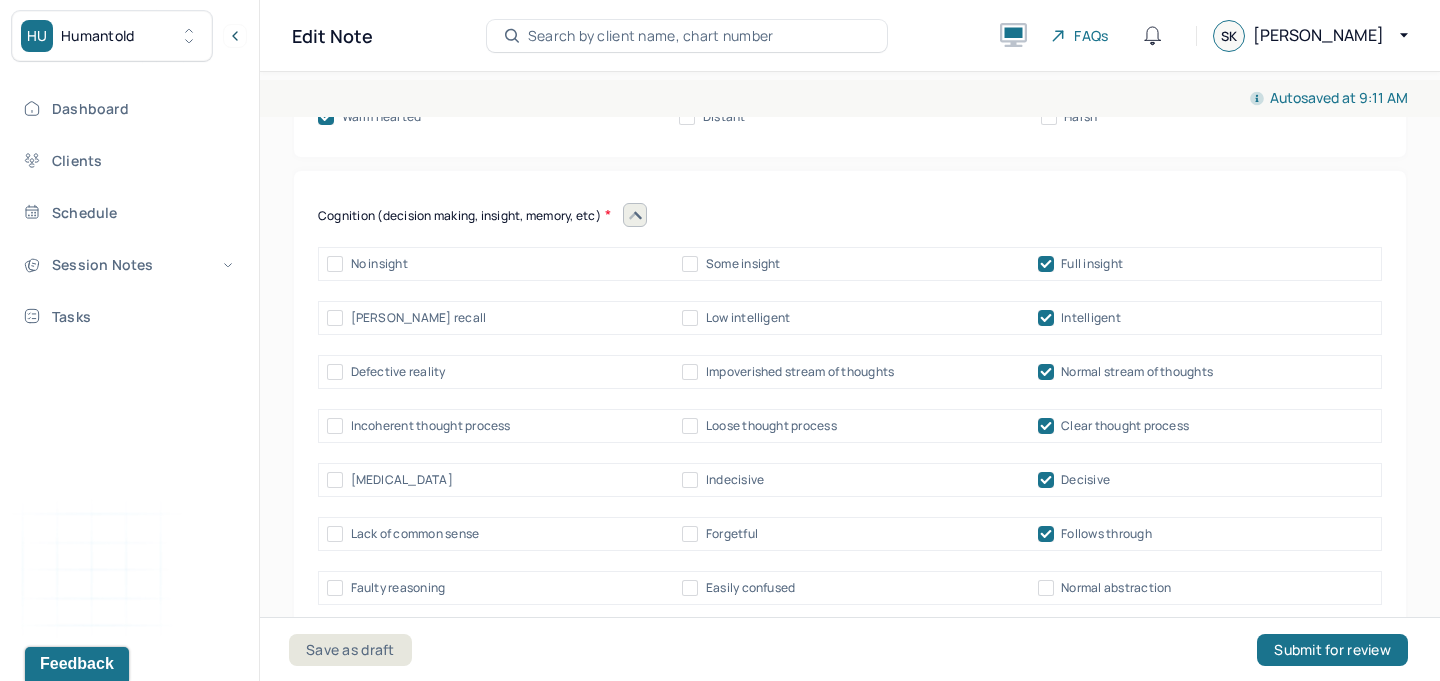 click on "Normal abstraction" at bounding box center [1046, 588] 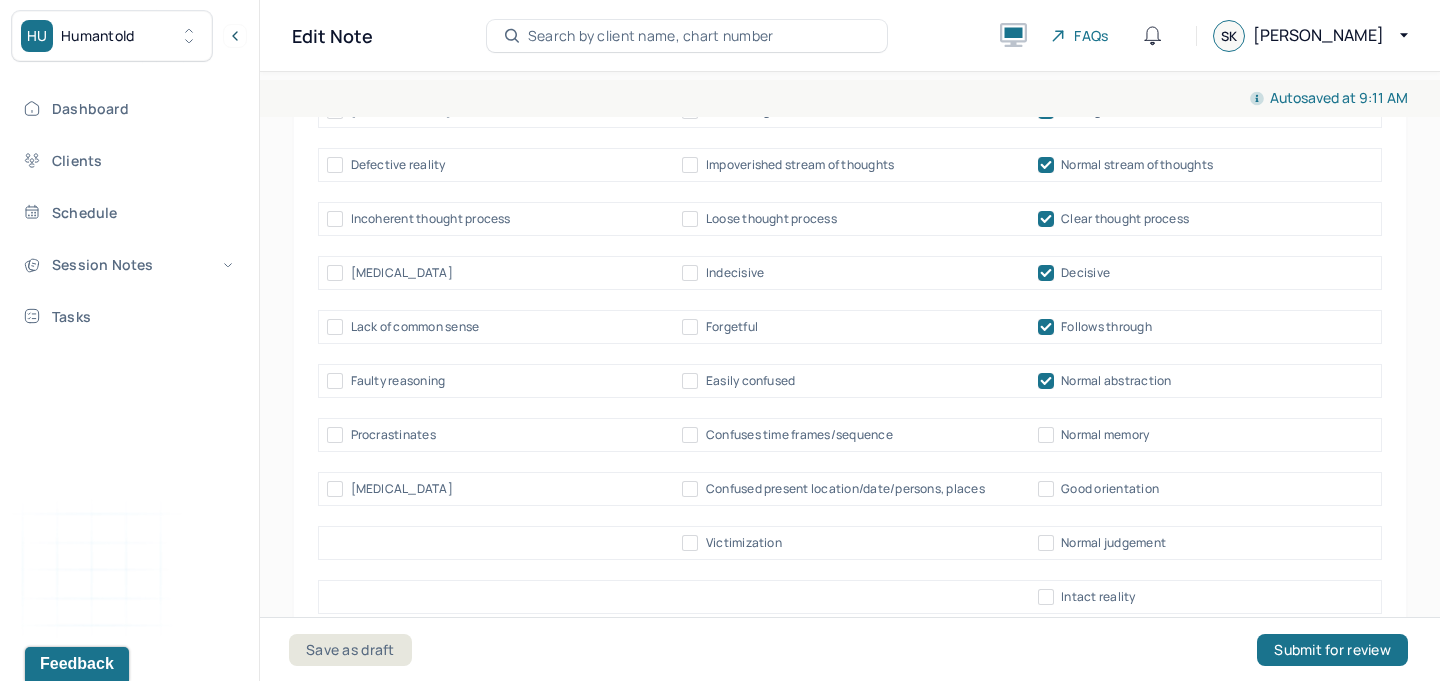 scroll, scrollTop: 10453, scrollLeft: 0, axis: vertical 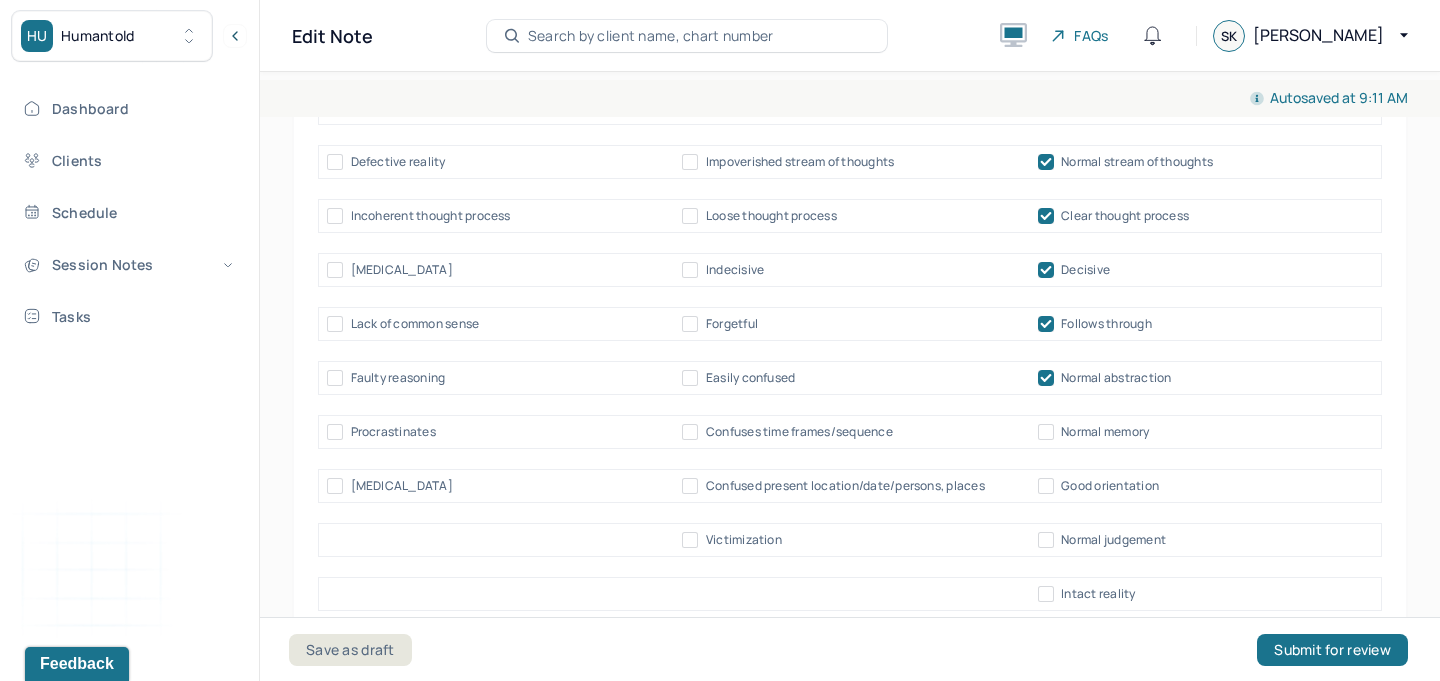 click on "Normal memory" at bounding box center [1046, 432] 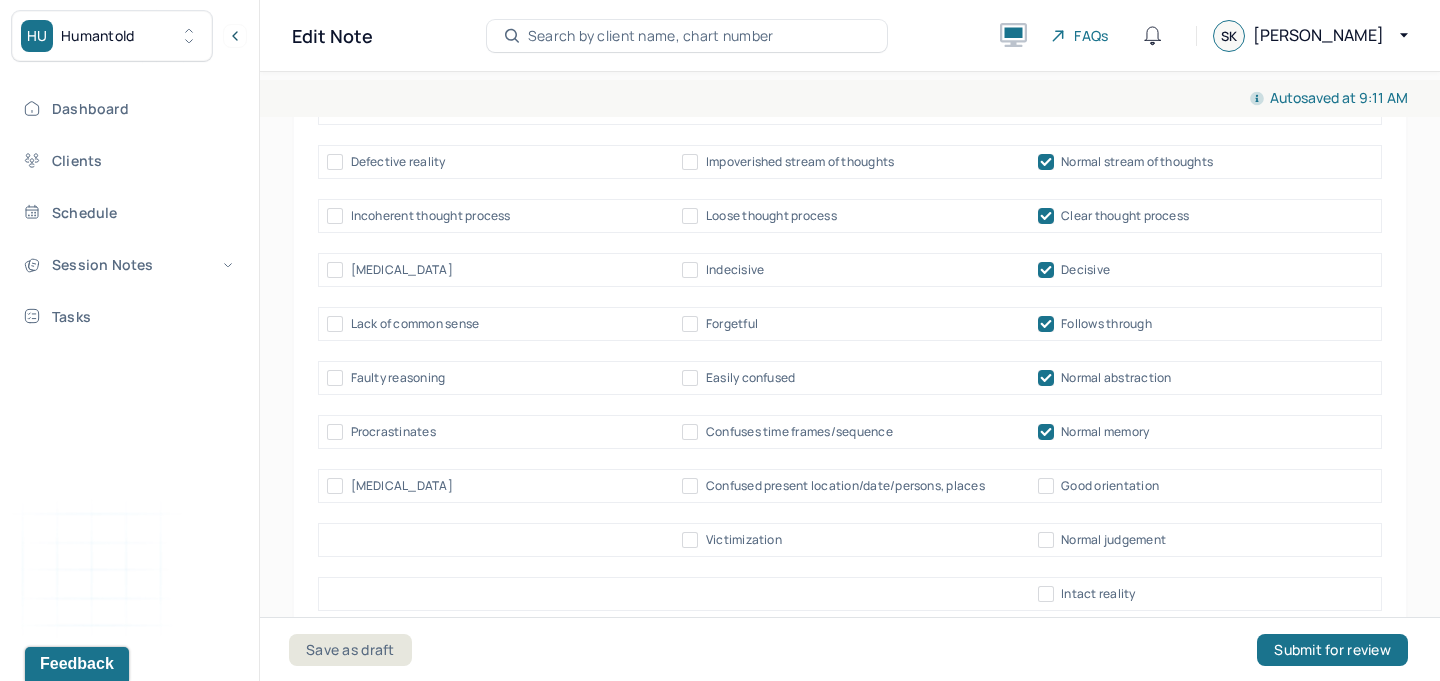 click on "Good orientation" at bounding box center (1046, 486) 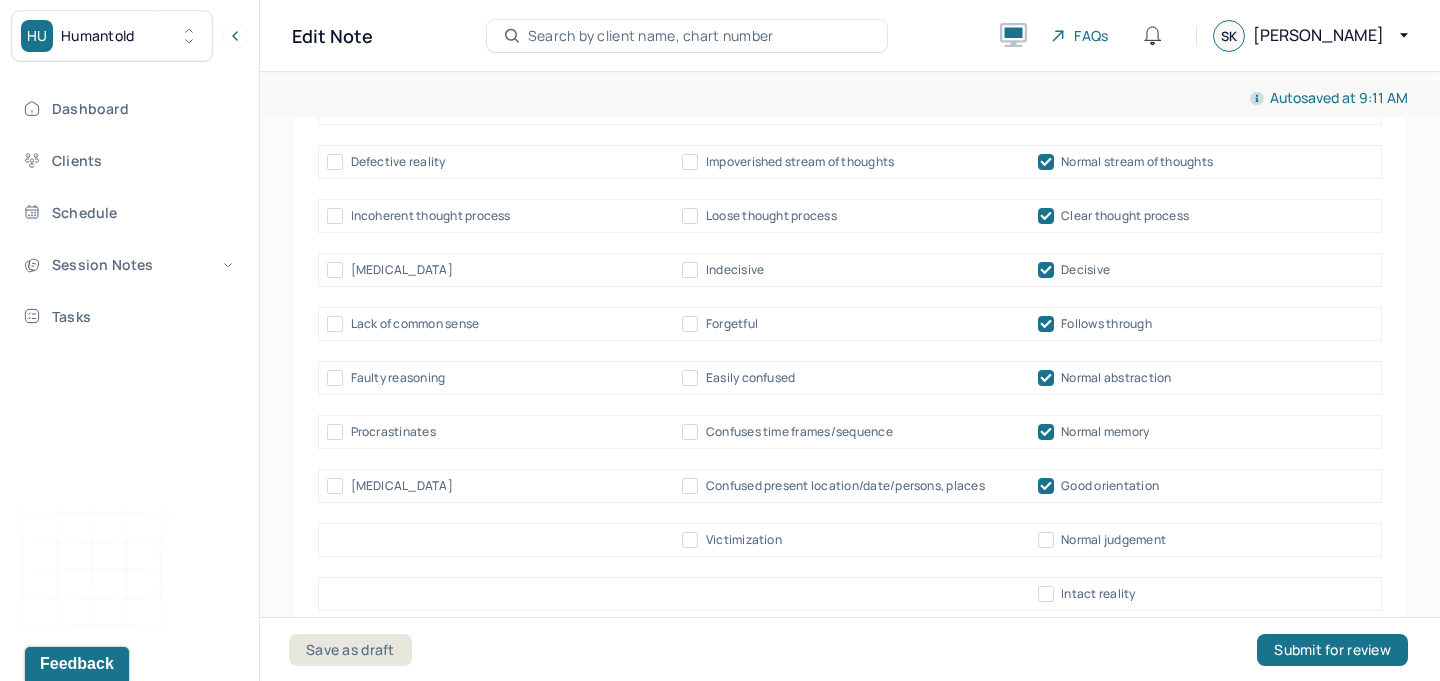 click on "Normal judgement" at bounding box center [1113, 540] 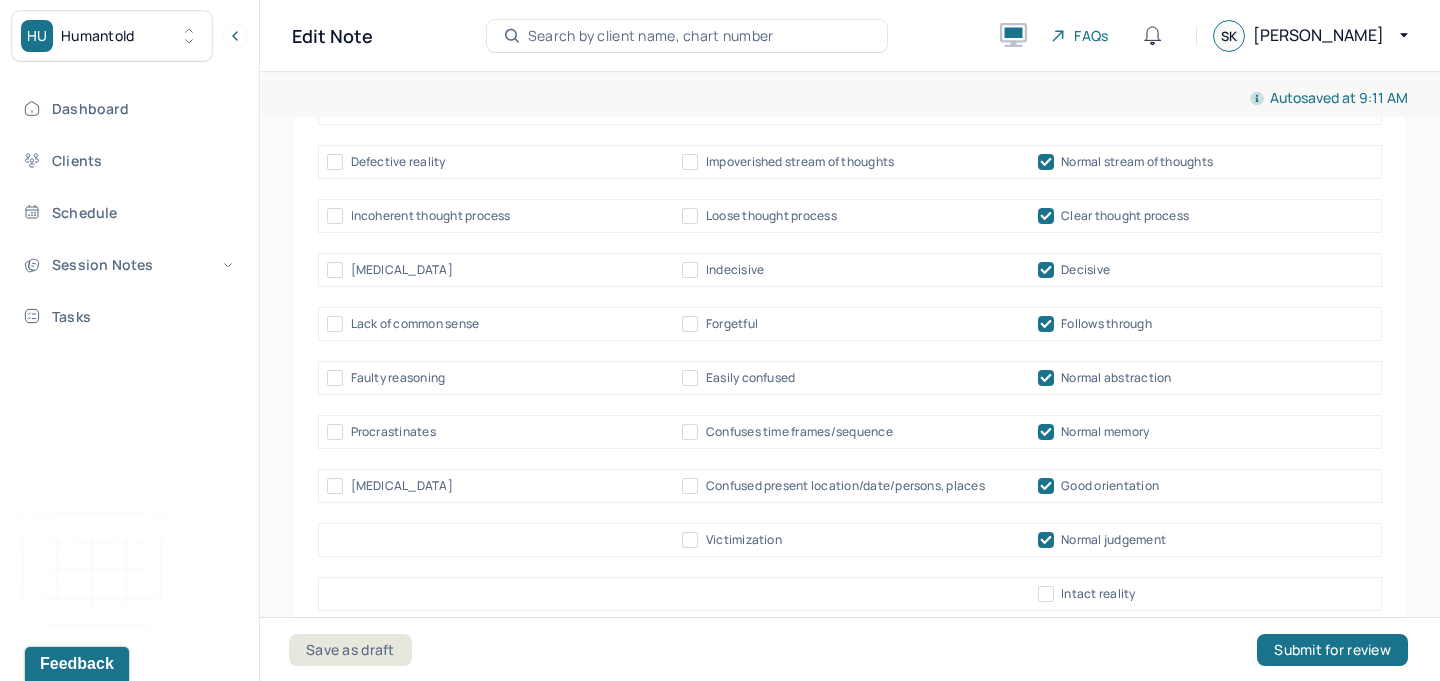 click on "Intact reality" at bounding box center (1098, 594) 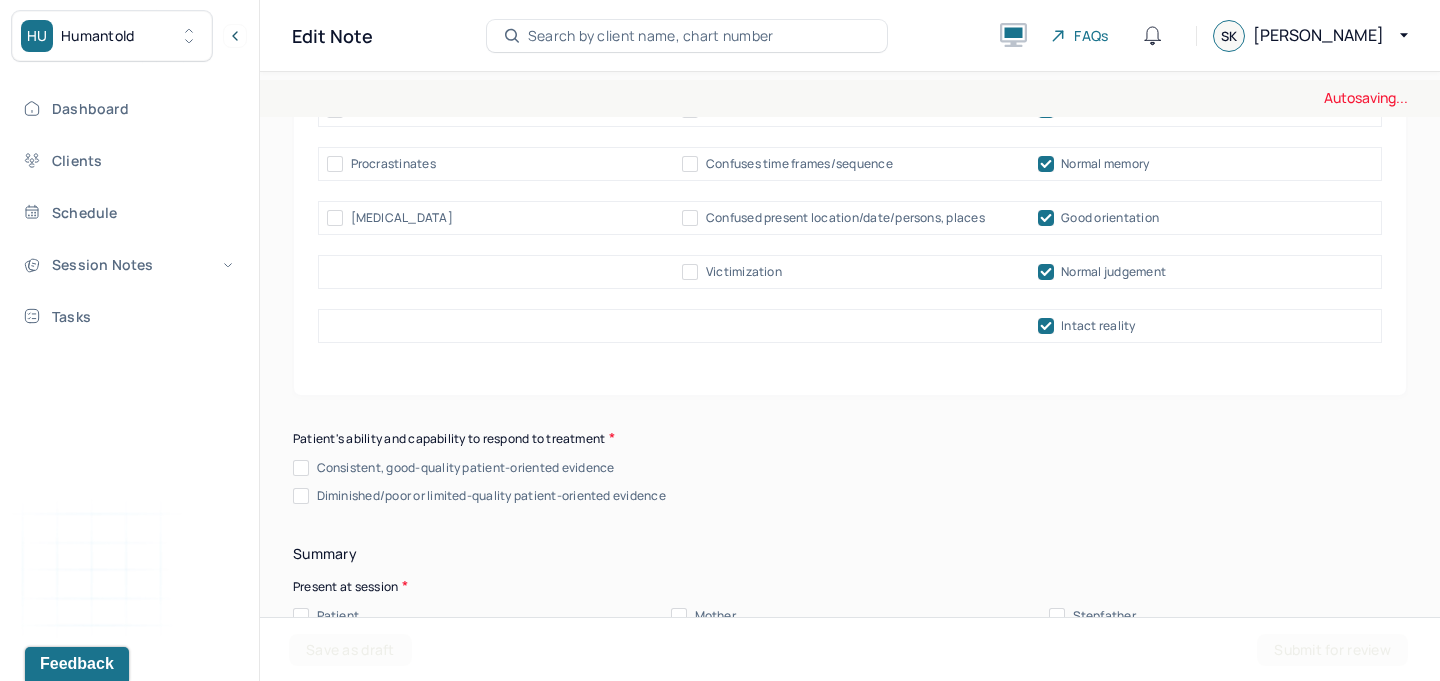 scroll, scrollTop: 10722, scrollLeft: 0, axis: vertical 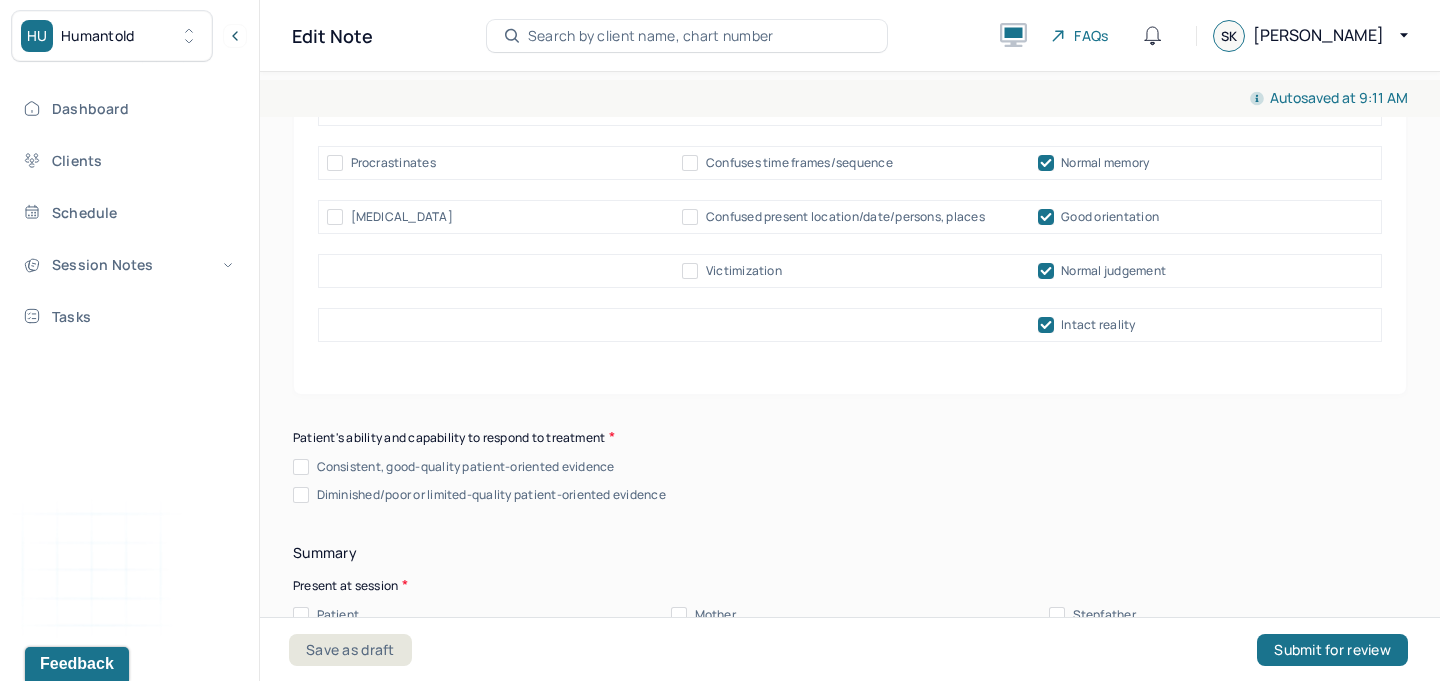 click on "Consistent, good-quality patient-oriented evidence" at bounding box center (466, 467) 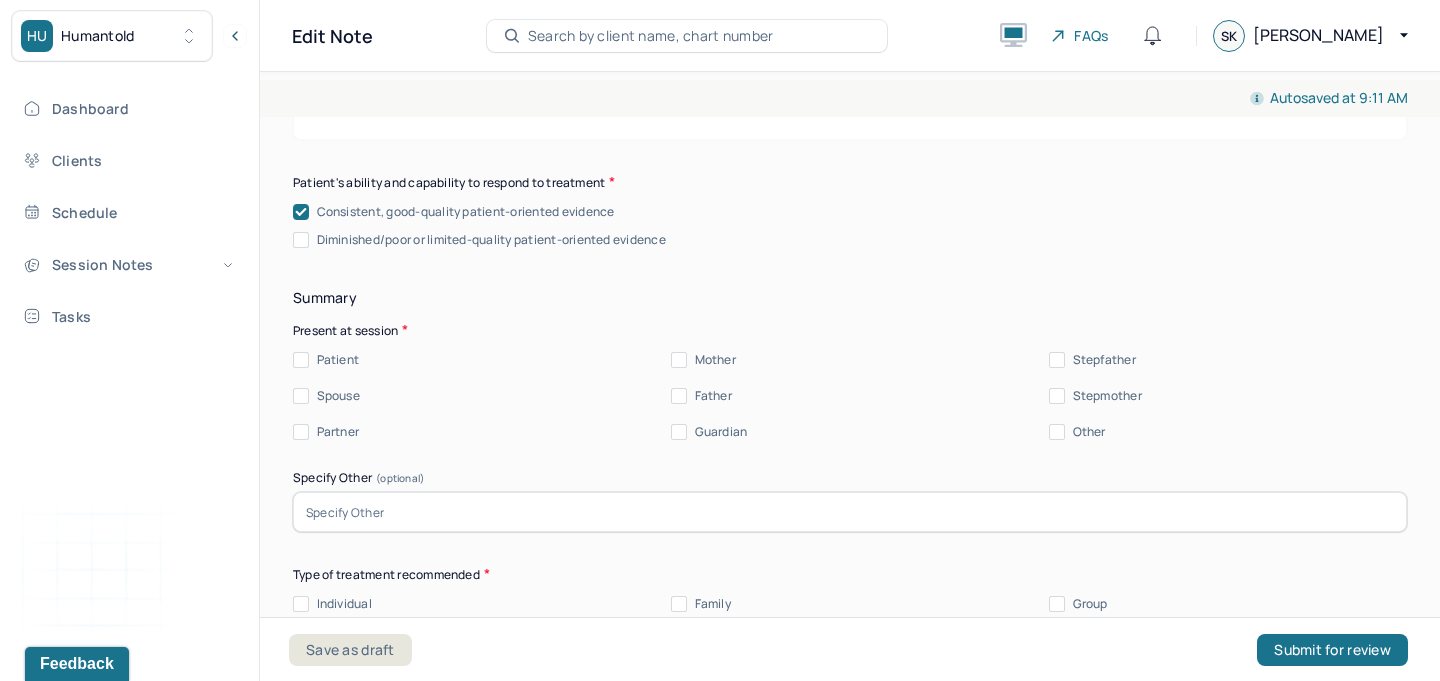 scroll, scrollTop: 10999, scrollLeft: 0, axis: vertical 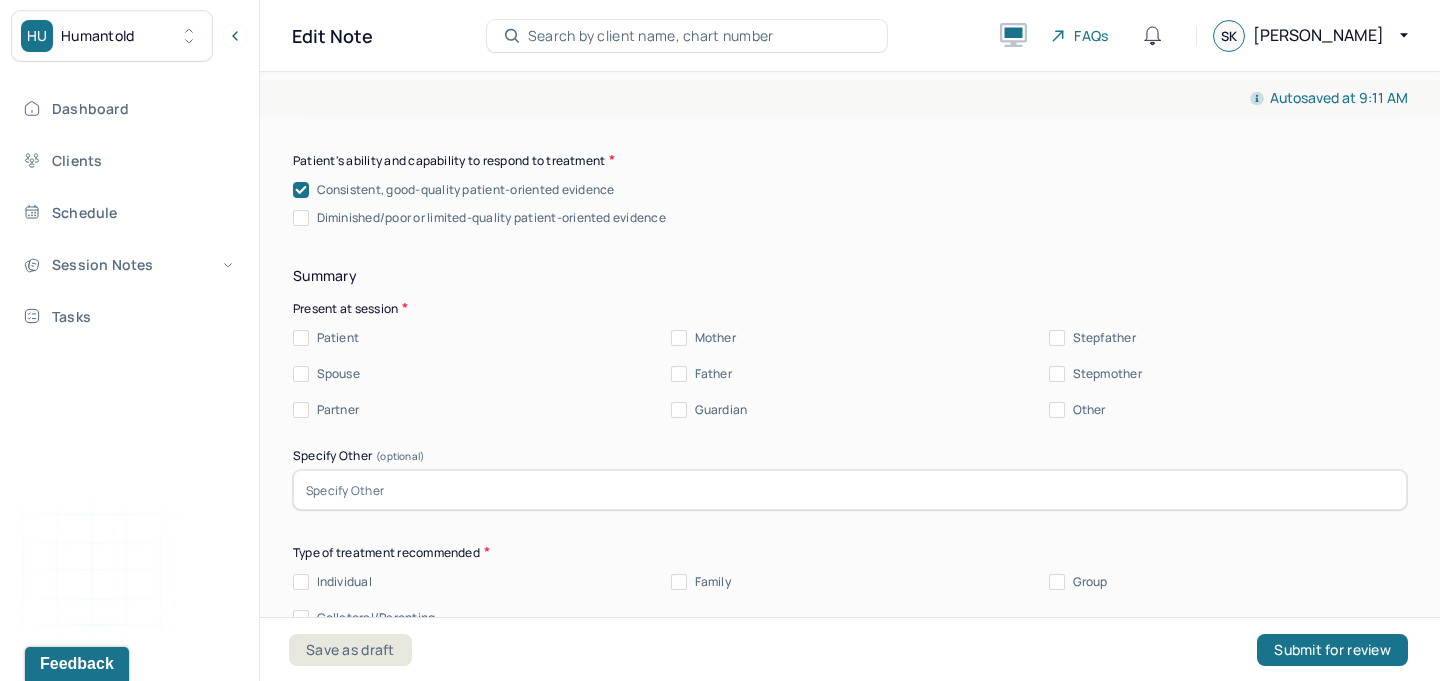 click on "Patient" at bounding box center (301, 338) 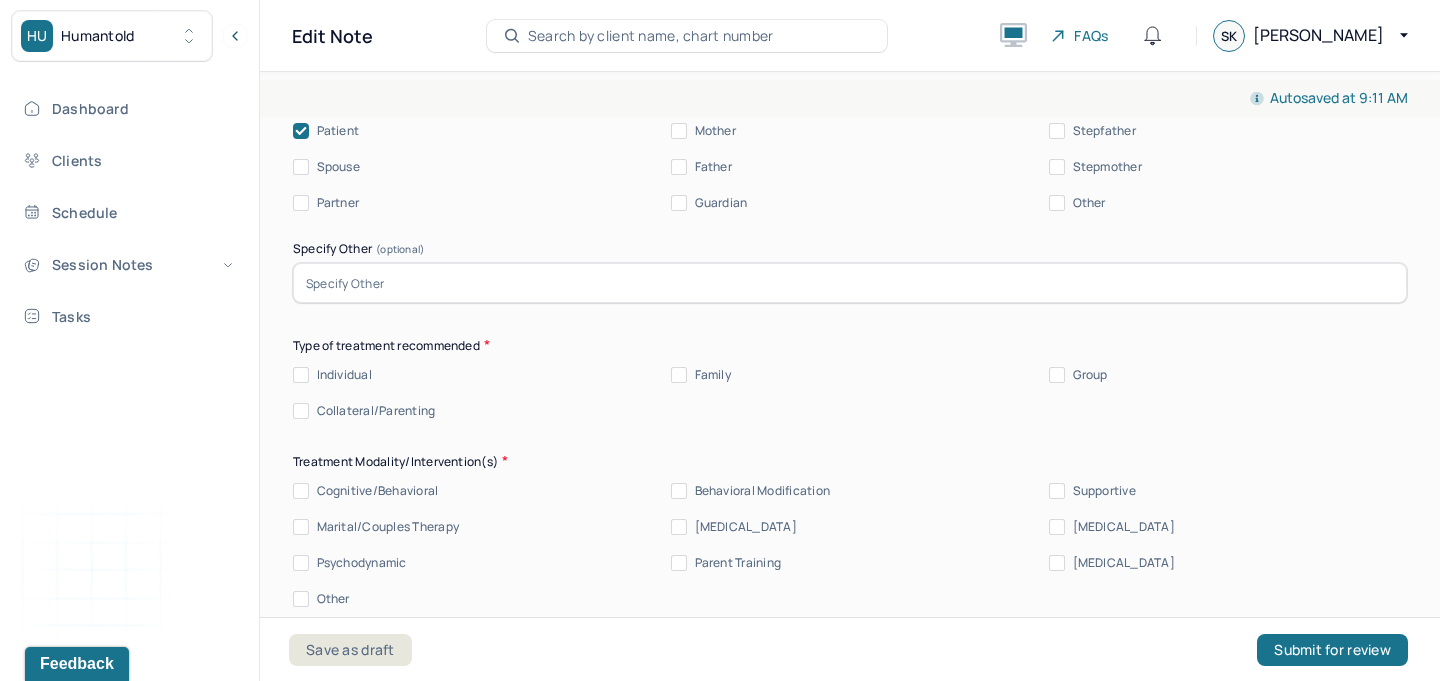scroll, scrollTop: 11225, scrollLeft: 0, axis: vertical 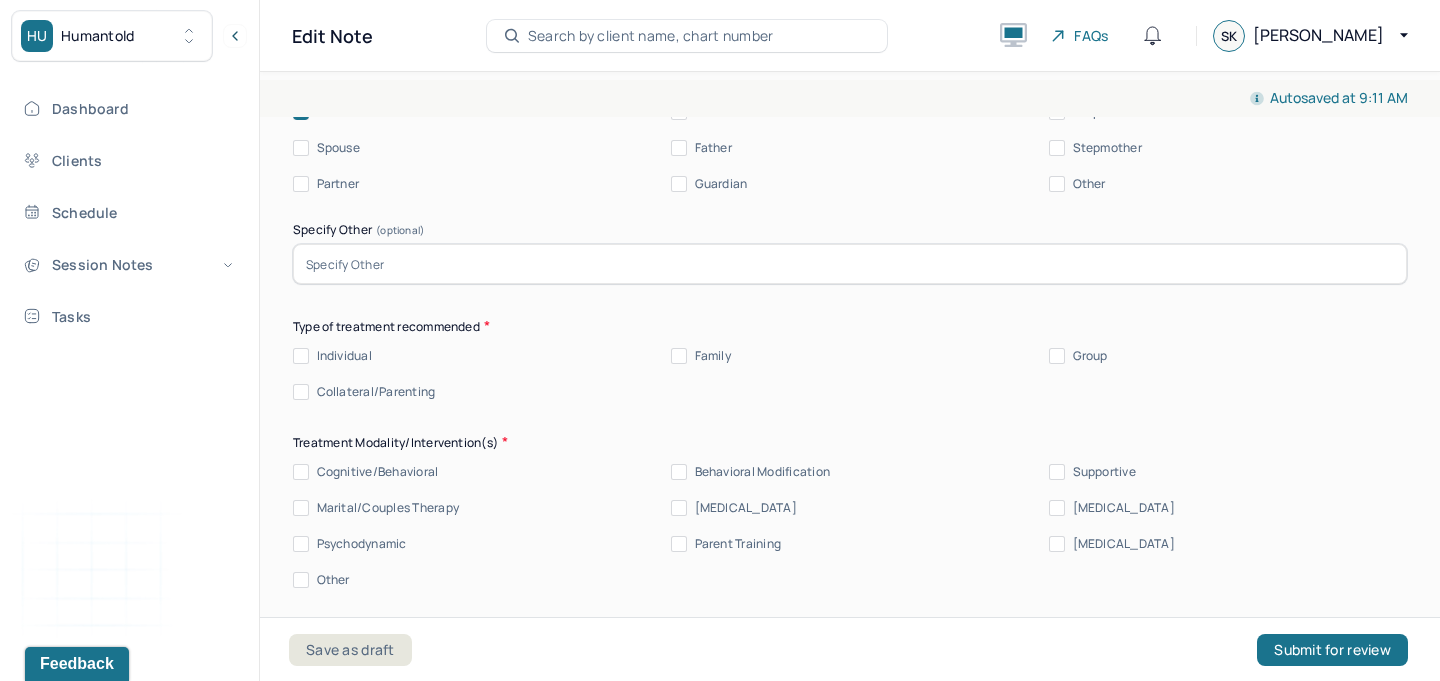 click on "Individual" at bounding box center [344, 356] 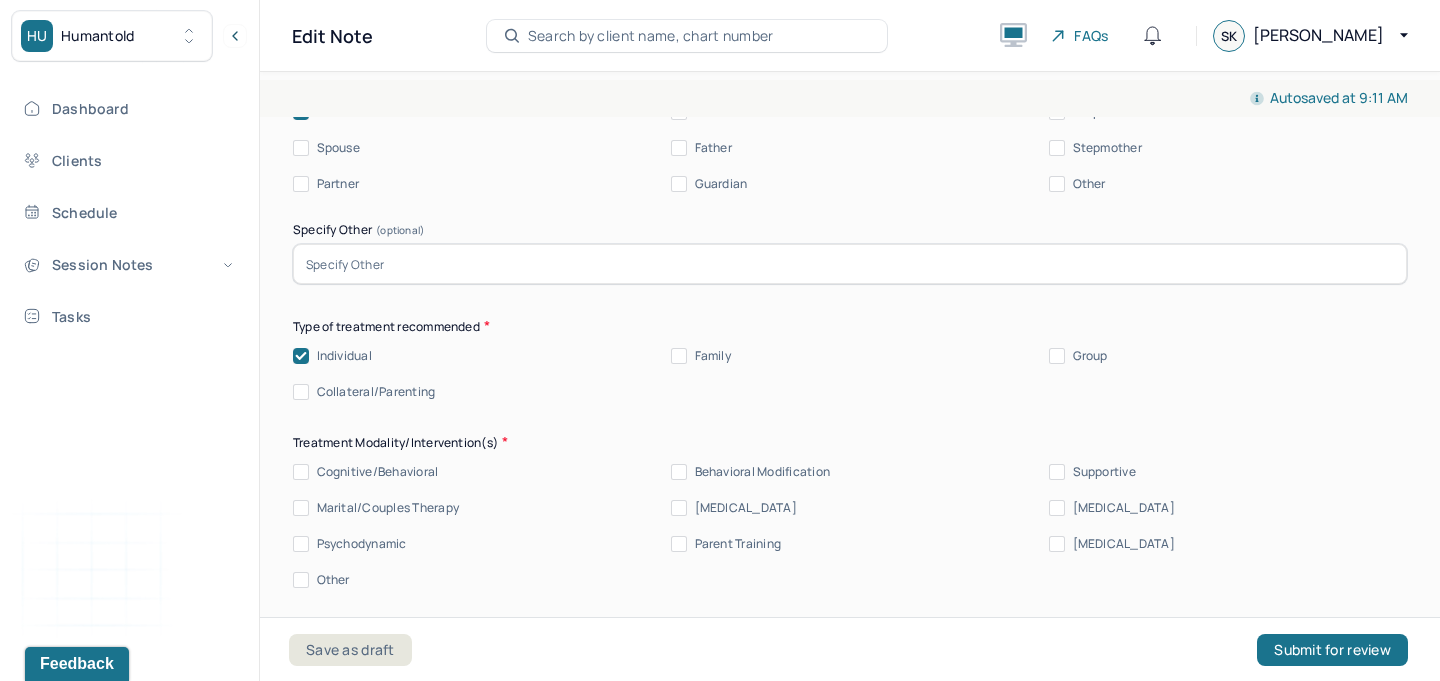 click on "Cognitive/Behavioral" at bounding box center [378, 472] 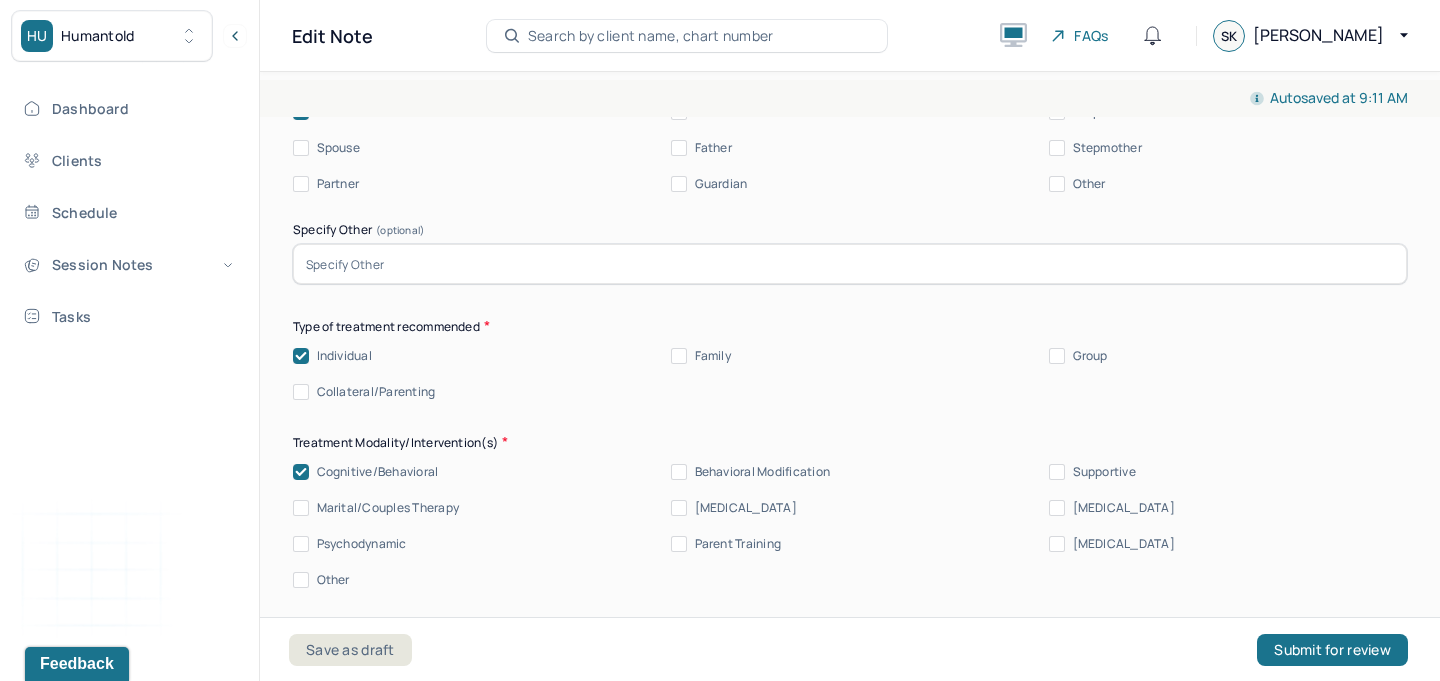click on "Psychodynamic" at bounding box center (362, 544) 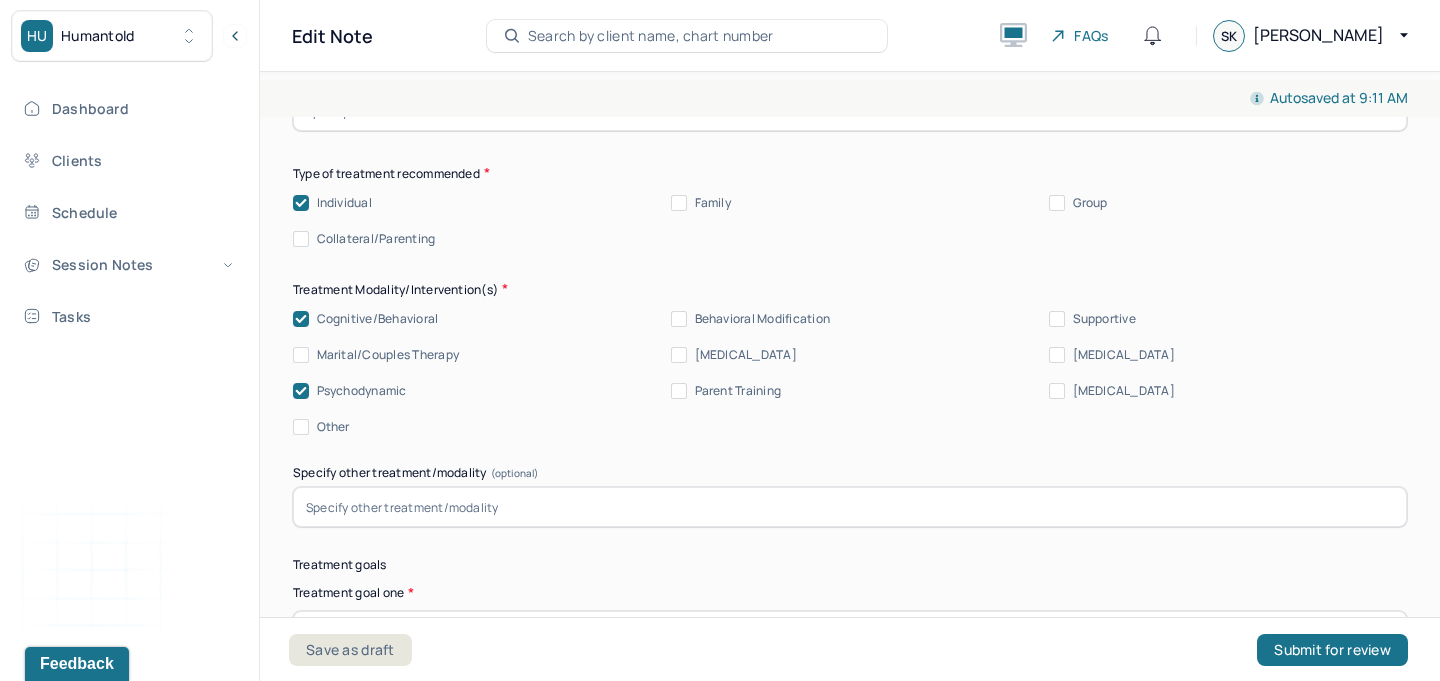 scroll, scrollTop: 11382, scrollLeft: 0, axis: vertical 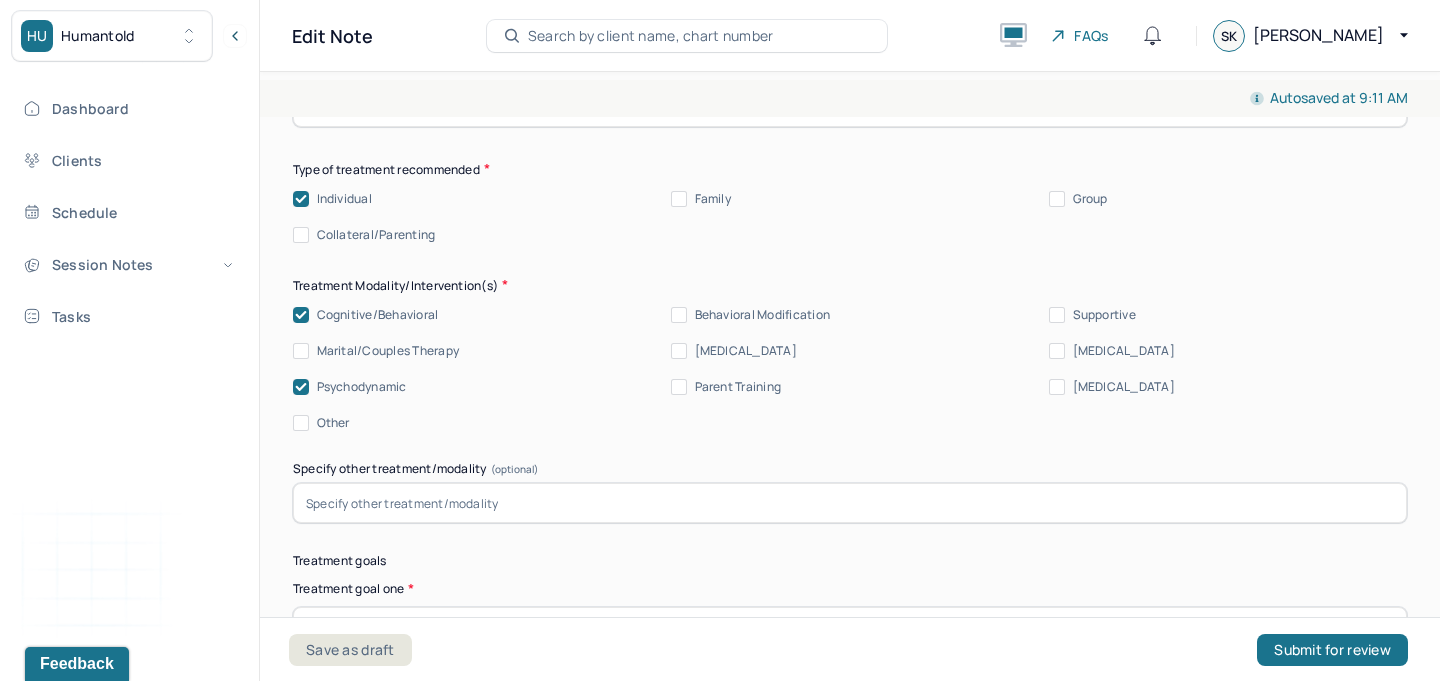 click at bounding box center [850, 503] 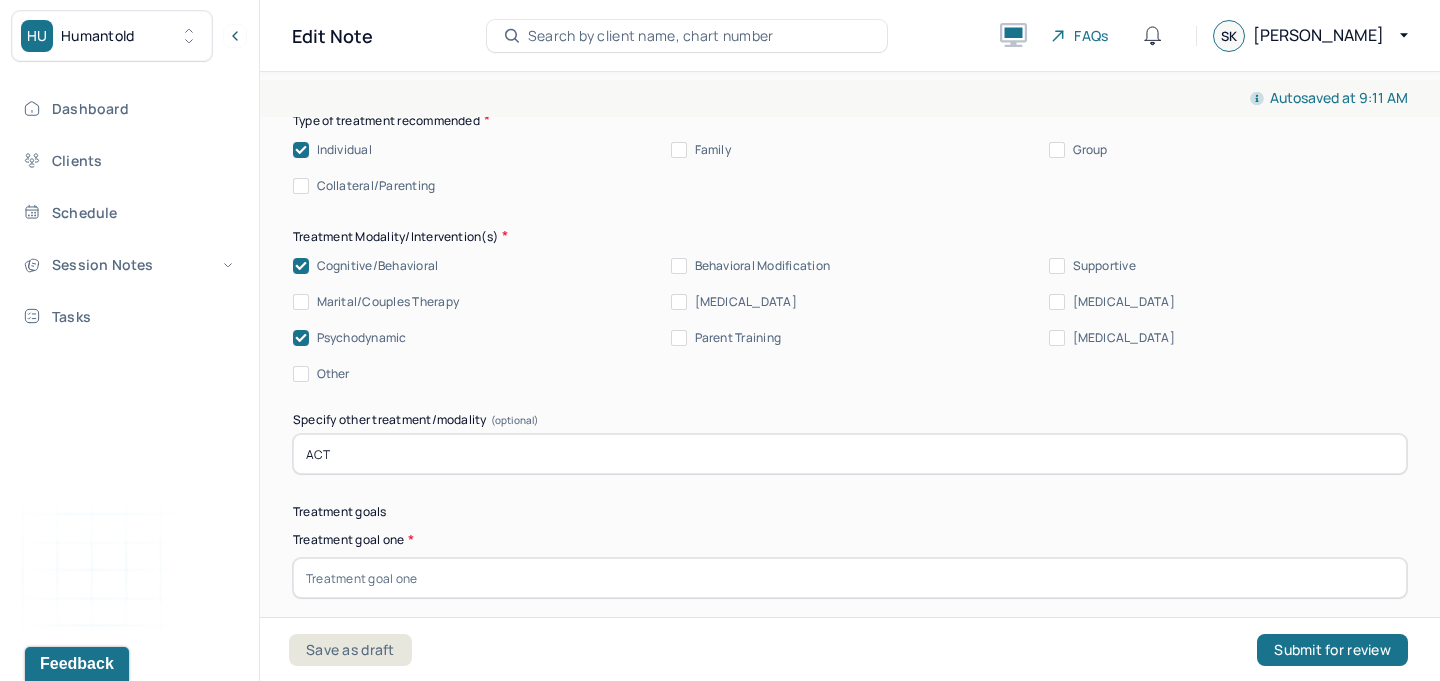 scroll, scrollTop: 11472, scrollLeft: 0, axis: vertical 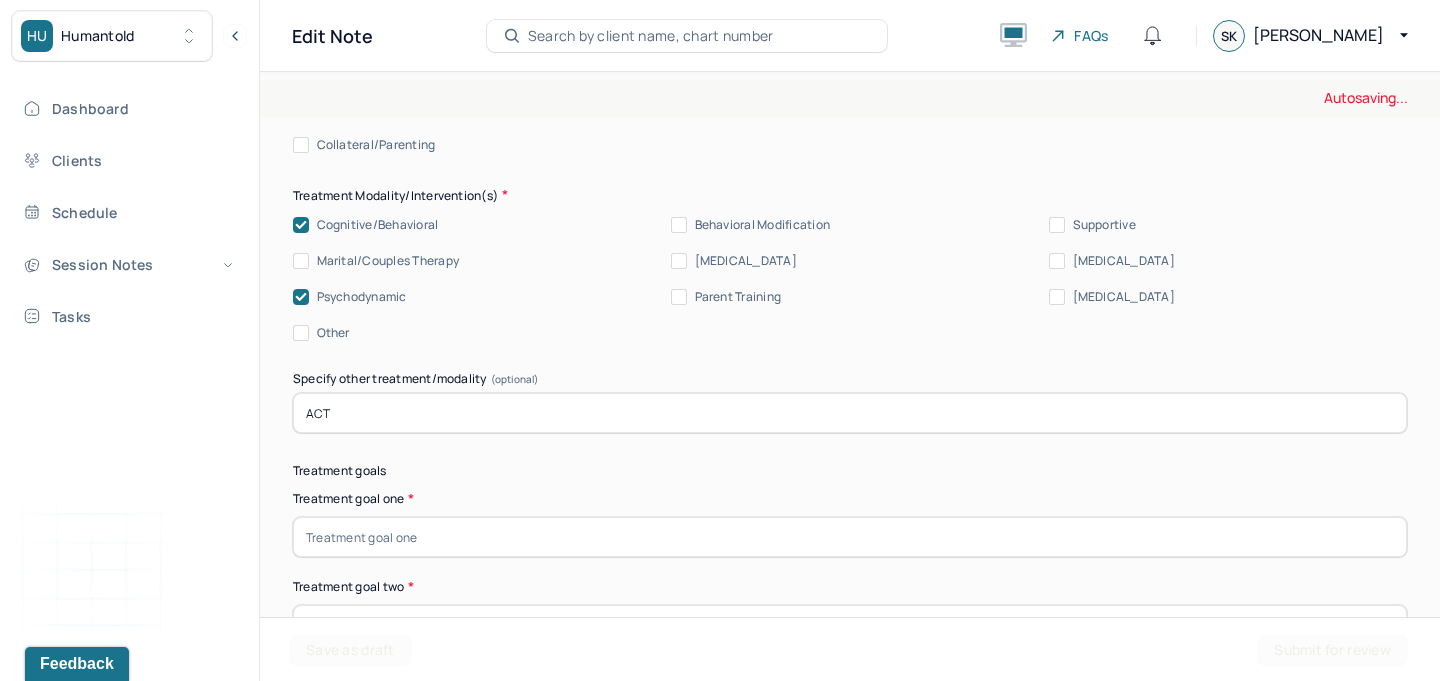 type on "ACT" 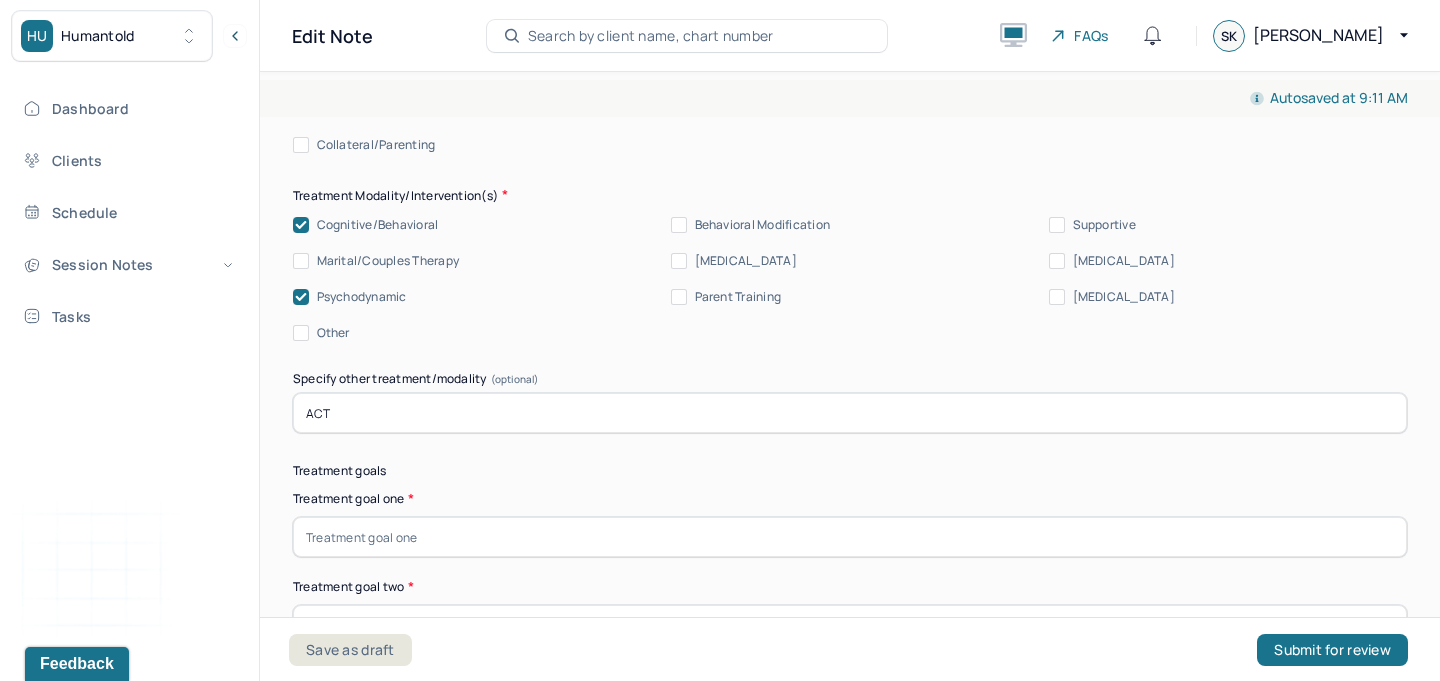 click at bounding box center [850, 537] 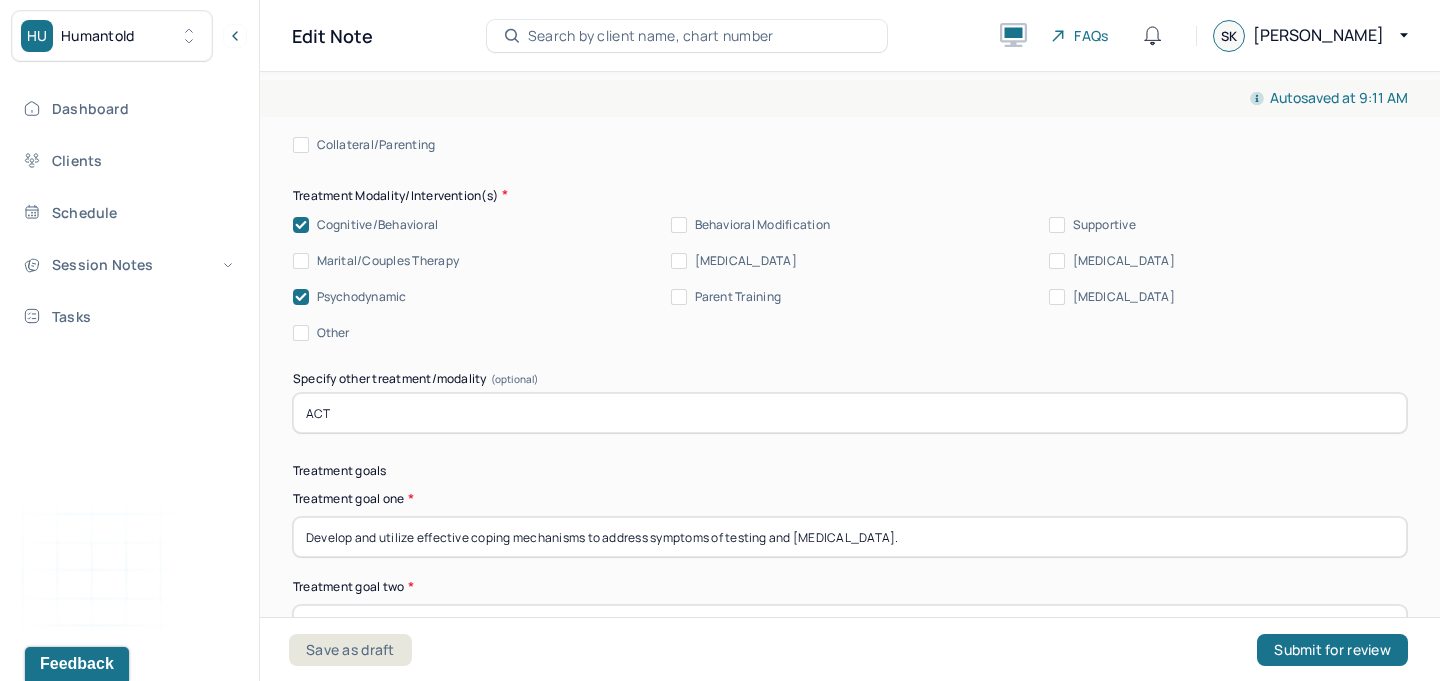 type on "Develop and utilize effective coping mechanisms to address symptoms of testing and [MEDICAL_DATA]." 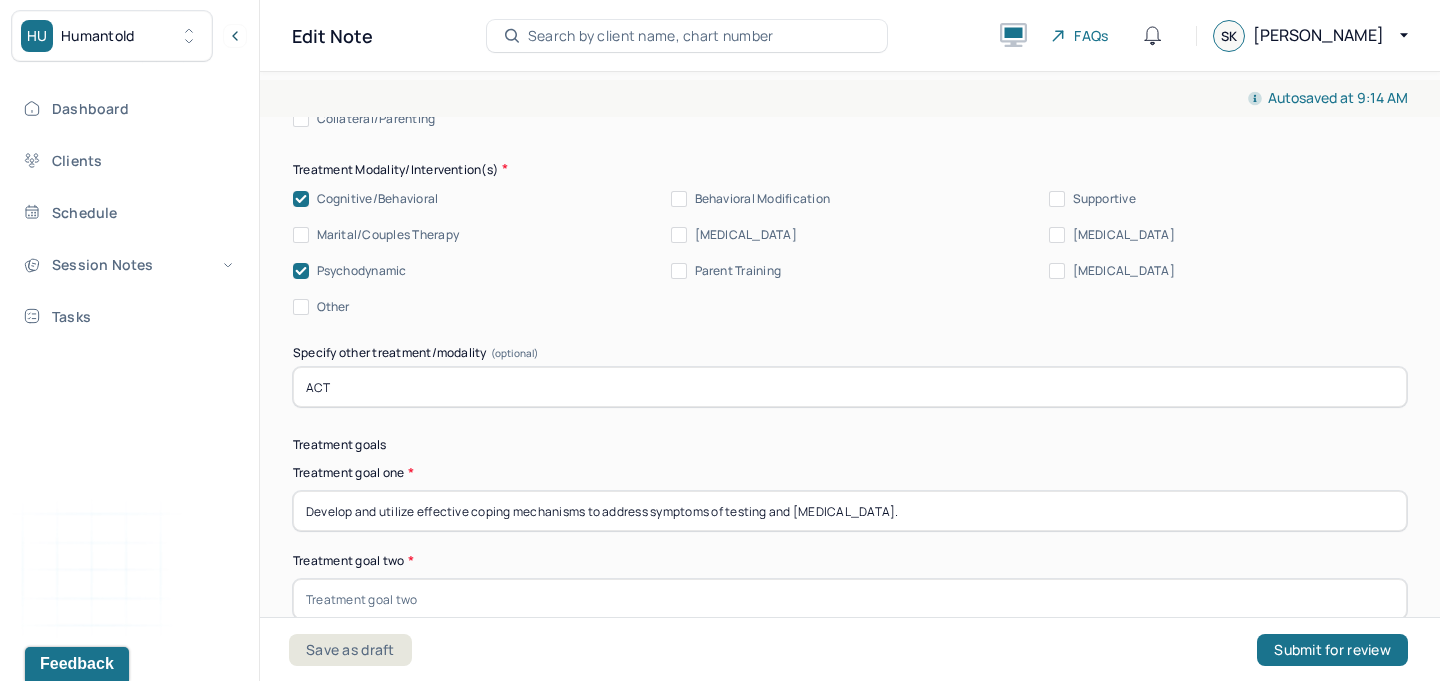 scroll, scrollTop: 11607, scrollLeft: 0, axis: vertical 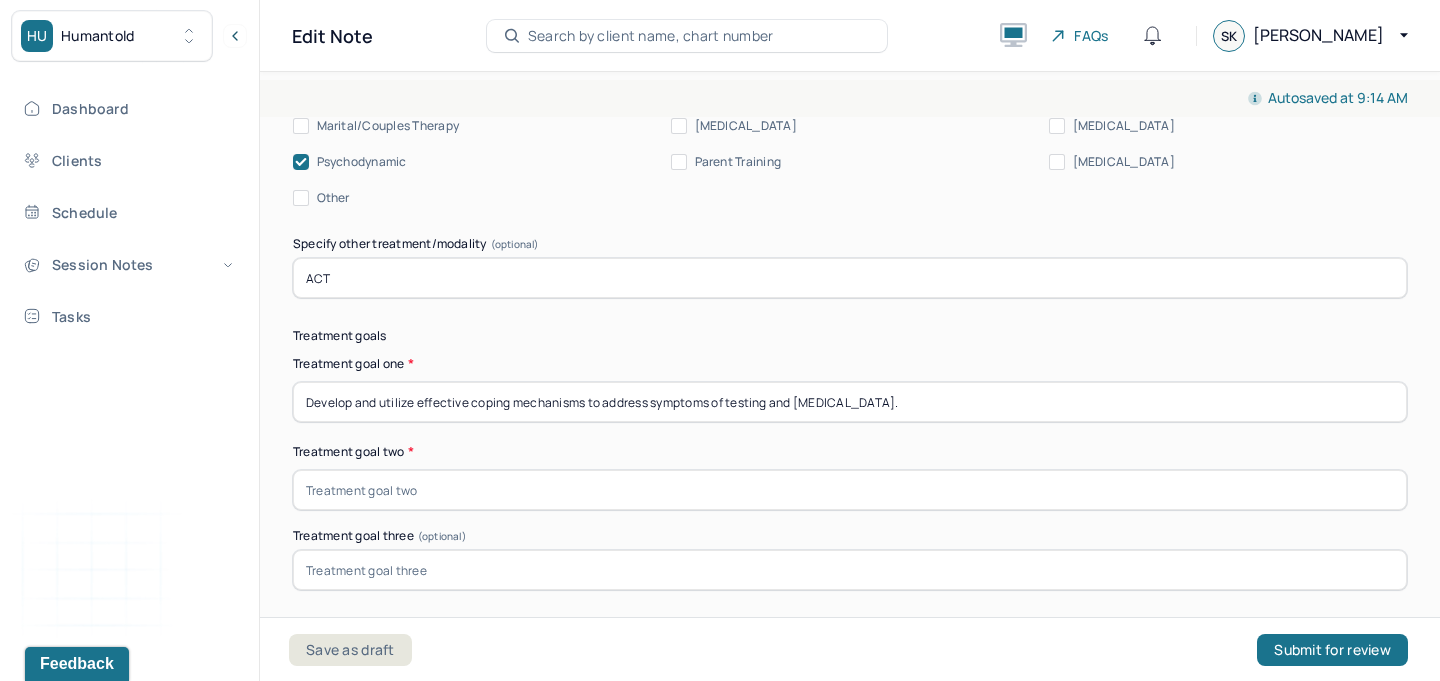 click at bounding box center [850, 490] 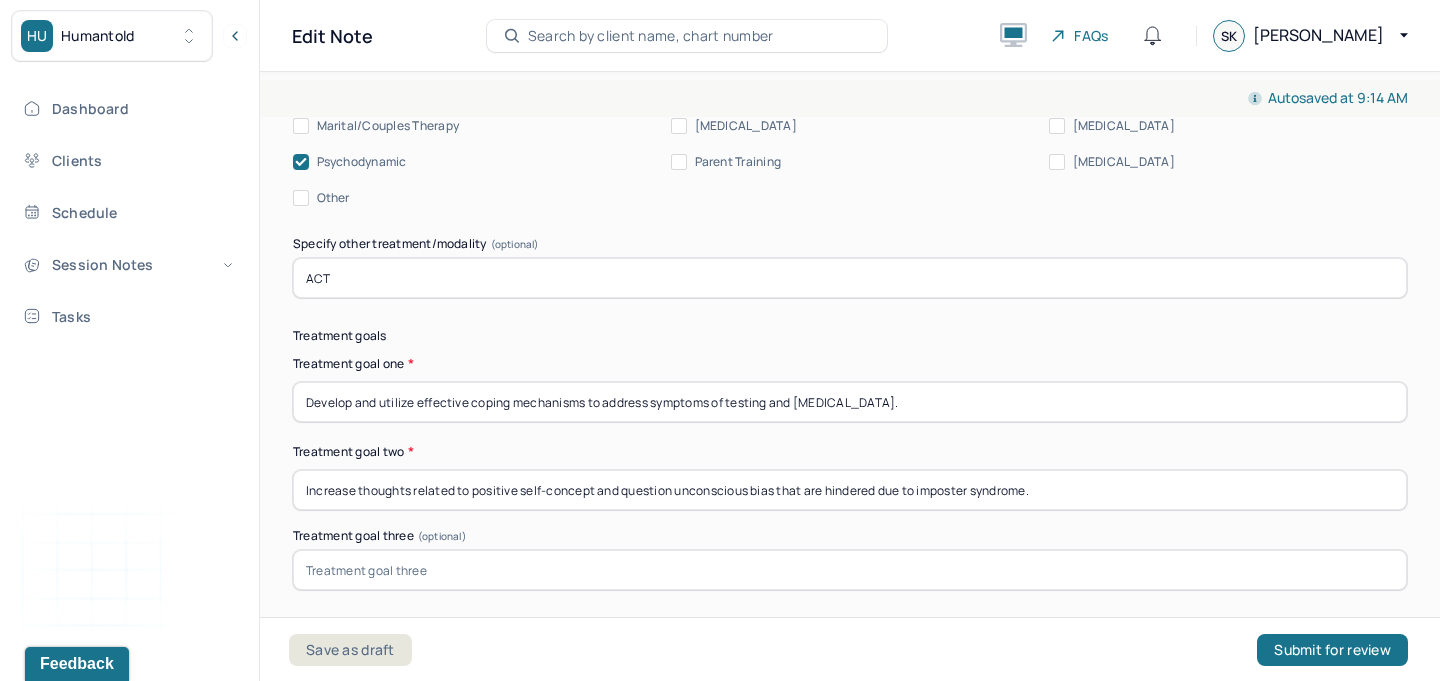 type on "Increase thoughts related to positive self-concept and question unconscious bias that are hindered due to imposter syndrome." 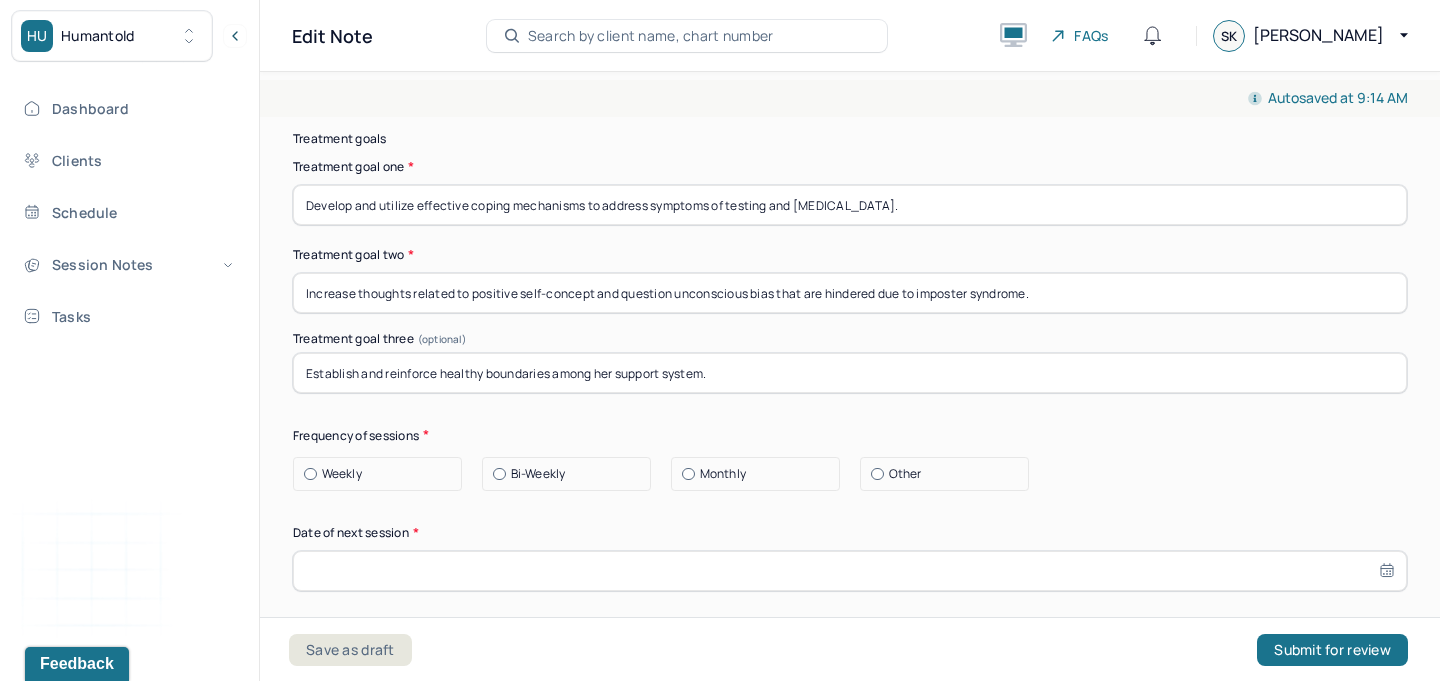 scroll, scrollTop: 11874, scrollLeft: 0, axis: vertical 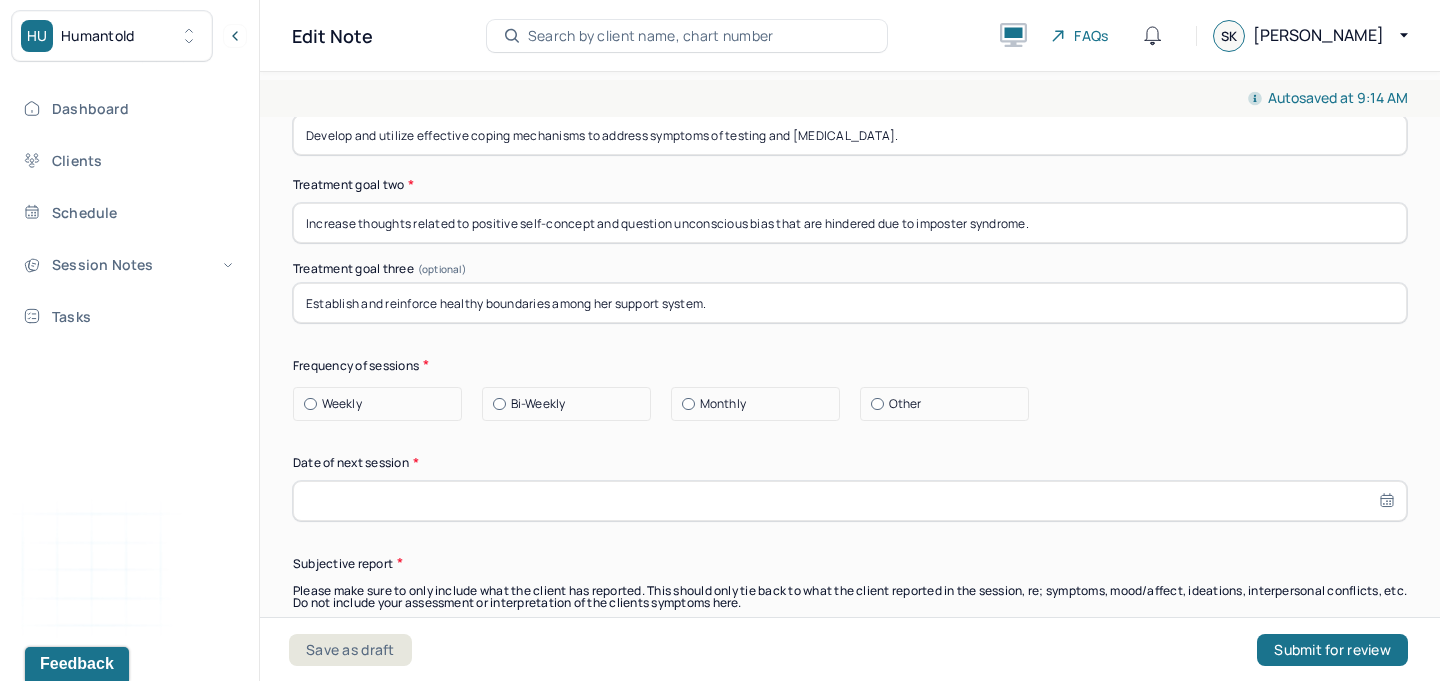 type on "Establish and reinforce healthy boundaries among her support system." 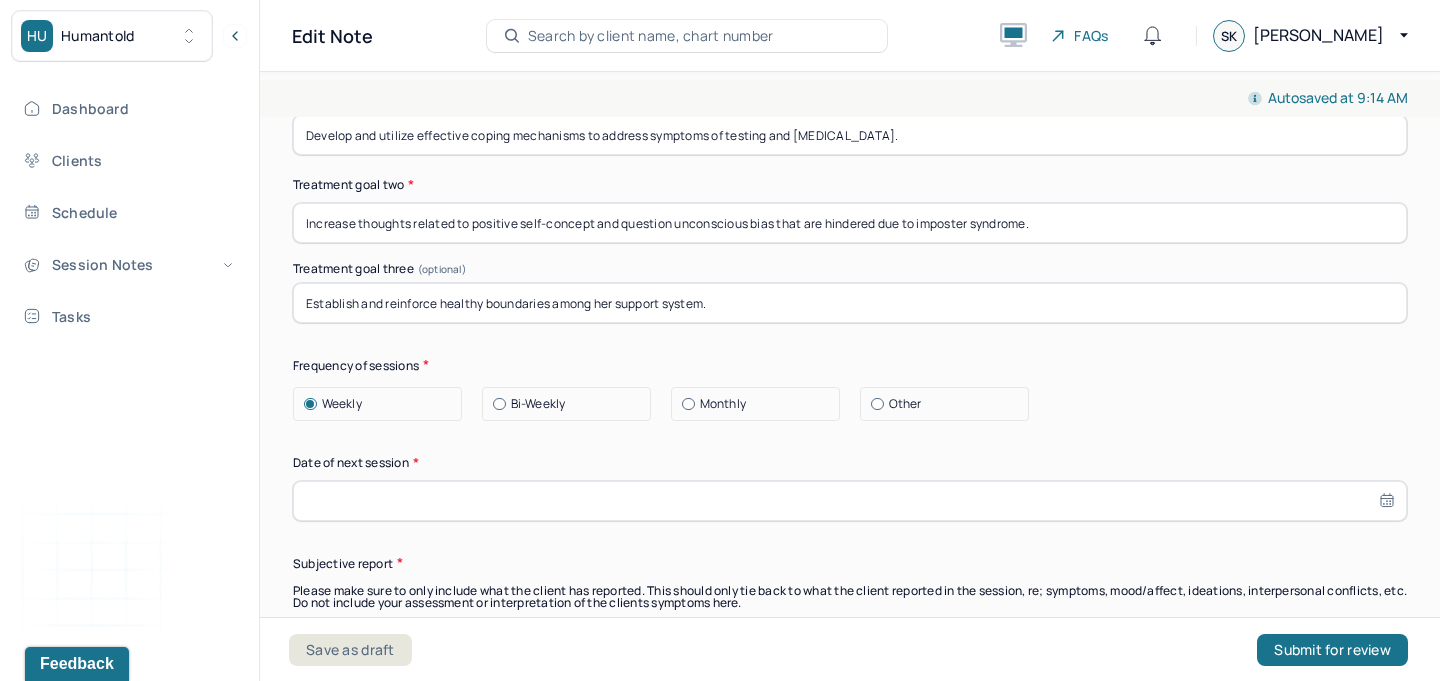 select on "6" 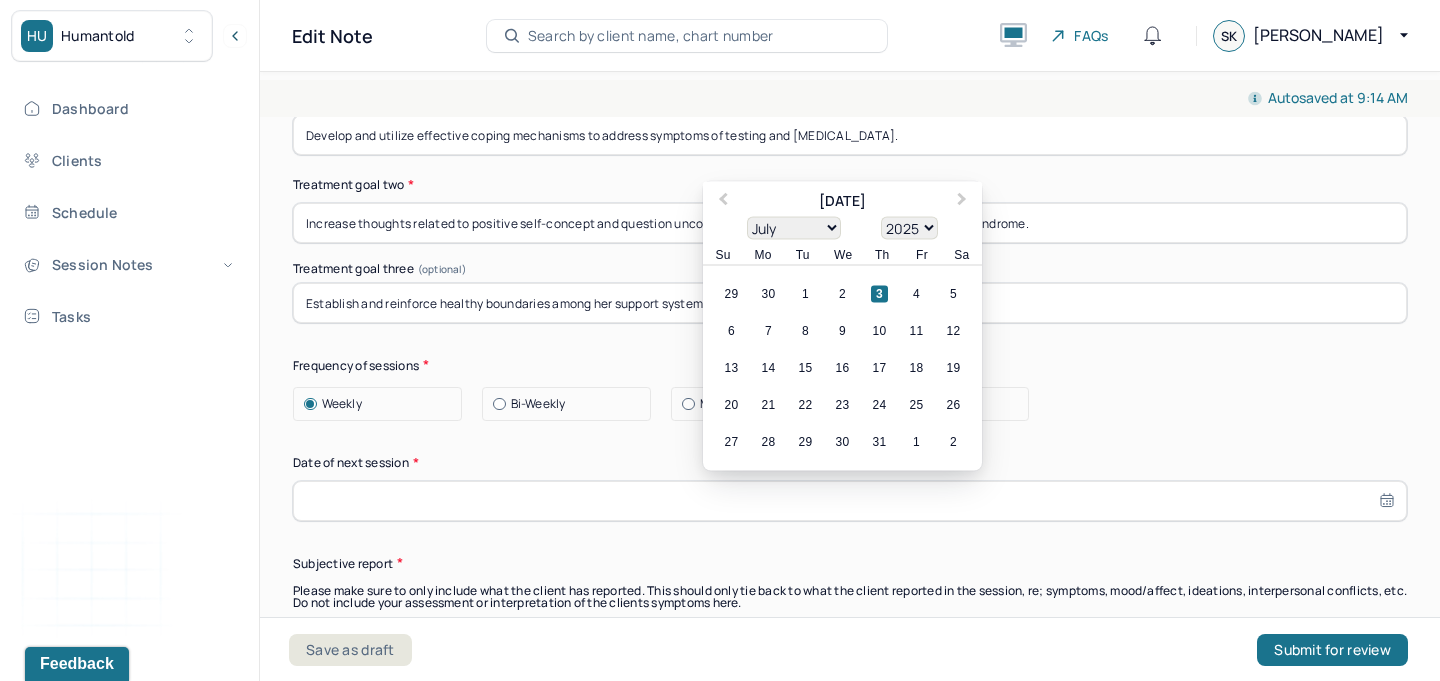 click at bounding box center (850, 501) 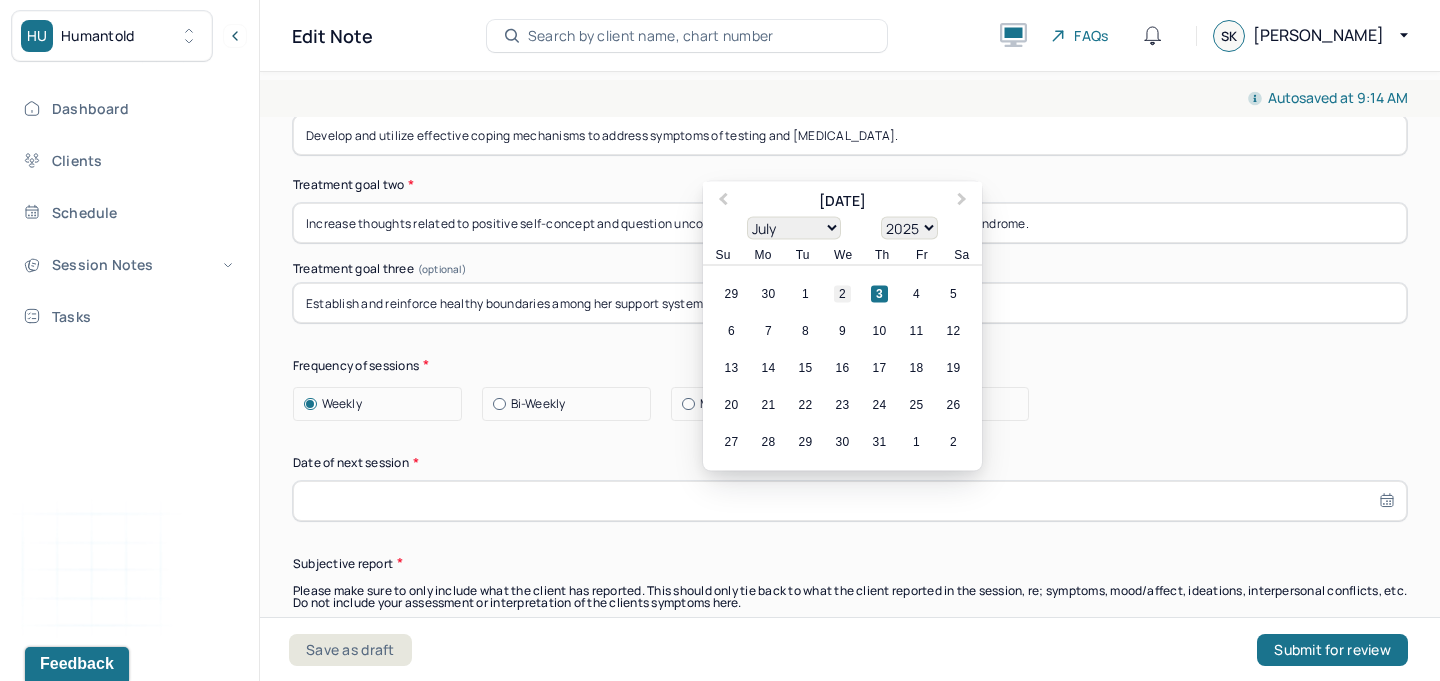 click on "2" at bounding box center [842, 293] 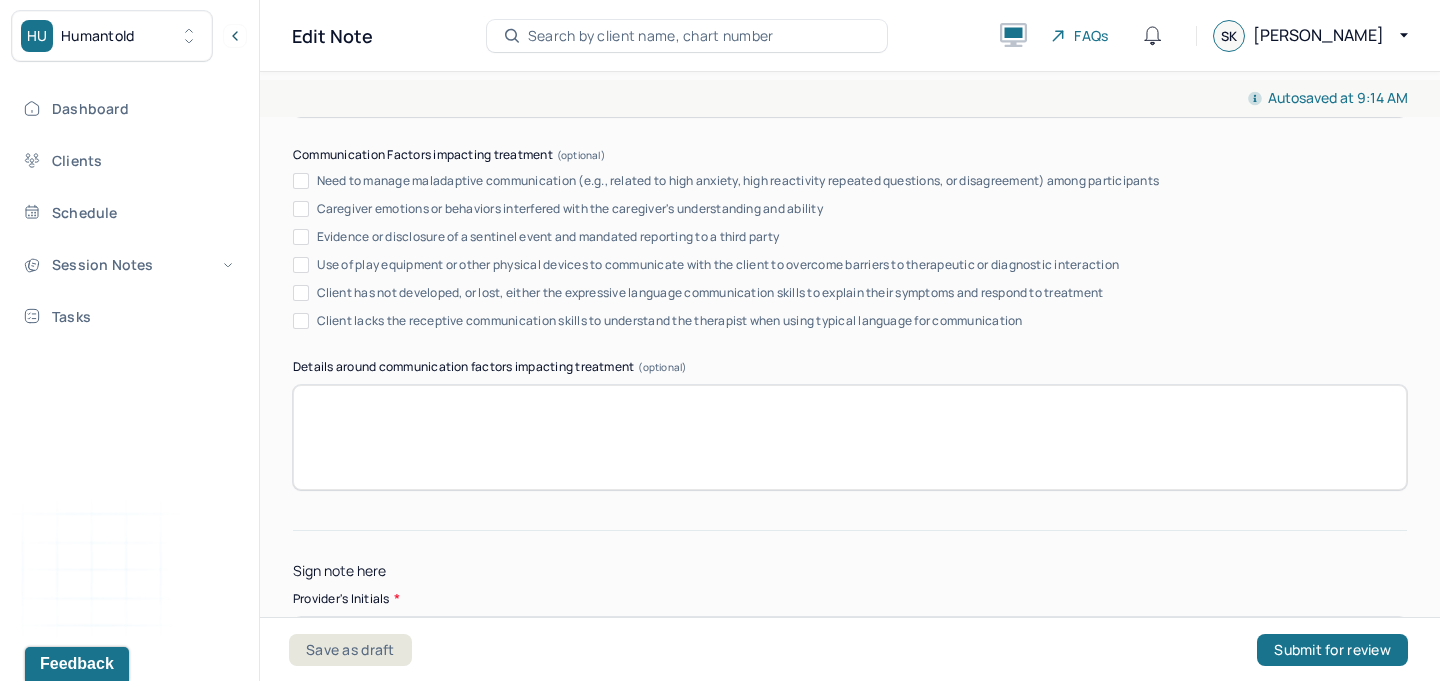 scroll, scrollTop: 12982, scrollLeft: 0, axis: vertical 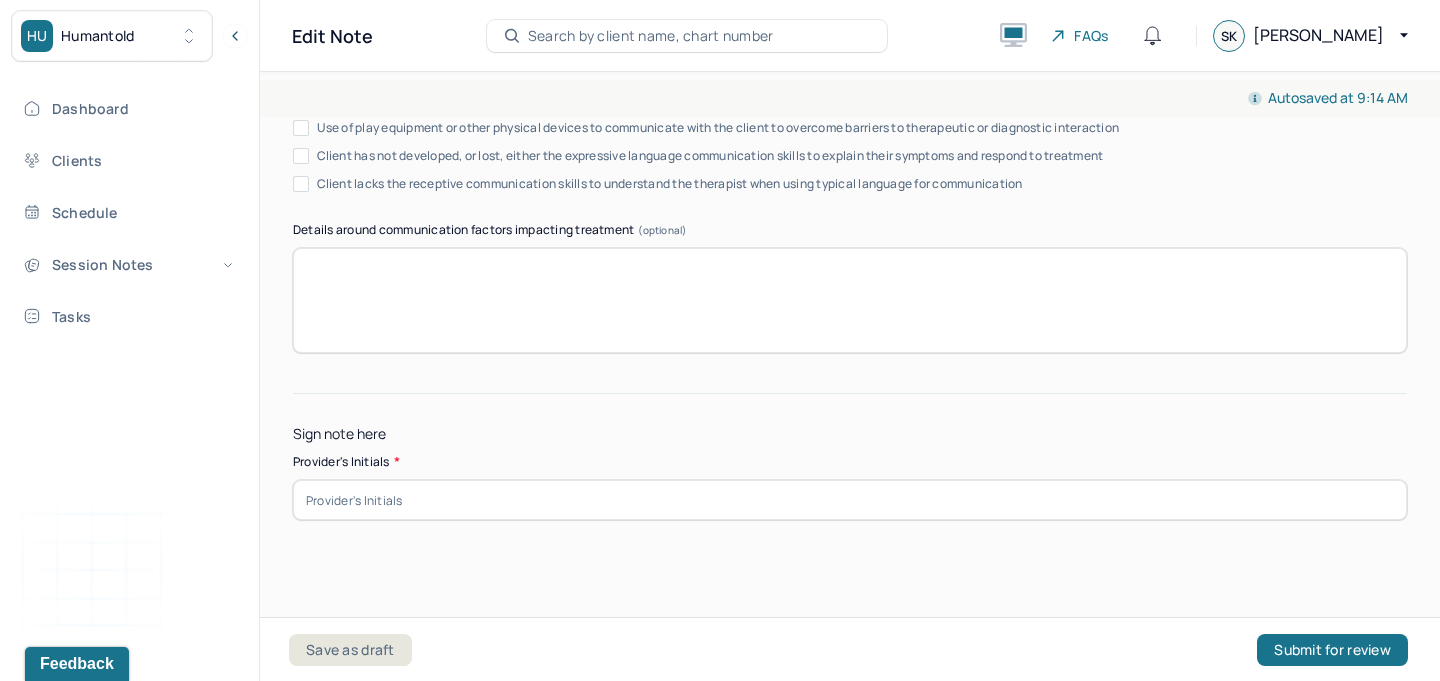 click on "Instructions The fields marked with an asterisk ( * ) are required before you can submit your notes. Before you can submit your session notes, they must be signed. You have the option to save your notes as a draft before making a submission. Appointment location * Teletherapy Client Teletherapy Location Home Office Other Provider Teletherapy Location Home Office Other Consent was received for the teletherapy session The teletherapy session was conducted via video Primary diagnosis * F41.1 [MEDICAL_DATA] Secondary diagnosis (optional) Secondary diagnosis Tertiary diagnosis (optional) Tertiary diagnosis Identity Preferred name (optional) Gender * [DEMOGRAPHIC_DATA] Pronouns (optional) Religion (optional) Religion Education (optional) Education Race (optional) Race Ethnicity (optional) Sexual orientation (optional) Sexual orientation Current employment (optional) Current employment details (optional) Relationship status (optional) Relationship status Name of partner (optional) Emergency contact information * *" at bounding box center [850, -5992] 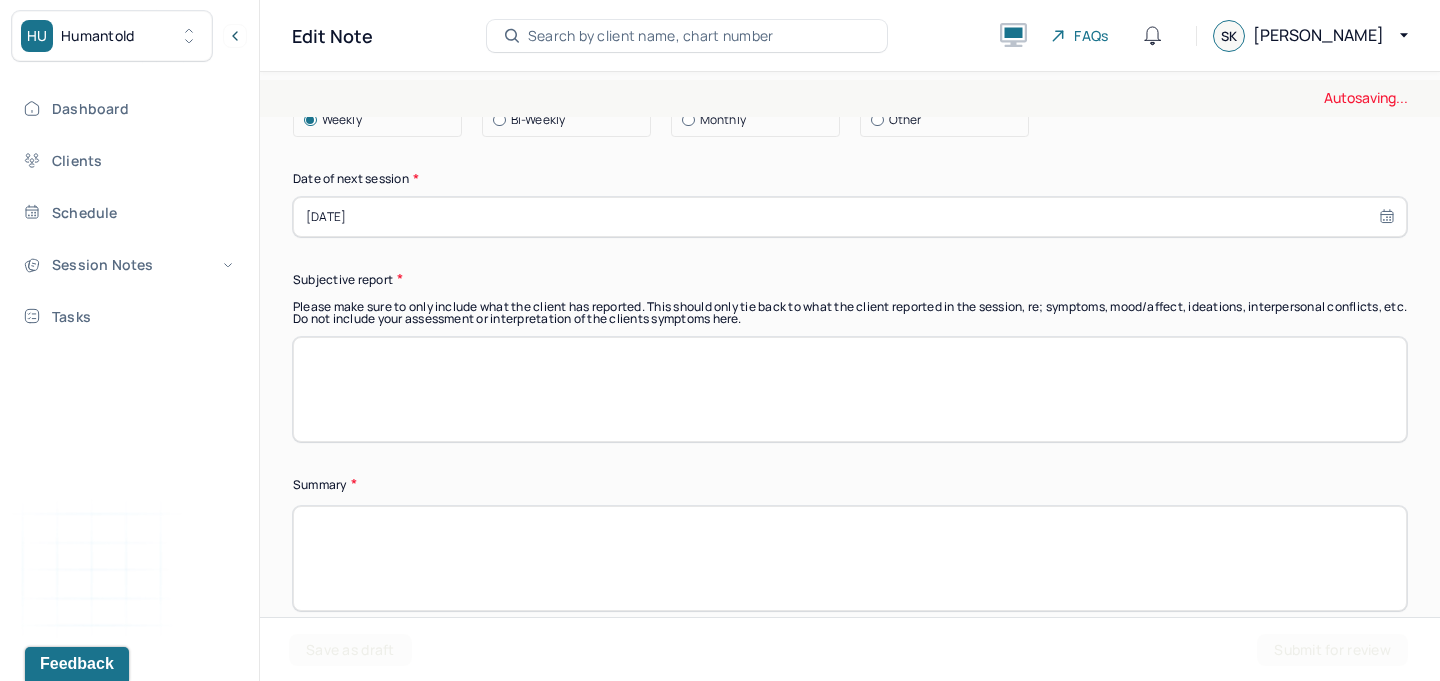 scroll, scrollTop: 11993, scrollLeft: 0, axis: vertical 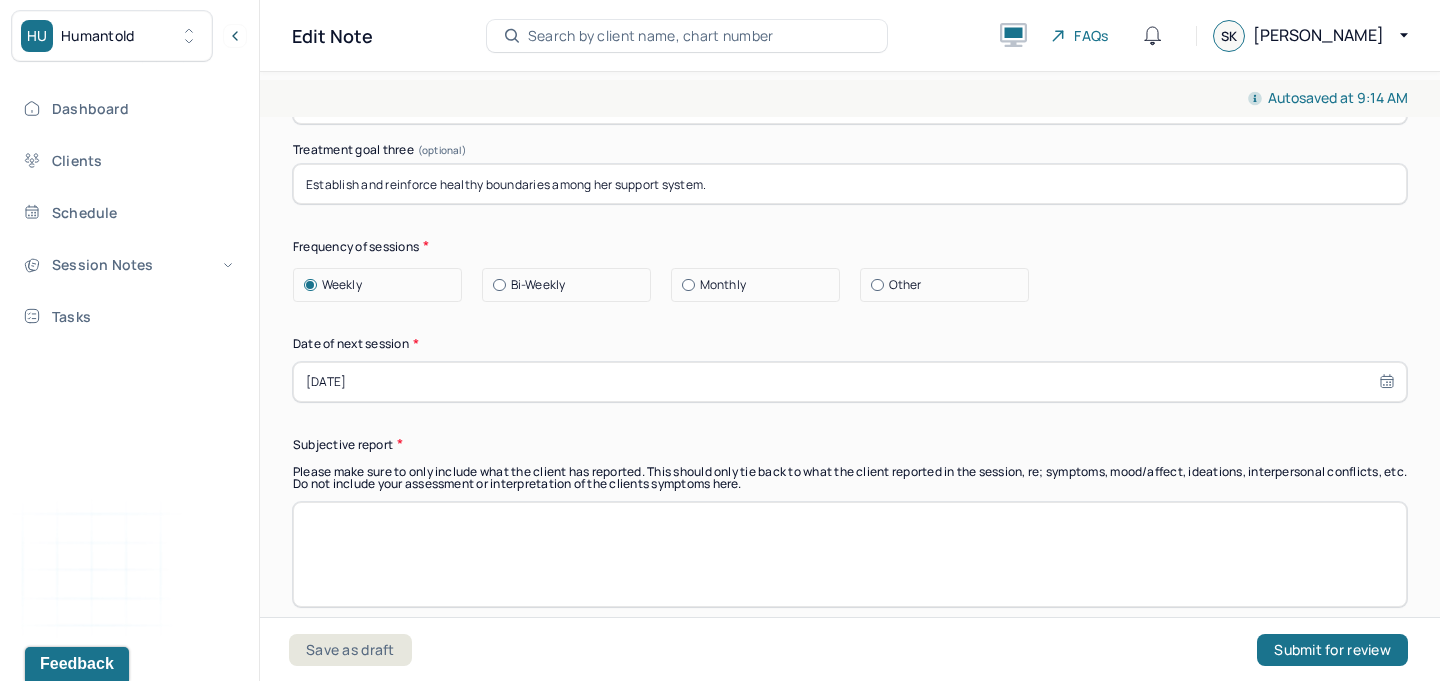 type on "SK" 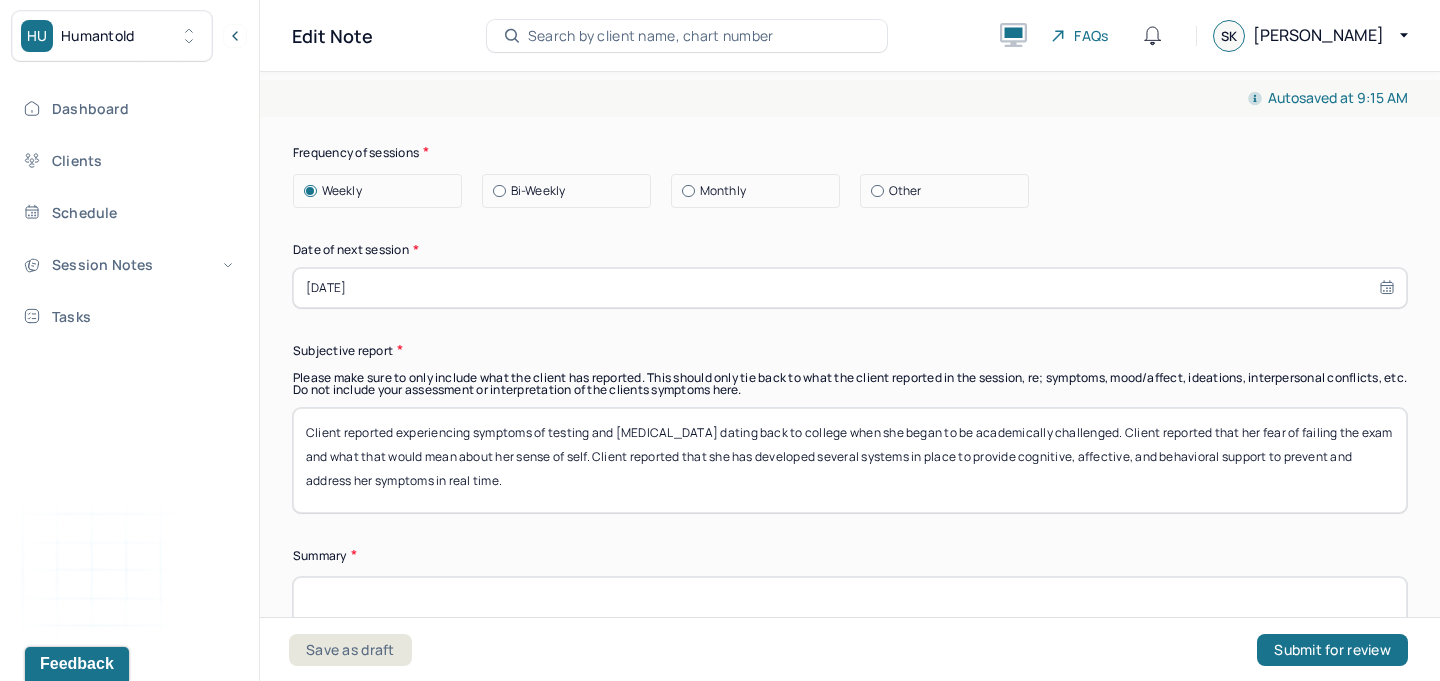scroll, scrollTop: 12142, scrollLeft: 0, axis: vertical 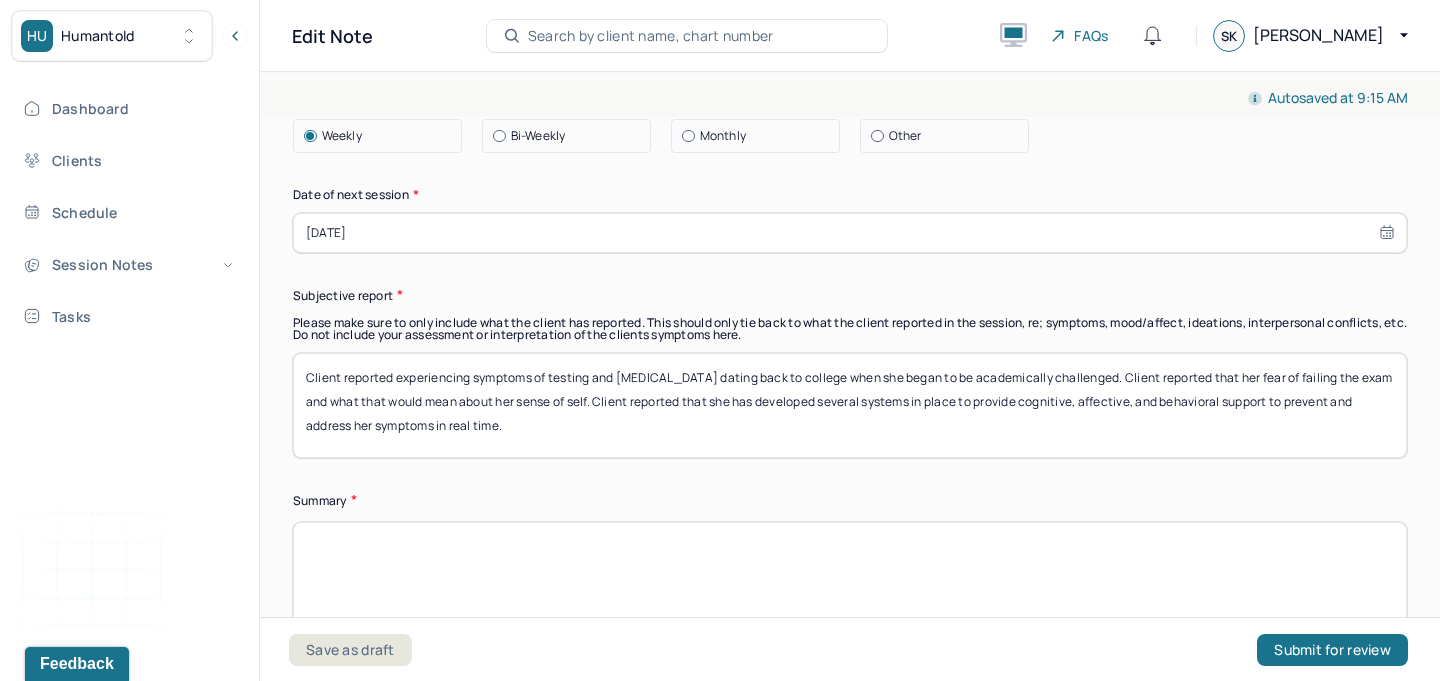 type on "Client reported experiencing symptoms of testing and [MEDICAL_DATA] dating back to college when she began to be academically challenged. Client reported that her fear of failing the exam and what that would mean about her sense of self. Client reported that she has developed several systems in place to provide cognitive, affective, and behavioral support to prevent and address her symptoms in real time." 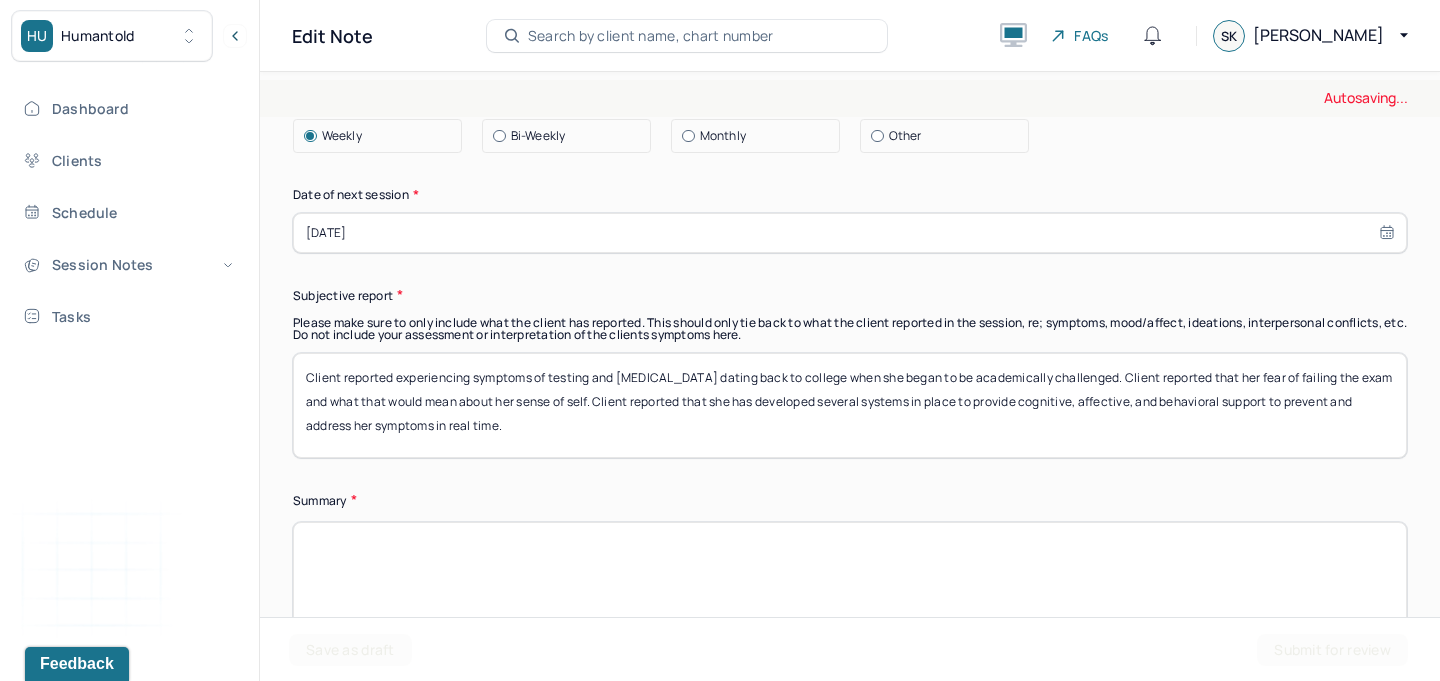 click at bounding box center (850, 574) 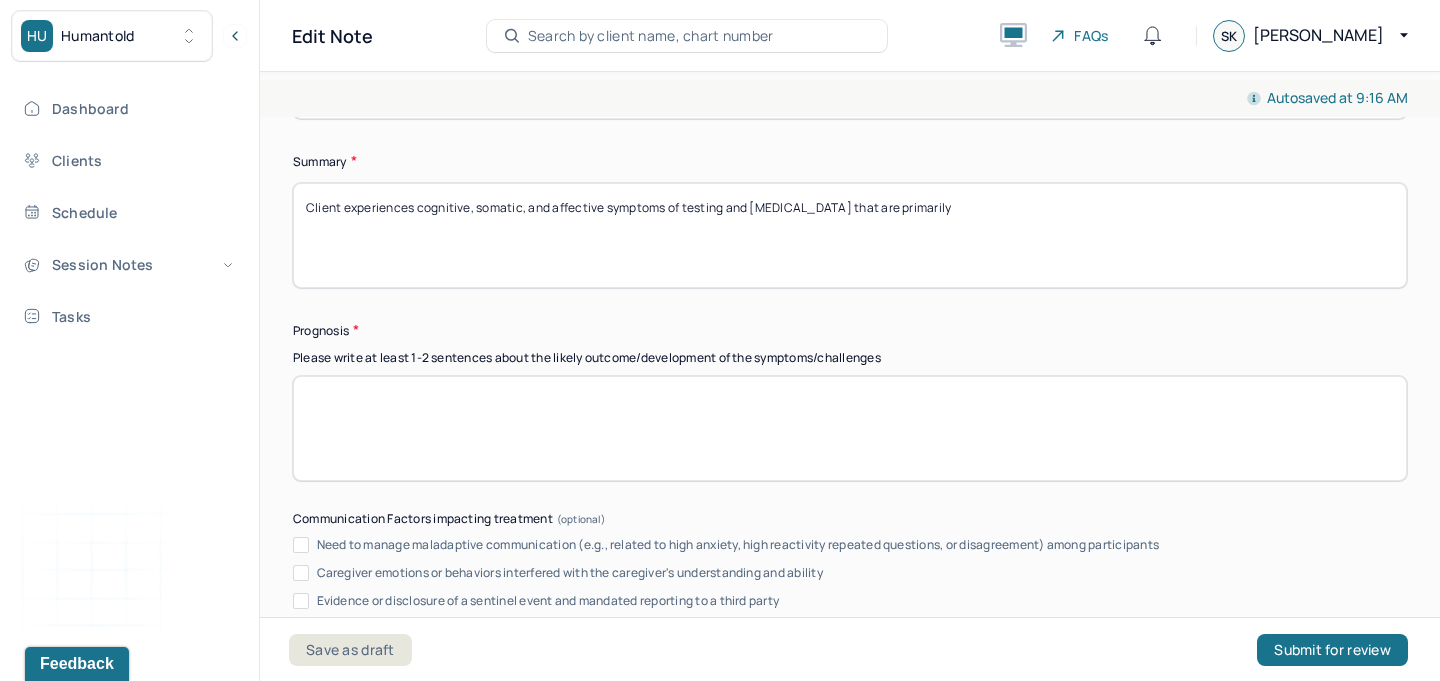 scroll, scrollTop: 12341, scrollLeft: 0, axis: vertical 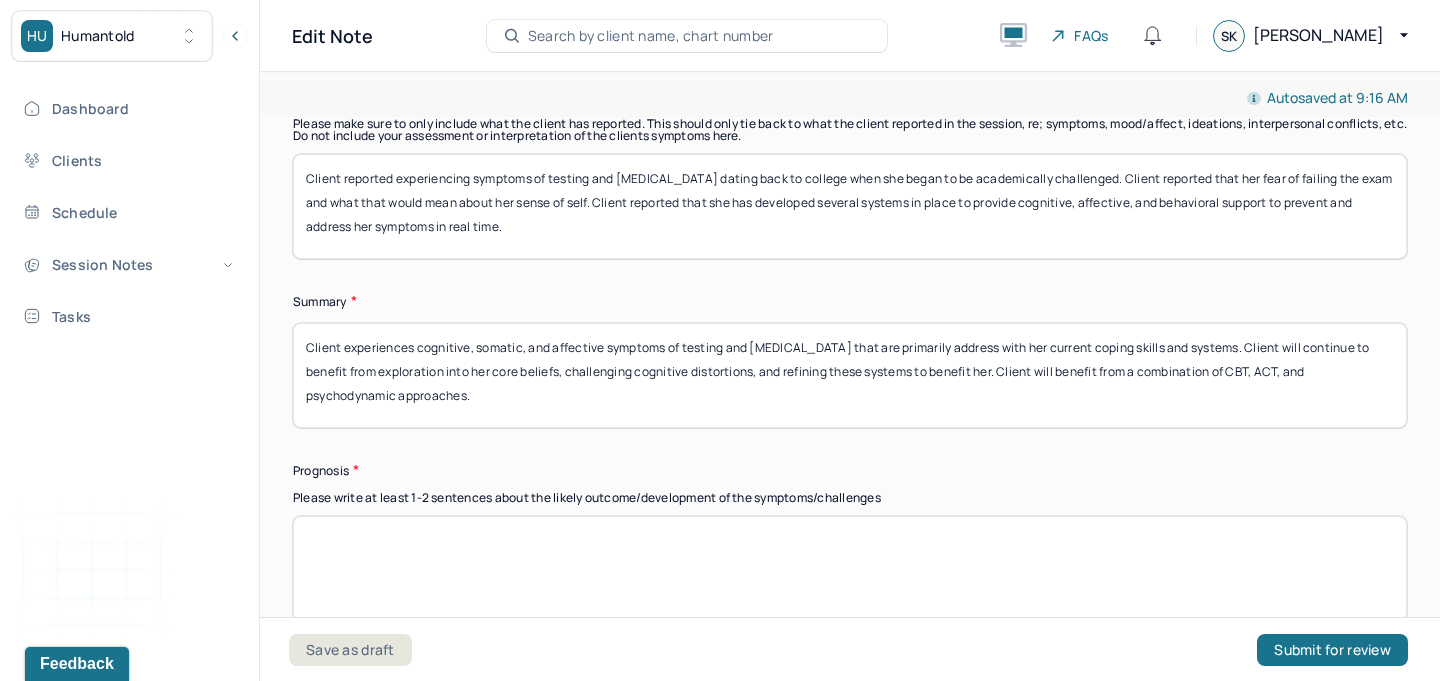 type on "Client experiences cognitive, somatic, and affective symptoms of testing and [MEDICAL_DATA] that are primarily address with her current coping skills and systems. Client will continue to benefit from exploration into her core beliefs, challenging cognitive distortions, and refining these systems to benefit her. Client will benefit from a combination of CBT, ACT, and psychodynamic approaches." 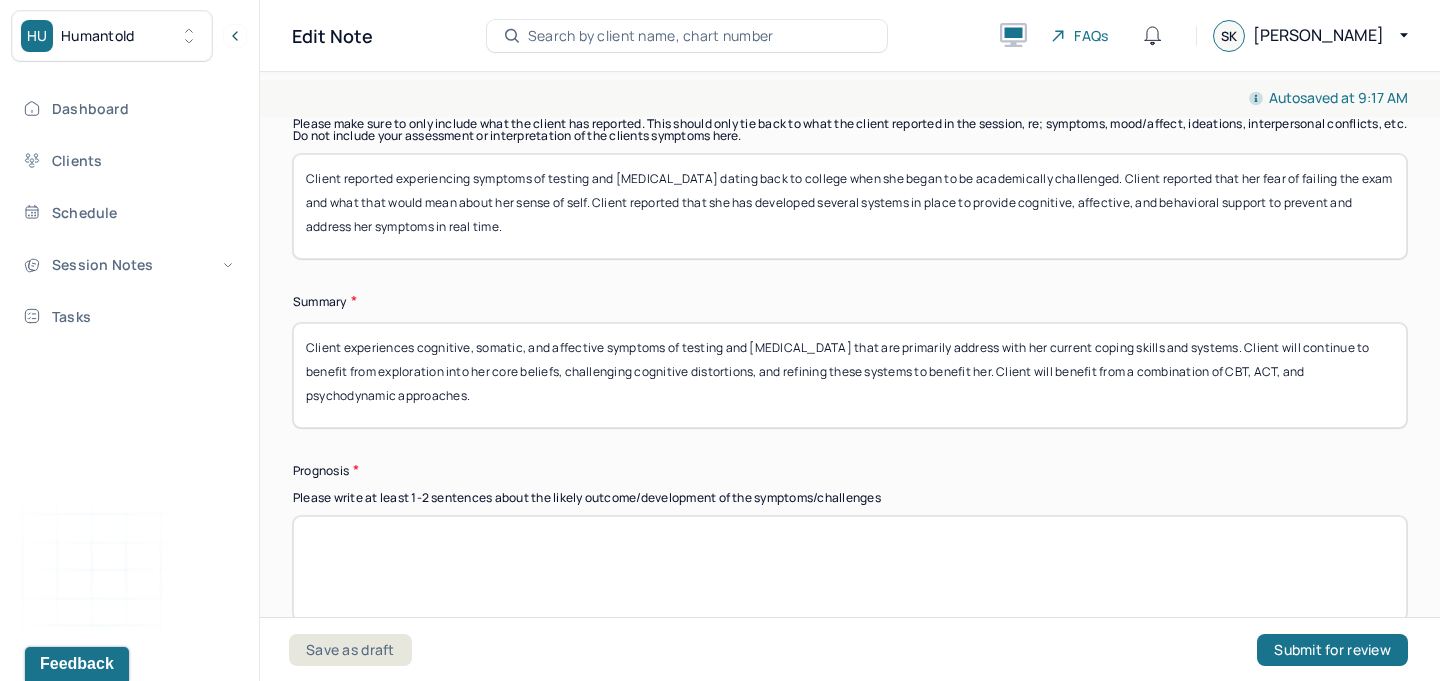 click at bounding box center [850, 568] 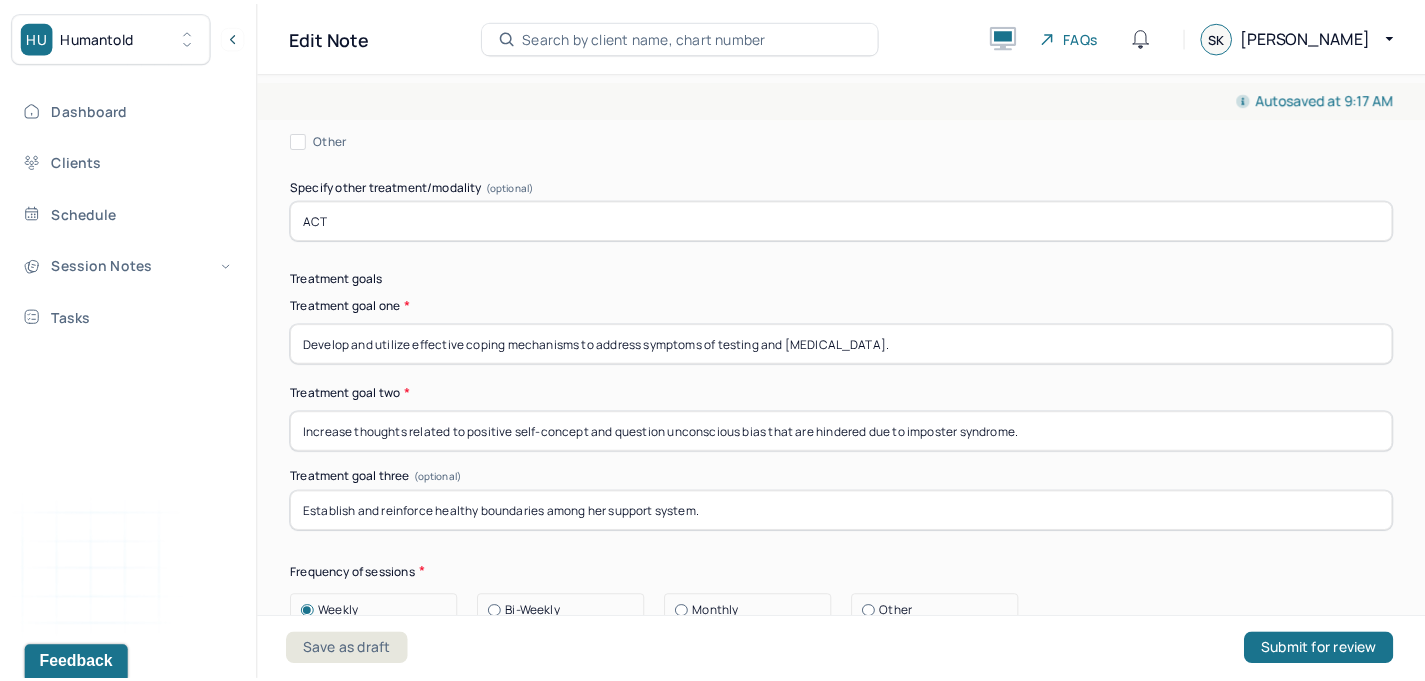 scroll, scrollTop: 11285, scrollLeft: 0, axis: vertical 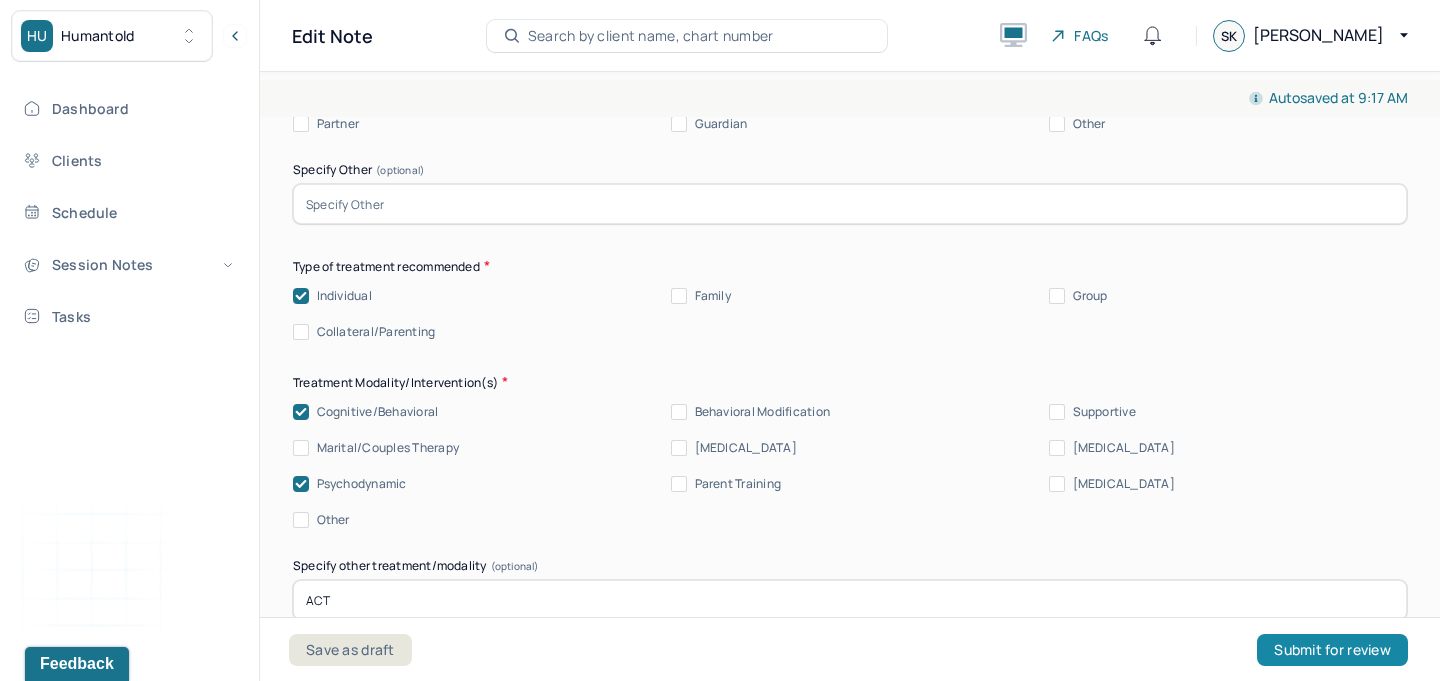 type on "Client is likely to continue to experience symptom reduction and improved quality of life with continued, weekly [MEDICAL_DATA] sessions." 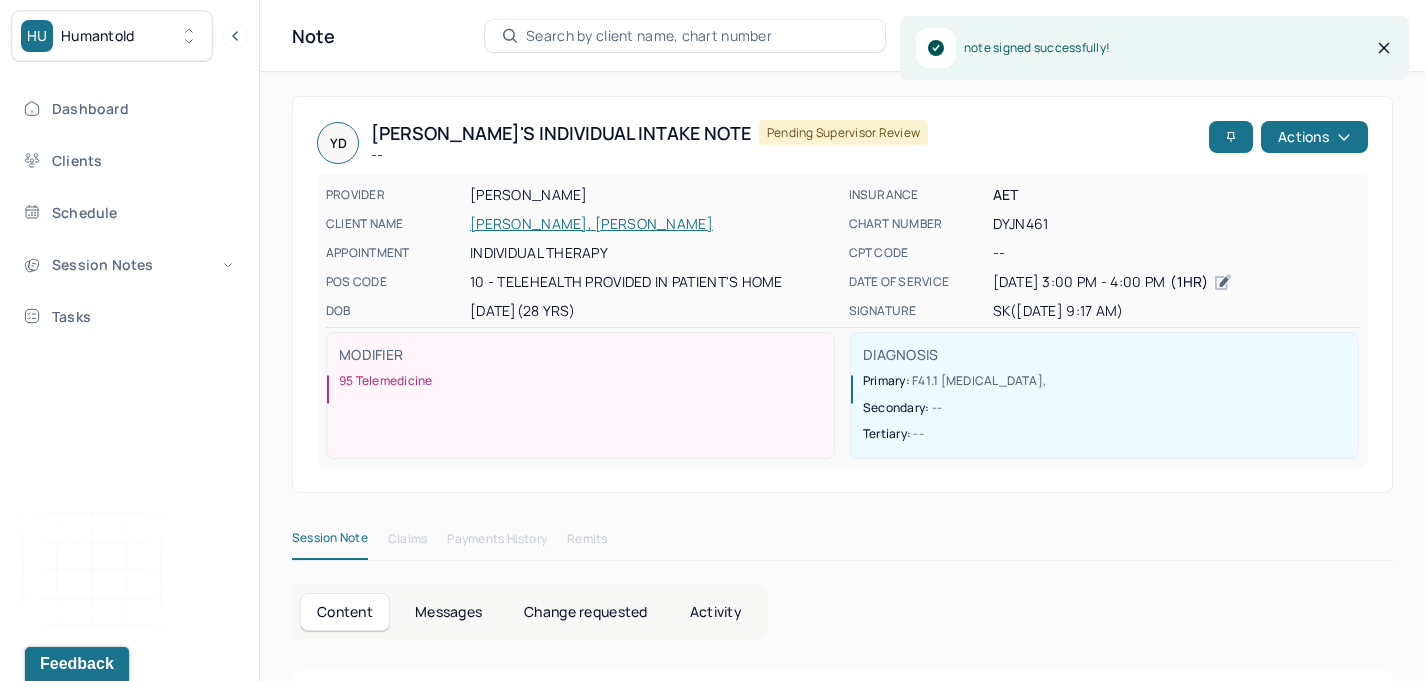 click on "Humantold" at bounding box center [98, 36] 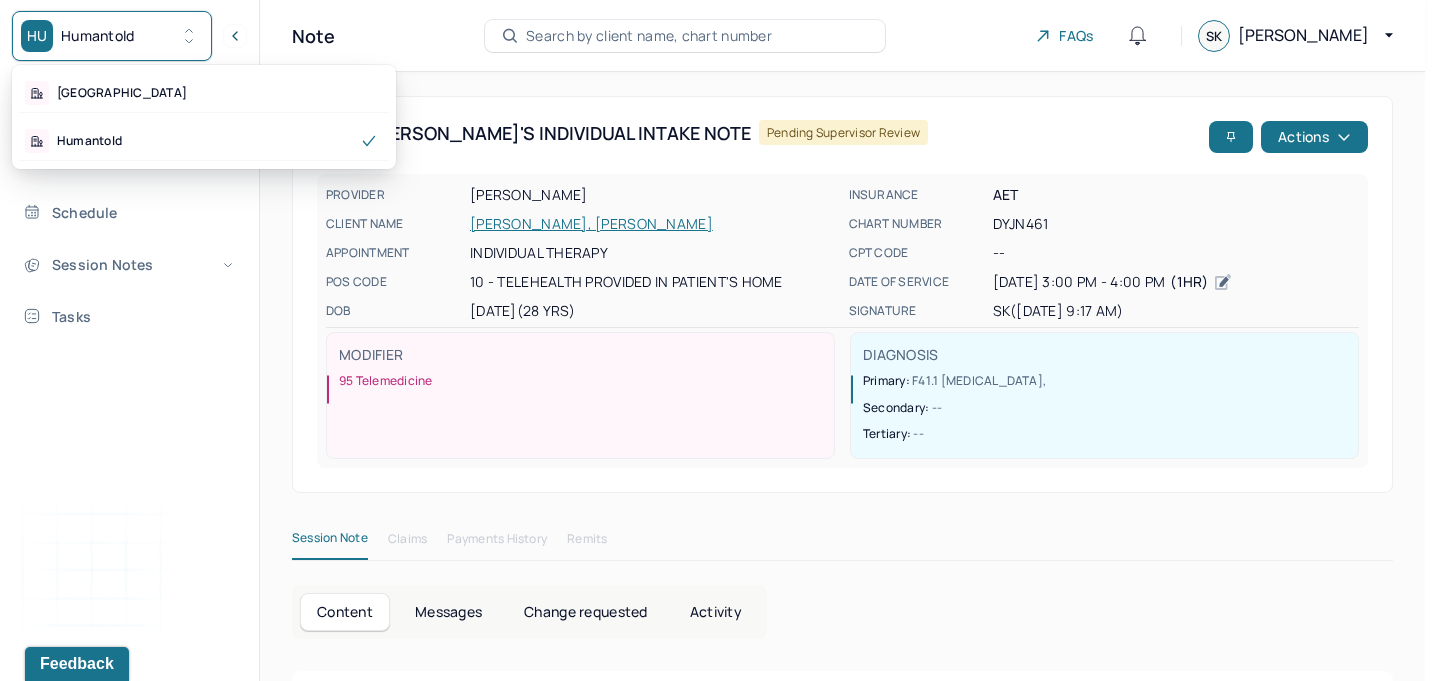 click on "Note   Search by client name, chart number     FAQs     SK [PERSON_NAME]" at bounding box center [842, 36] 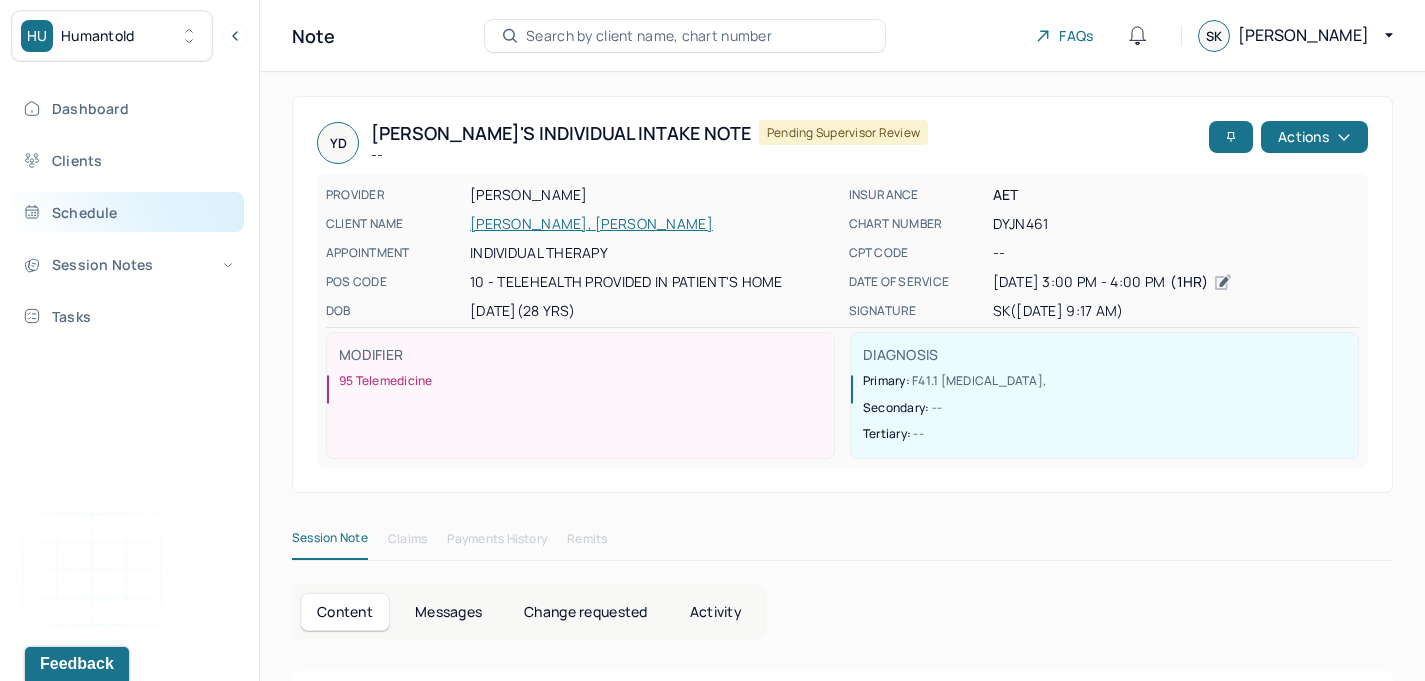 click on "Schedule" at bounding box center (128, 212) 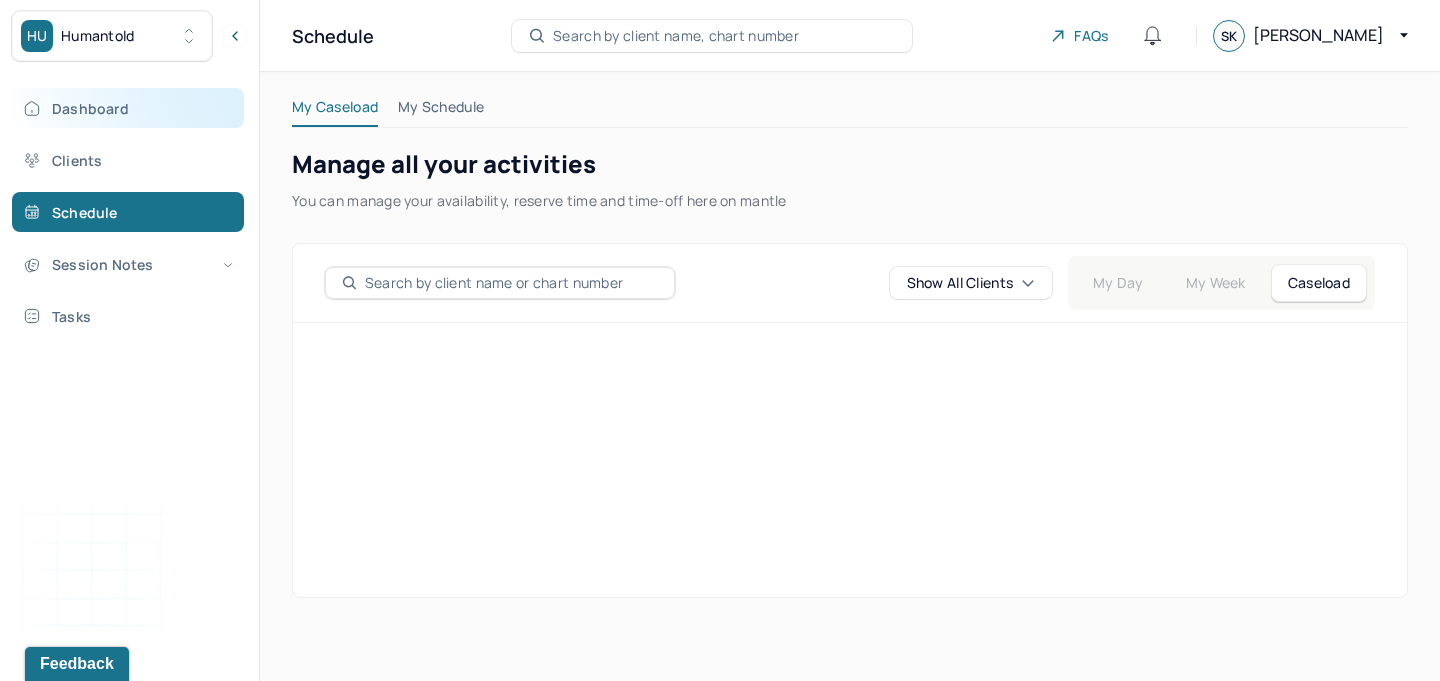 click on "Dashboard" at bounding box center (128, 108) 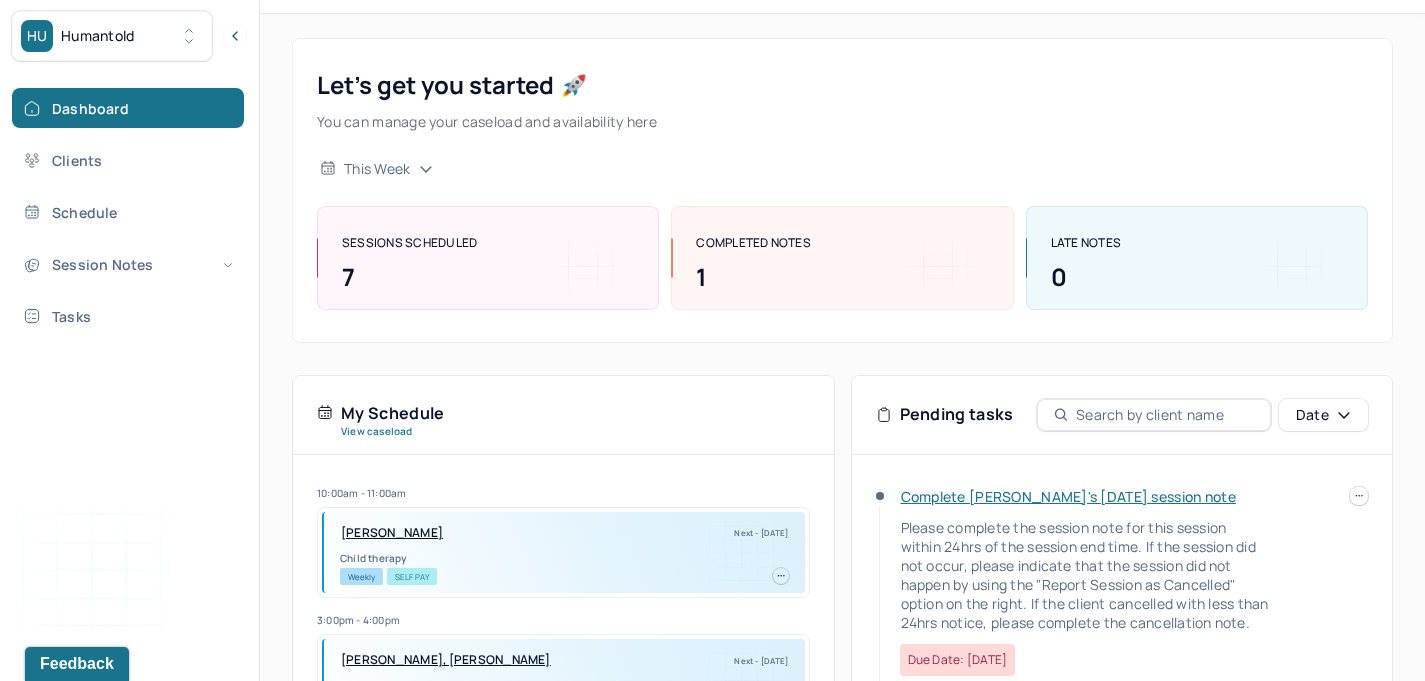 scroll, scrollTop: 318, scrollLeft: 0, axis: vertical 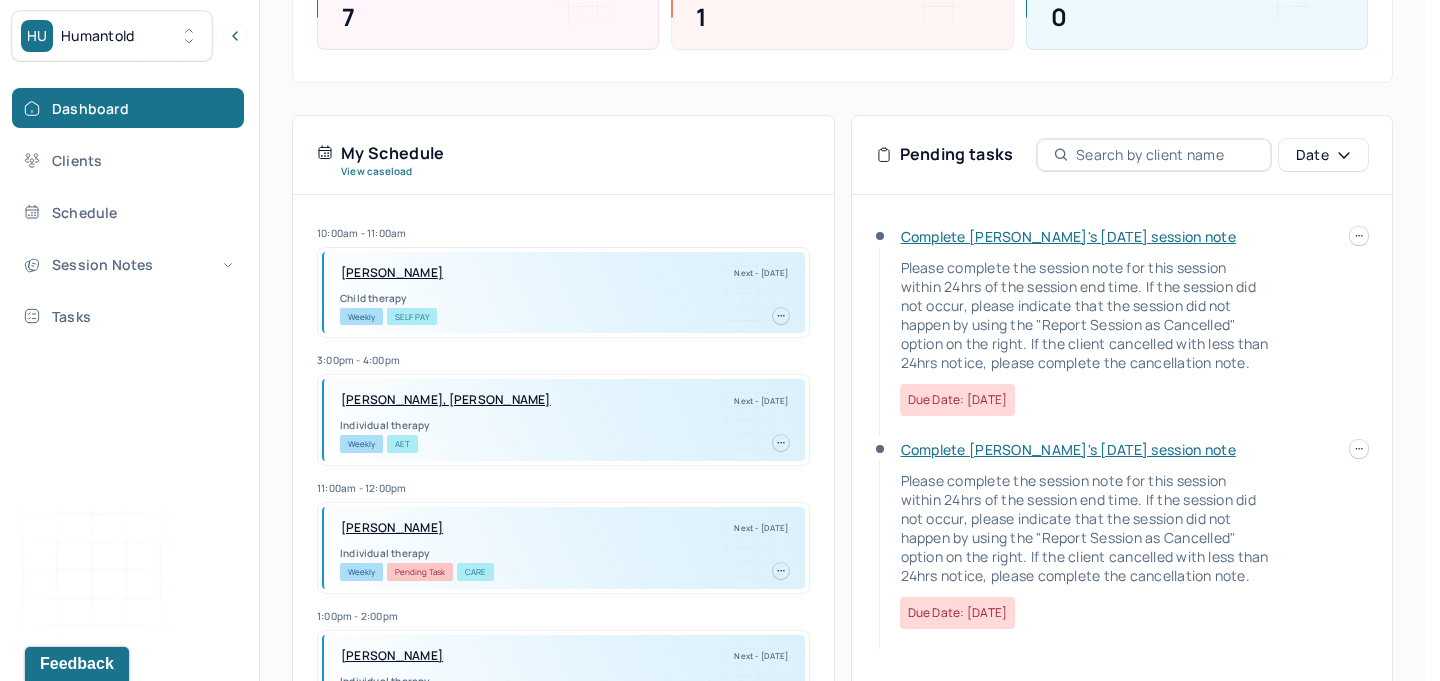 click at bounding box center [1359, 236] 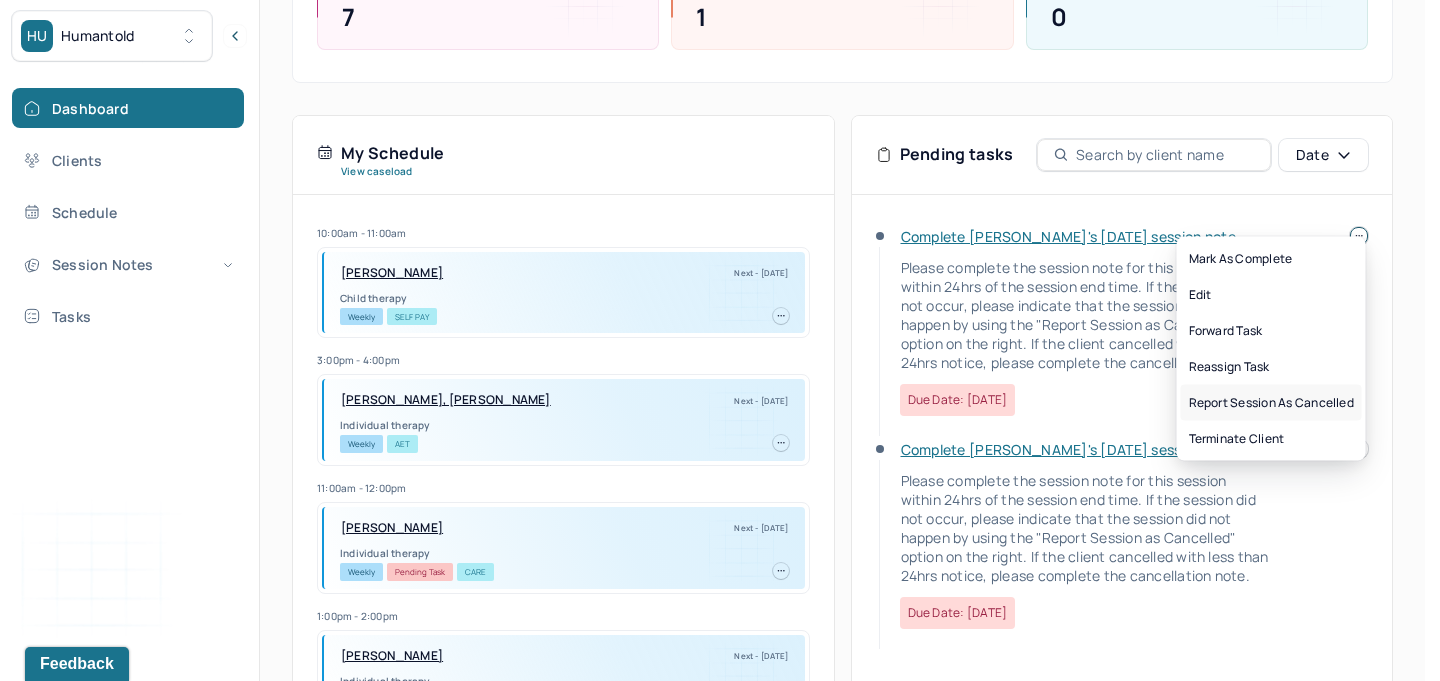 click on "Report session as cancelled" at bounding box center (1271, 403) 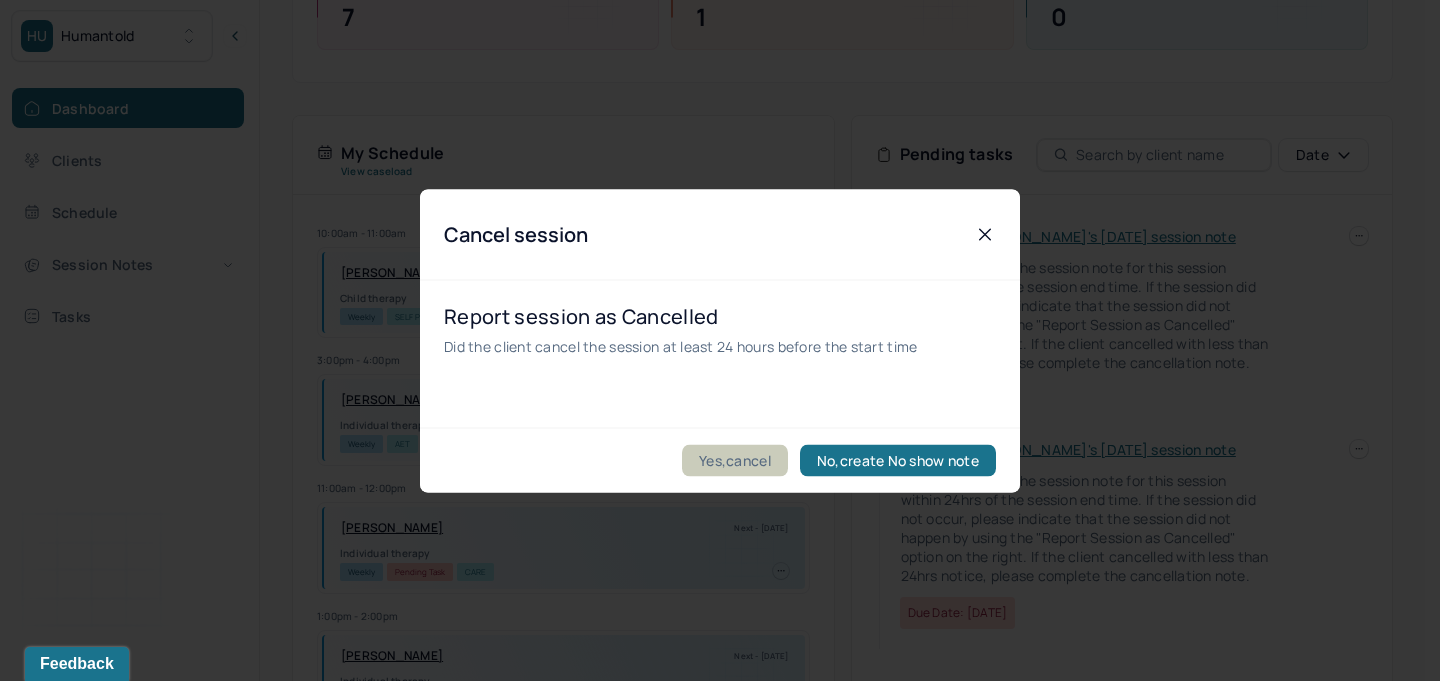 click on "Yes,cancel" at bounding box center [735, 460] 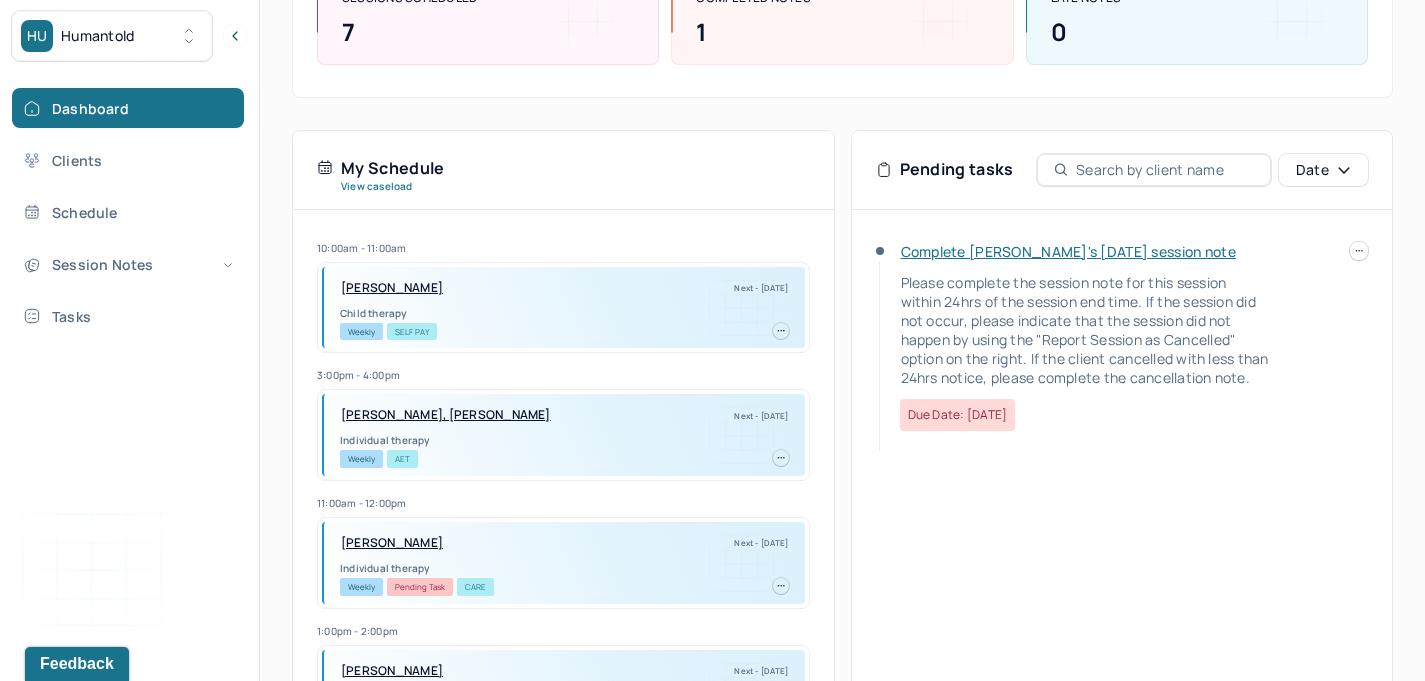 scroll, scrollTop: 319, scrollLeft: 0, axis: vertical 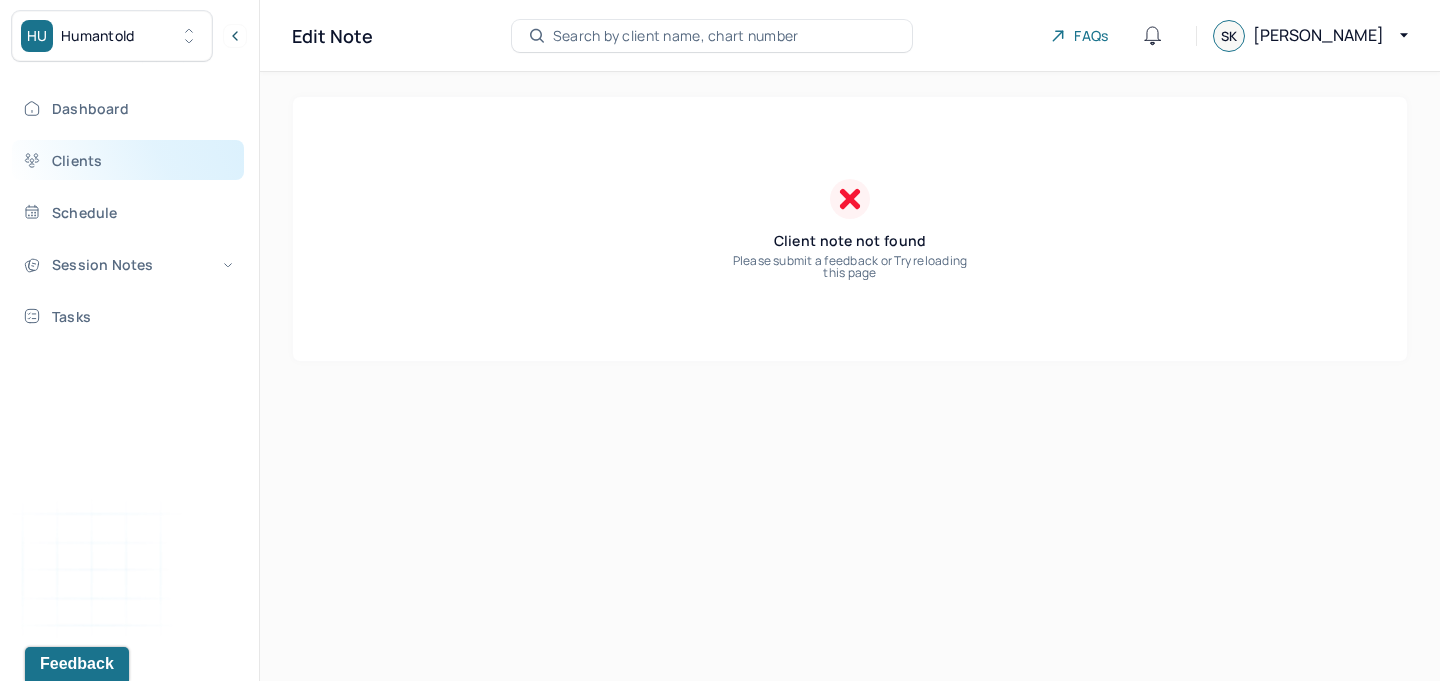click on "Clients" at bounding box center (128, 160) 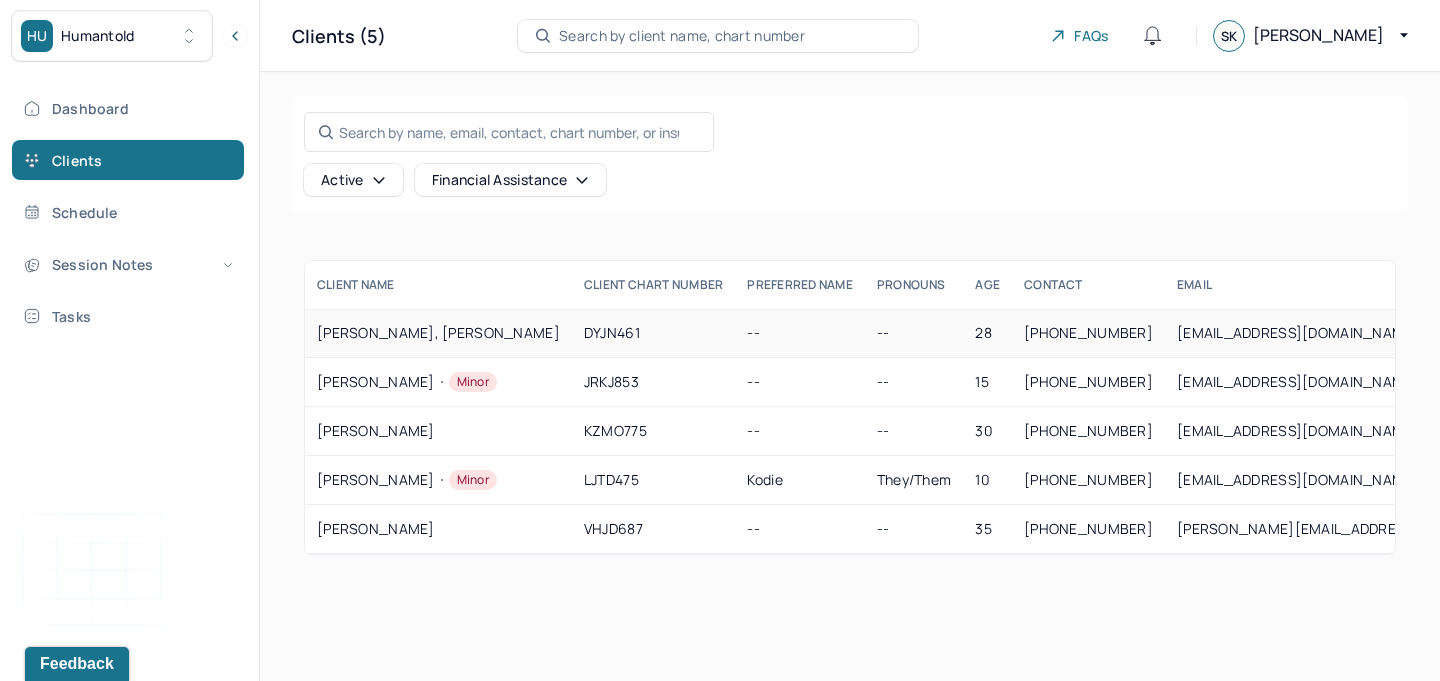 click on "DYJN461" at bounding box center [654, 333] 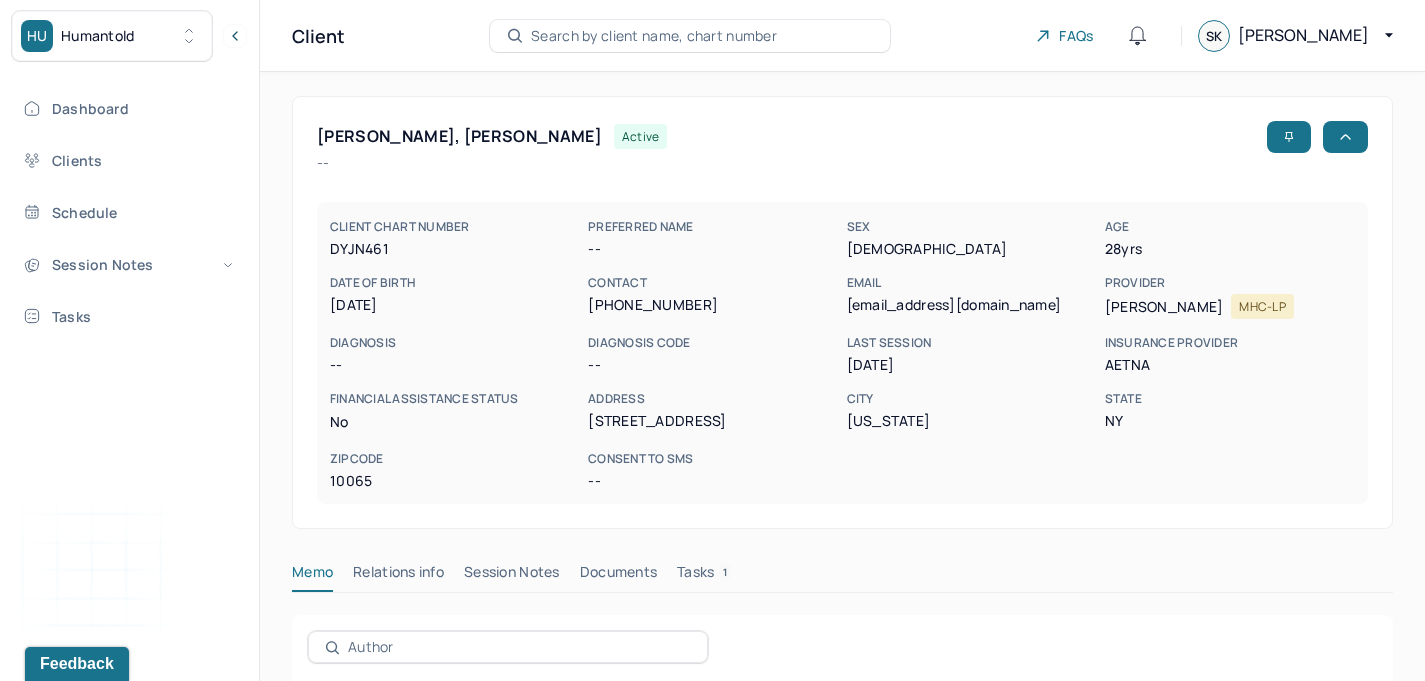 scroll, scrollTop: 376, scrollLeft: 0, axis: vertical 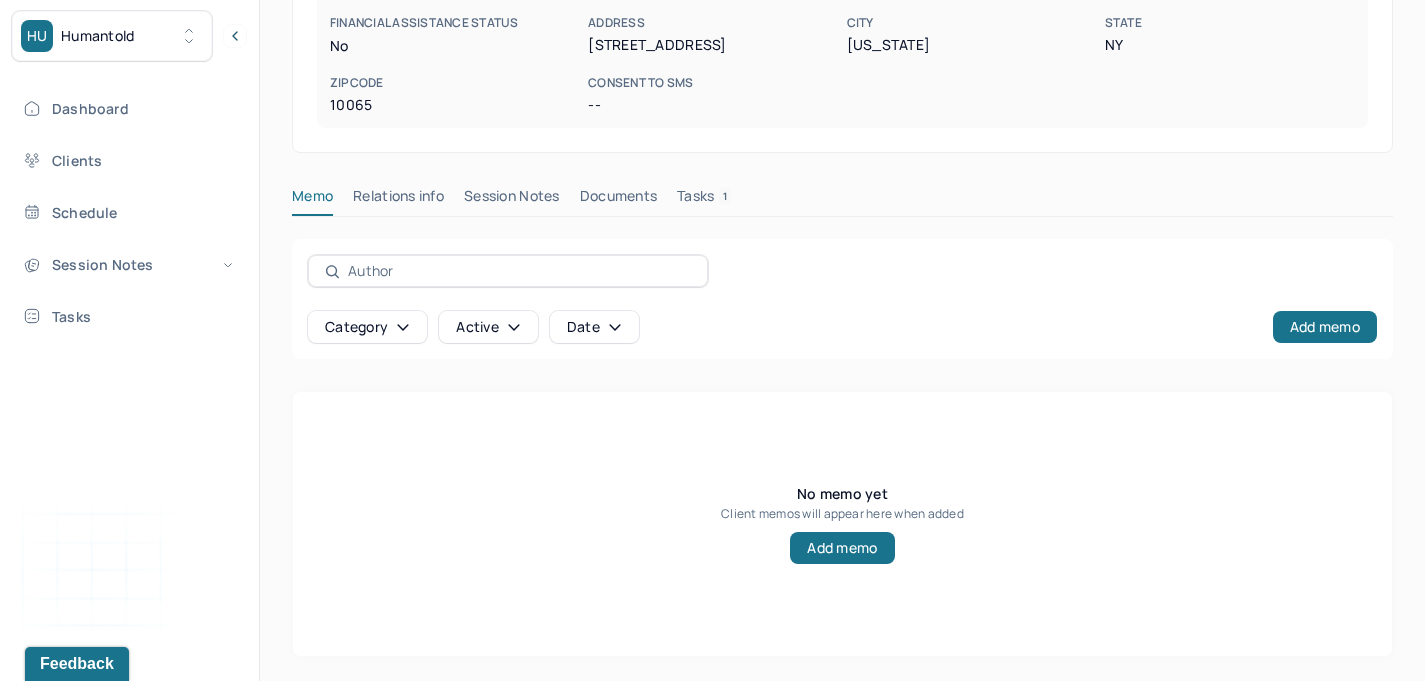 click on "Session Notes" at bounding box center [512, 200] 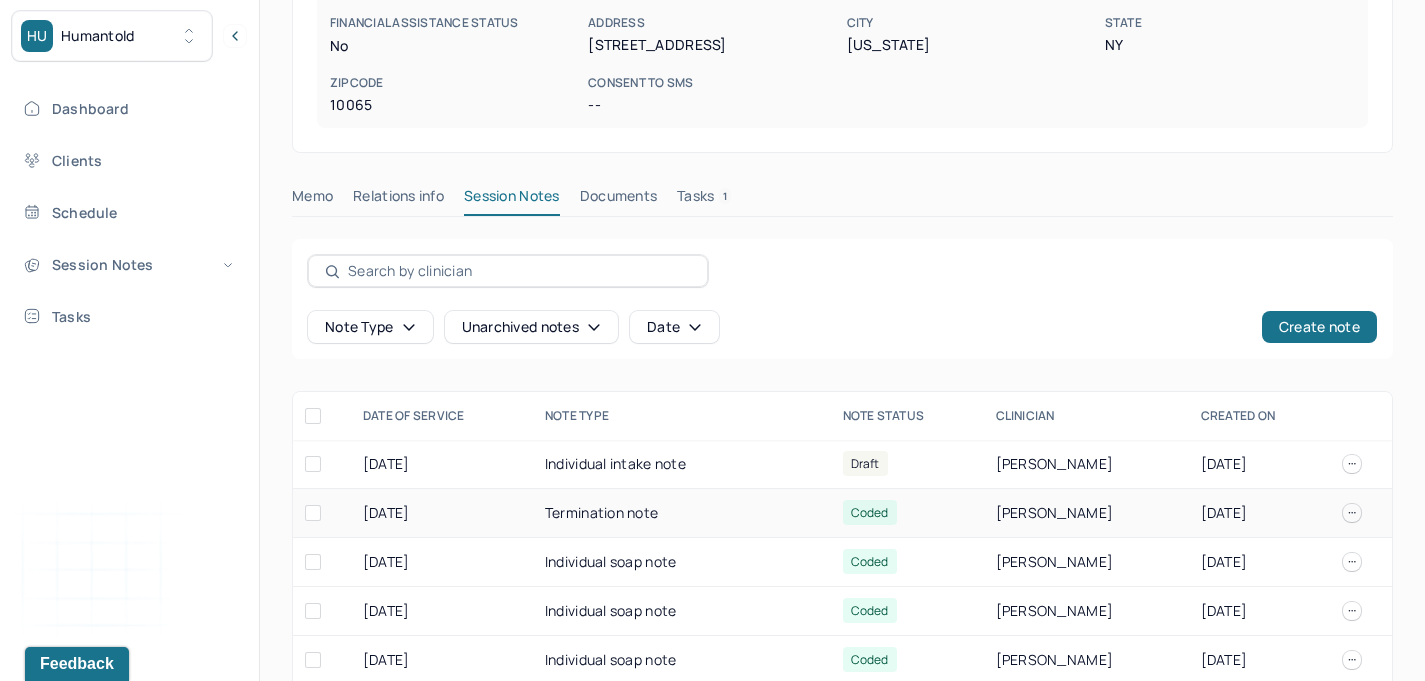 click on "Termination note" at bounding box center (682, 513) 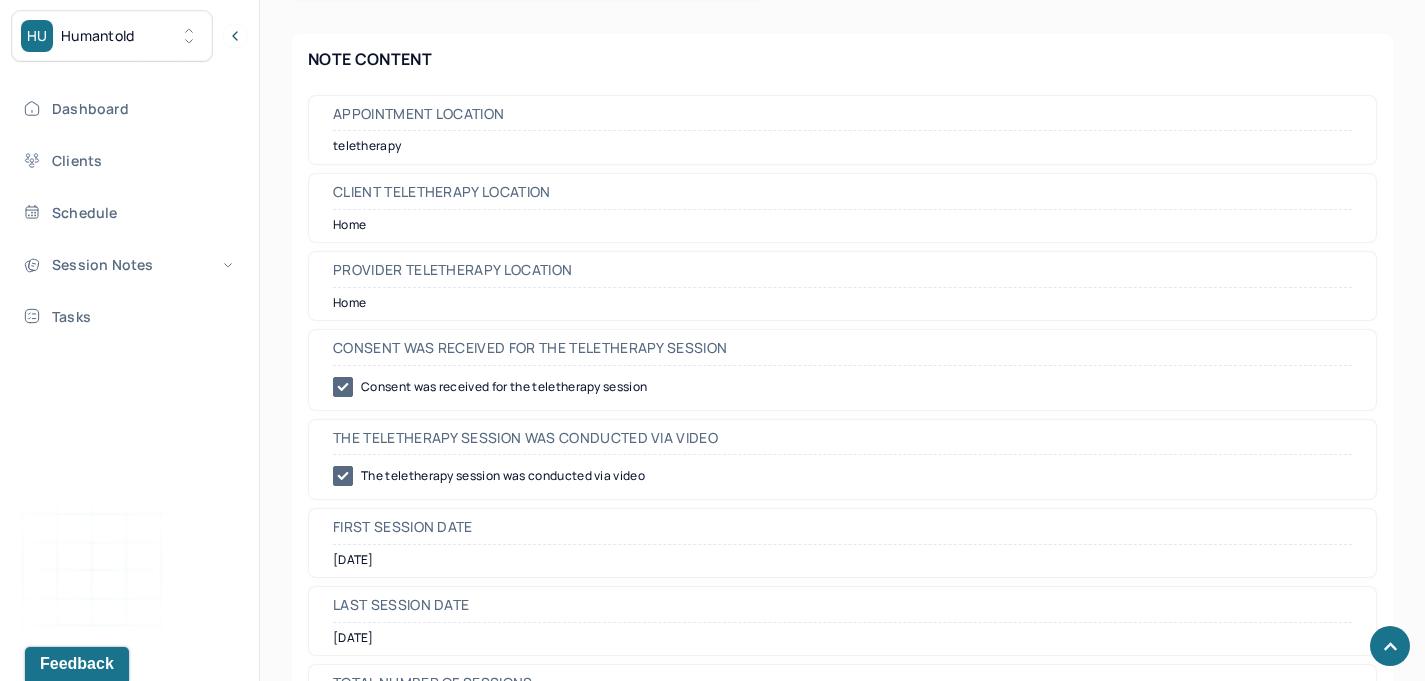scroll, scrollTop: 0, scrollLeft: 0, axis: both 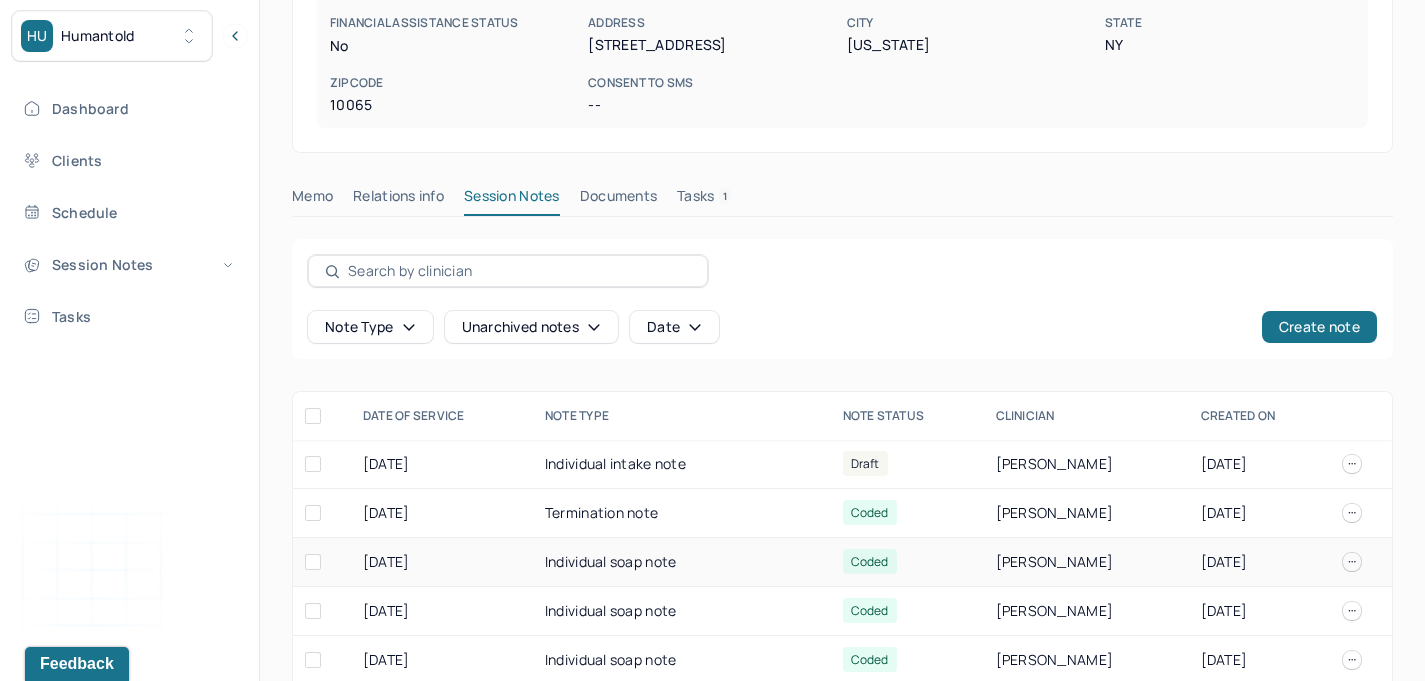 click on "Individual soap note" at bounding box center (682, 562) 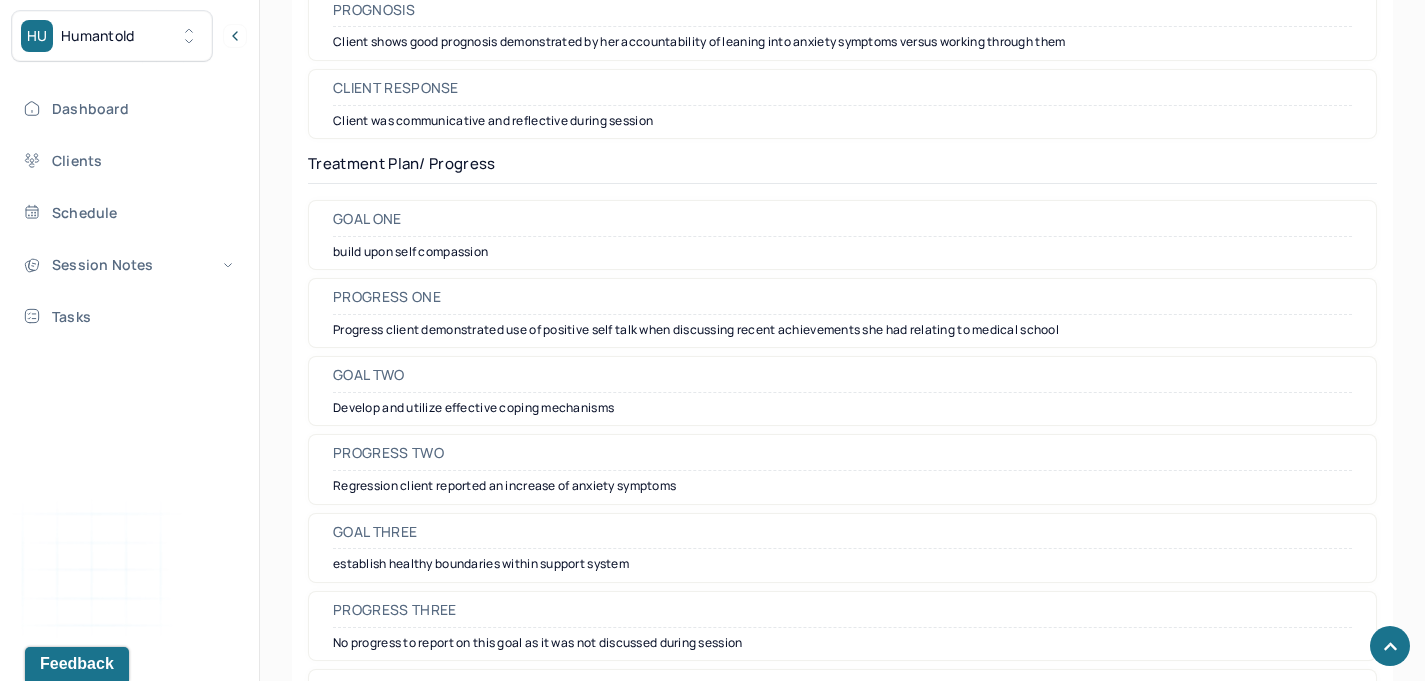 scroll, scrollTop: 2979, scrollLeft: 0, axis: vertical 